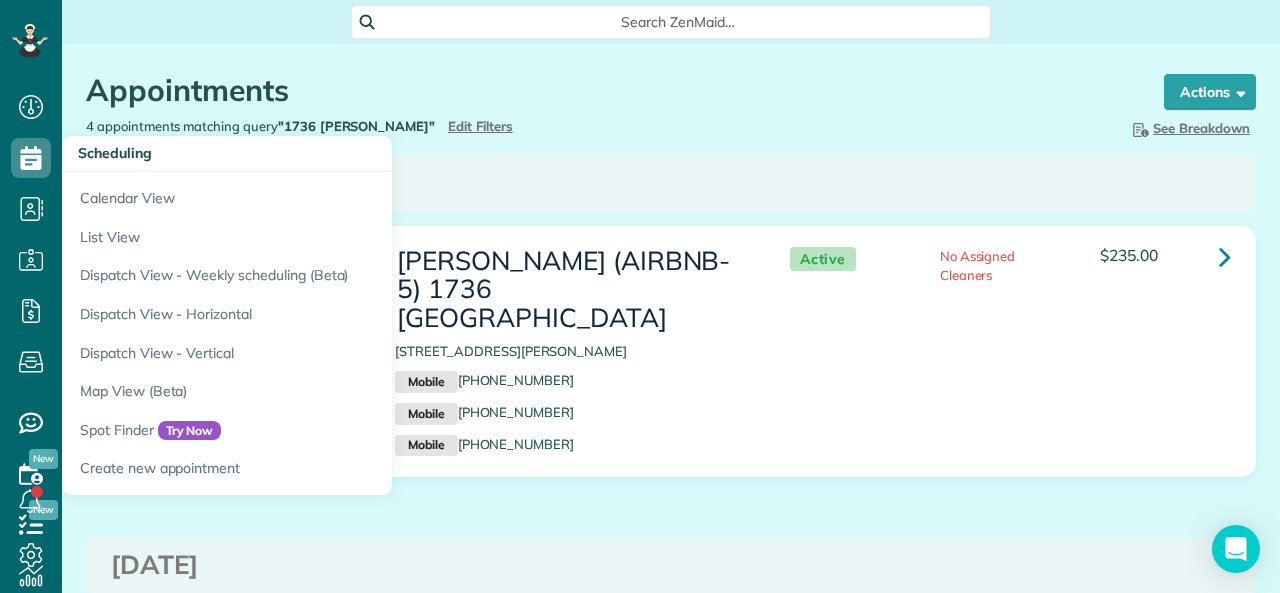 scroll, scrollTop: 0, scrollLeft: 0, axis: both 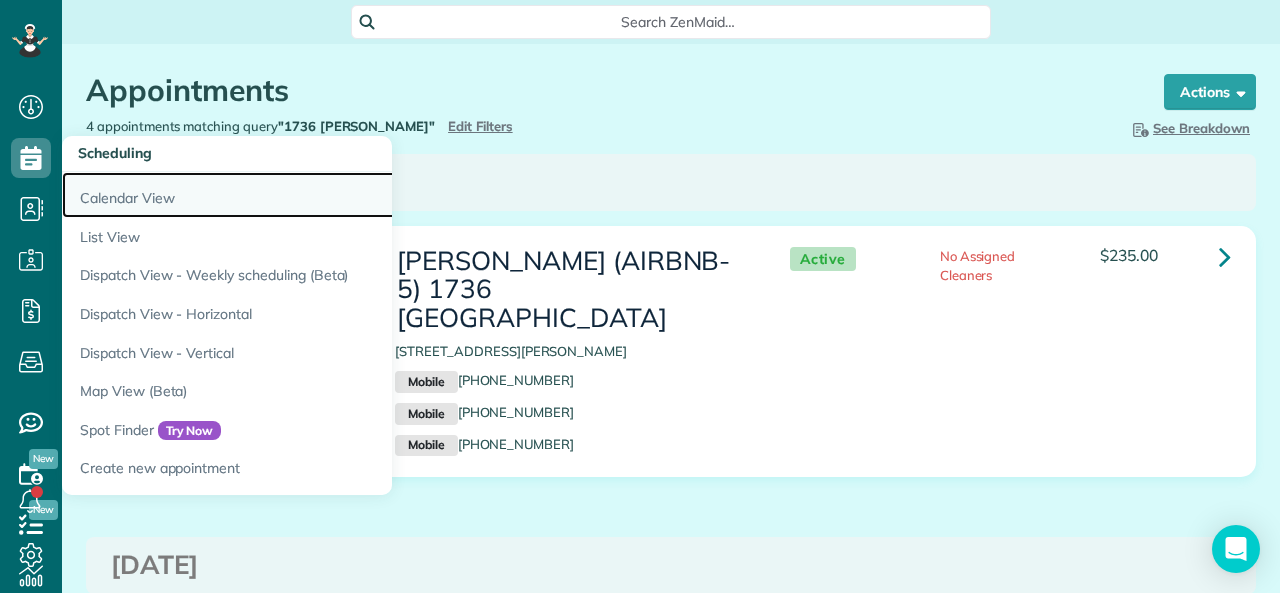 click on "Calendar View" at bounding box center [312, 195] 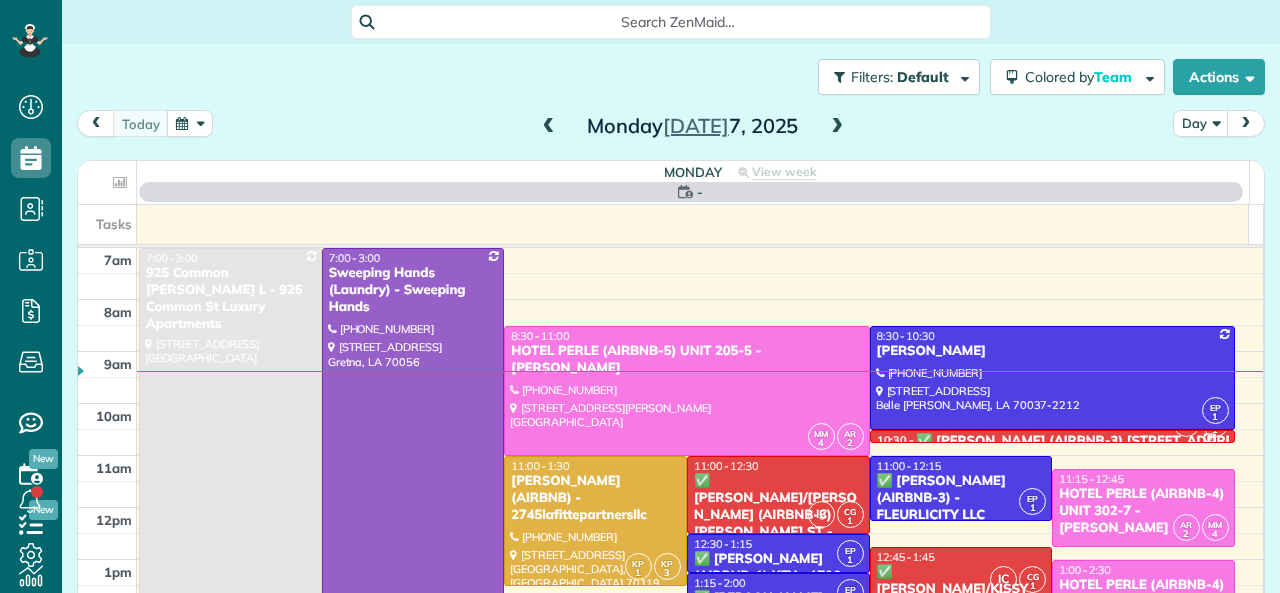 scroll, scrollTop: 0, scrollLeft: 0, axis: both 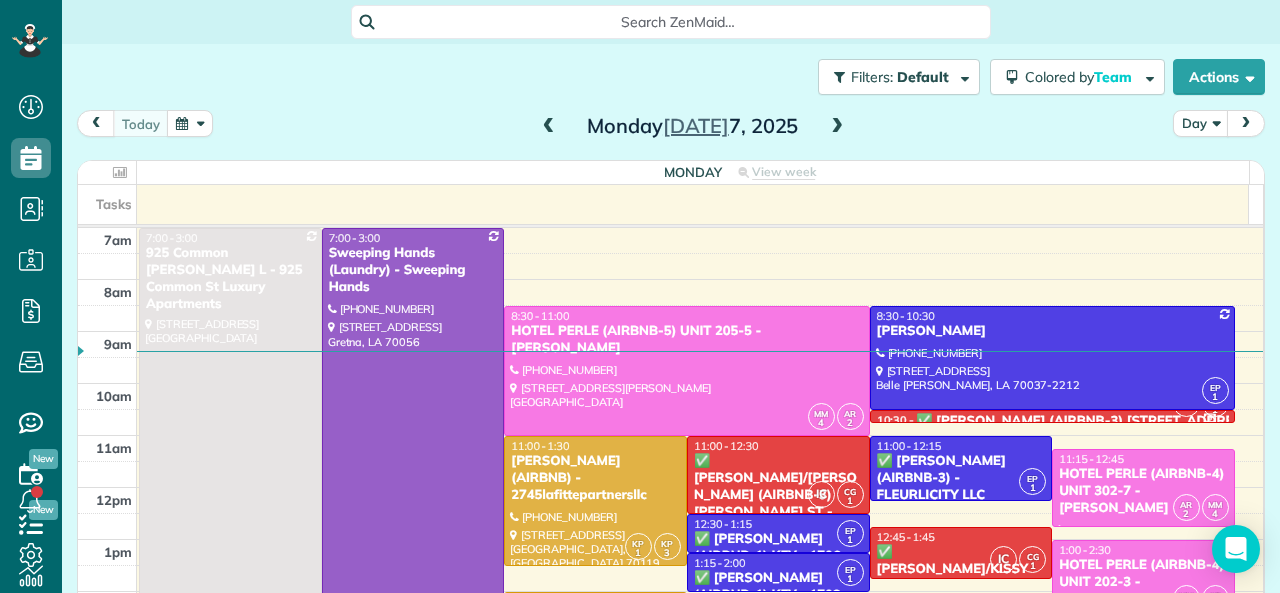 click at bounding box center (549, 127) 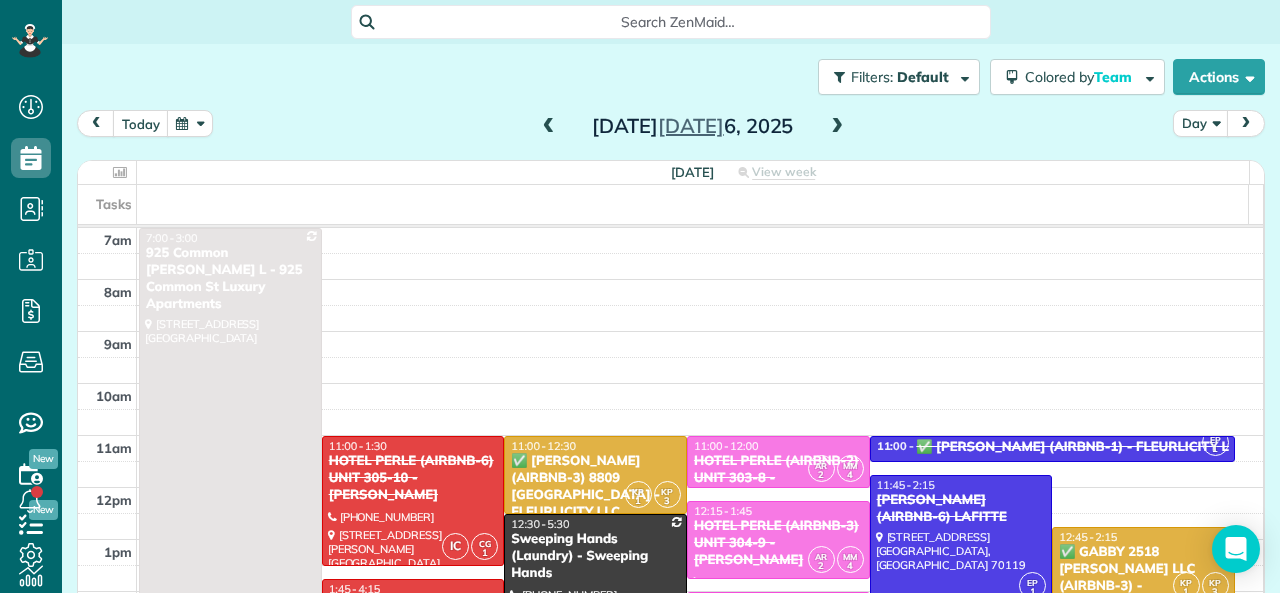 click at bounding box center [549, 127] 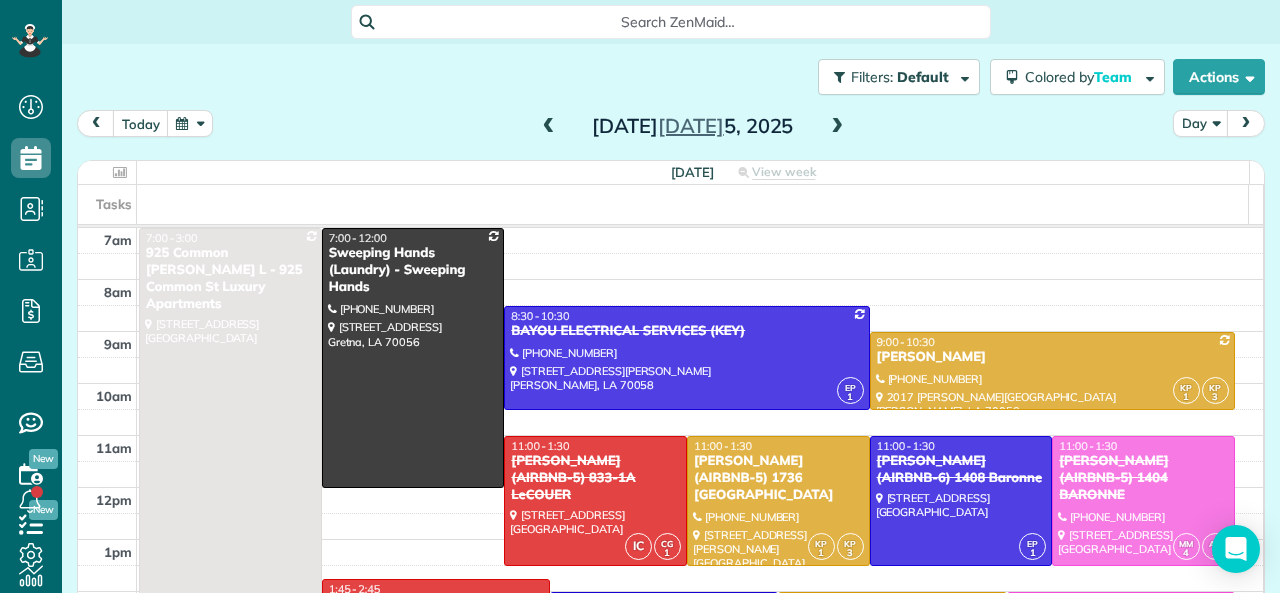 click at bounding box center [549, 127] 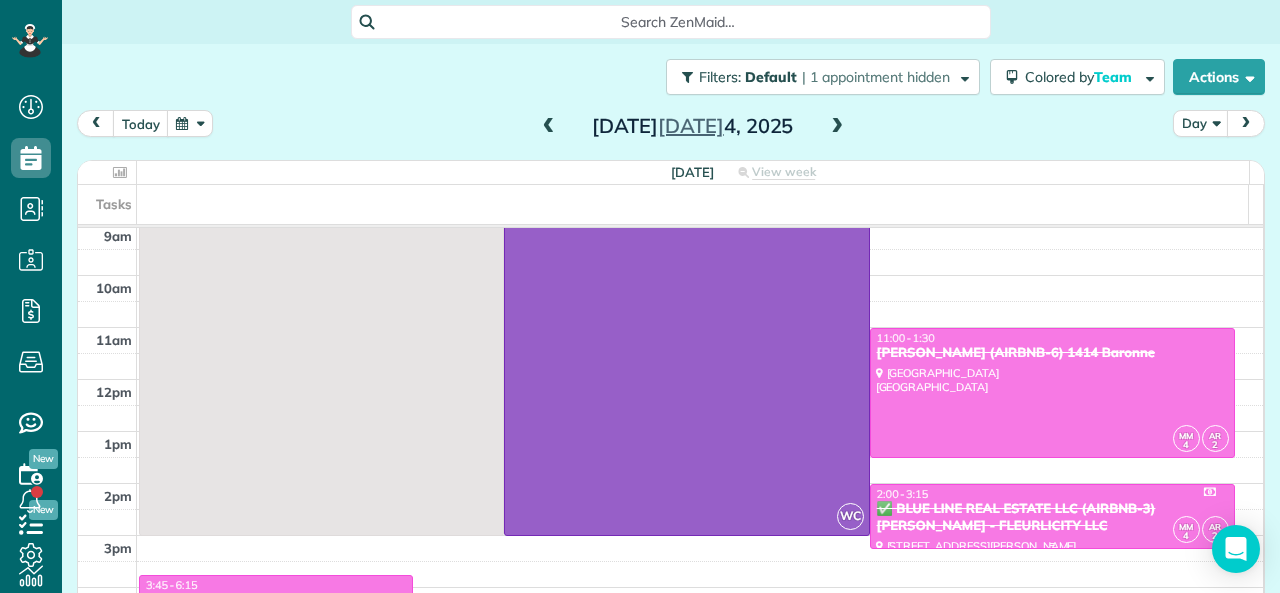 scroll, scrollTop: 100, scrollLeft: 0, axis: vertical 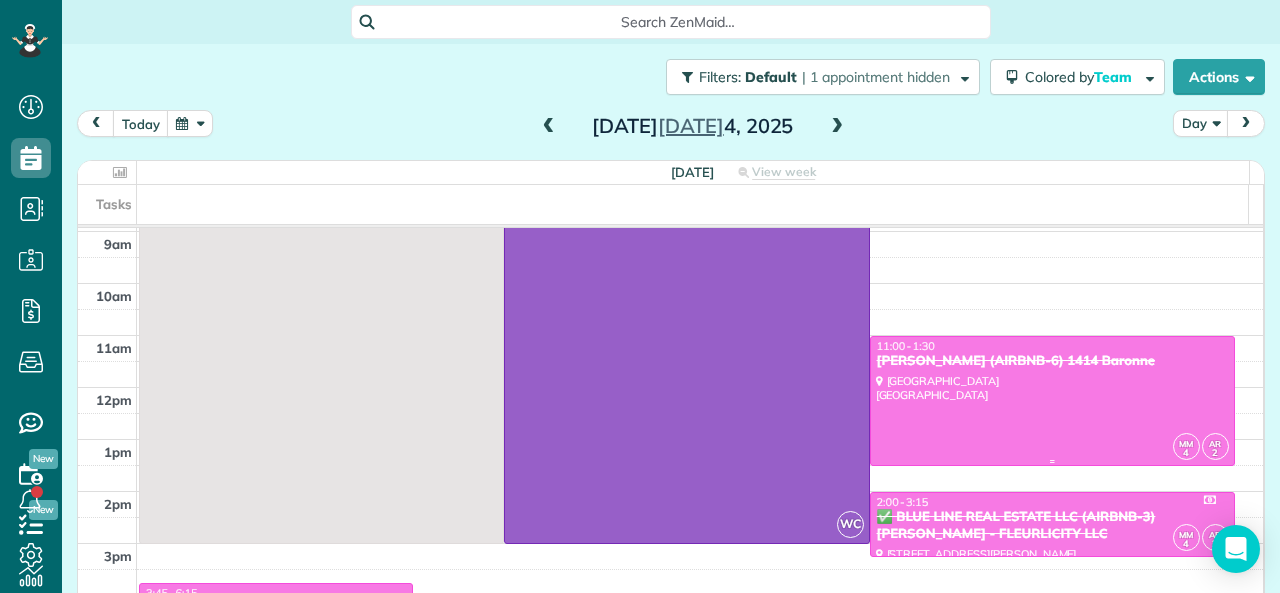 click at bounding box center [1052, 401] 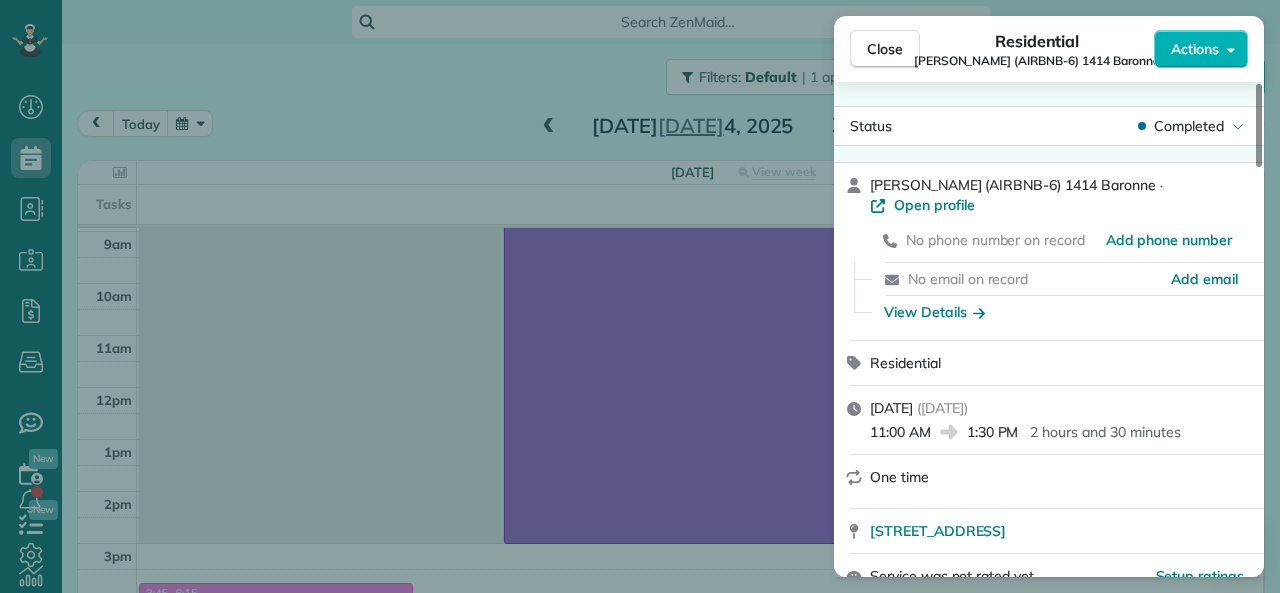 drag, startPoint x: 872, startPoint y: 413, endPoint x: 927, endPoint y: 414, distance: 55.00909 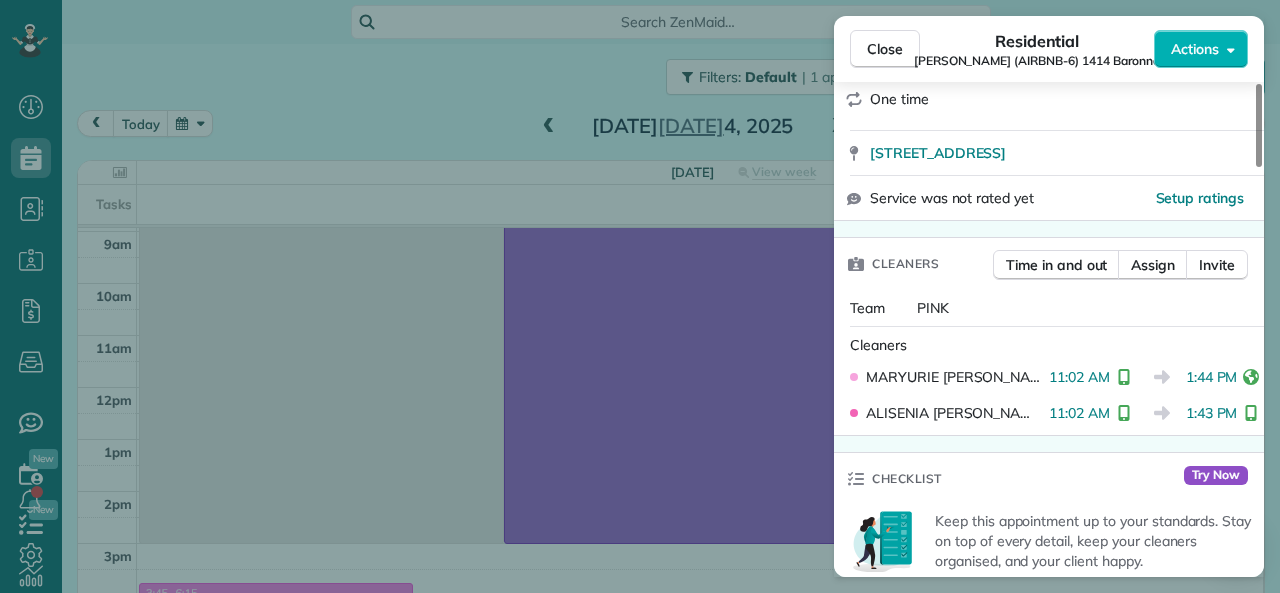 scroll, scrollTop: 400, scrollLeft: 0, axis: vertical 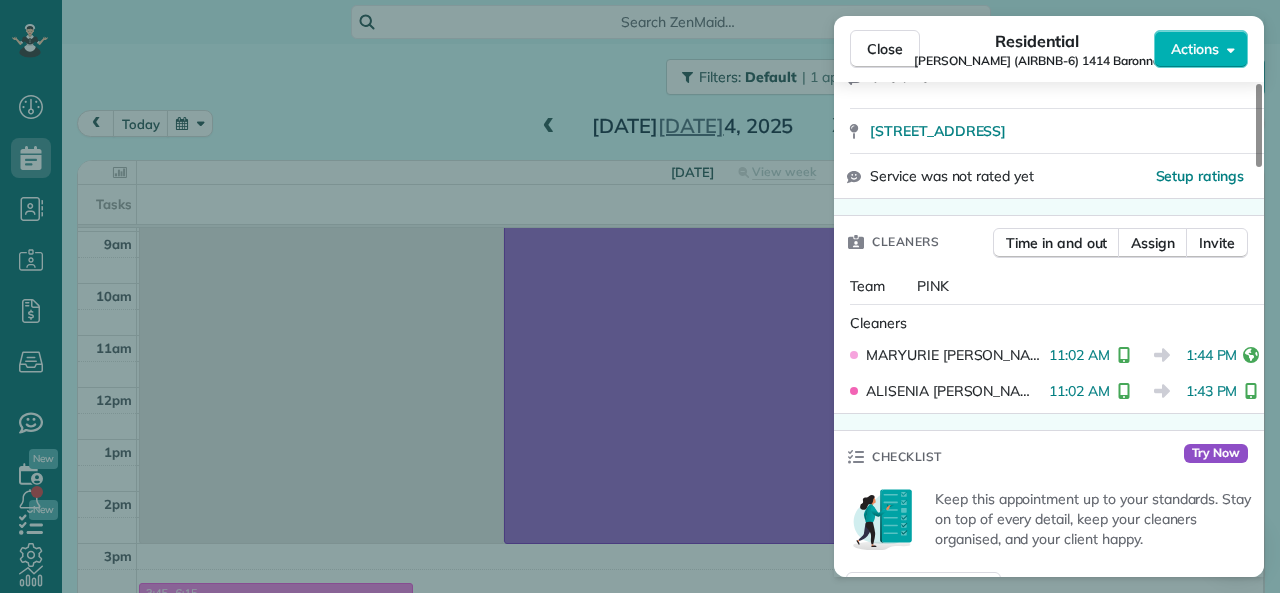 drag, startPoint x: 1037, startPoint y: 338, endPoint x: 1100, endPoint y: 338, distance: 63 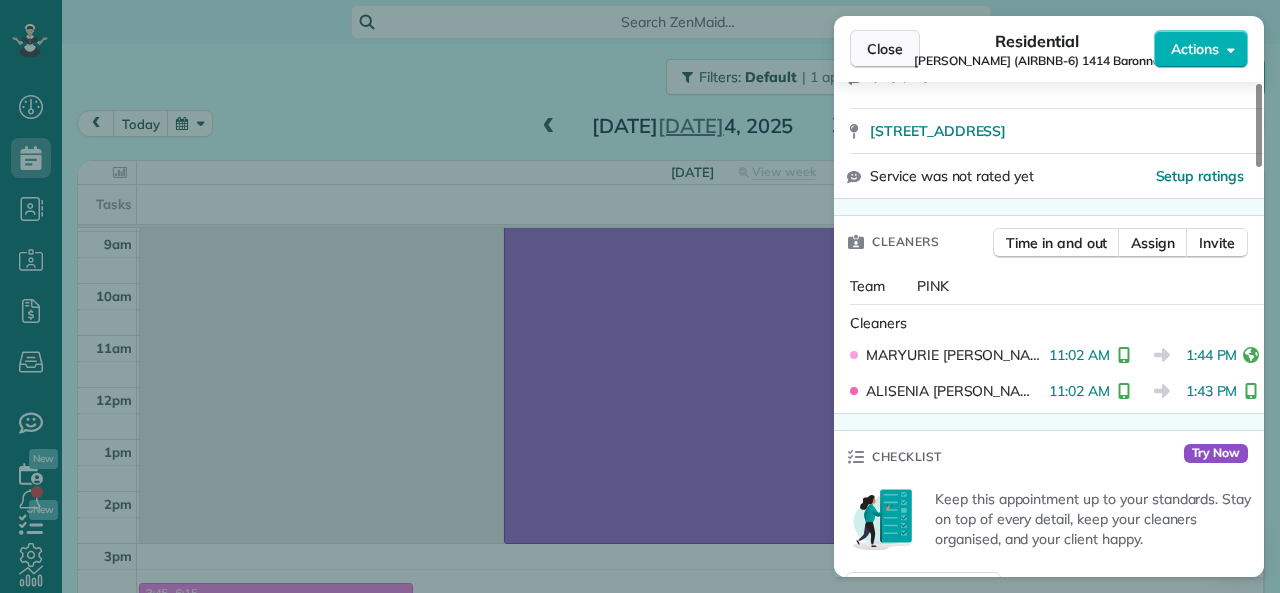 click on "Close" at bounding box center (885, 49) 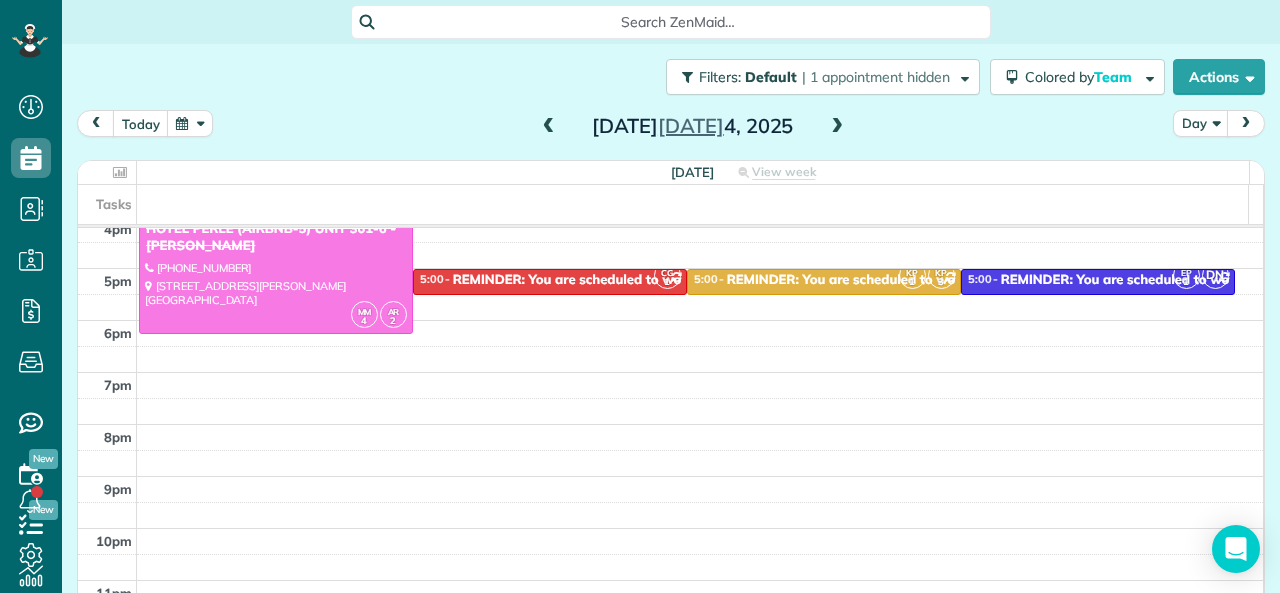 scroll, scrollTop: 512, scrollLeft: 0, axis: vertical 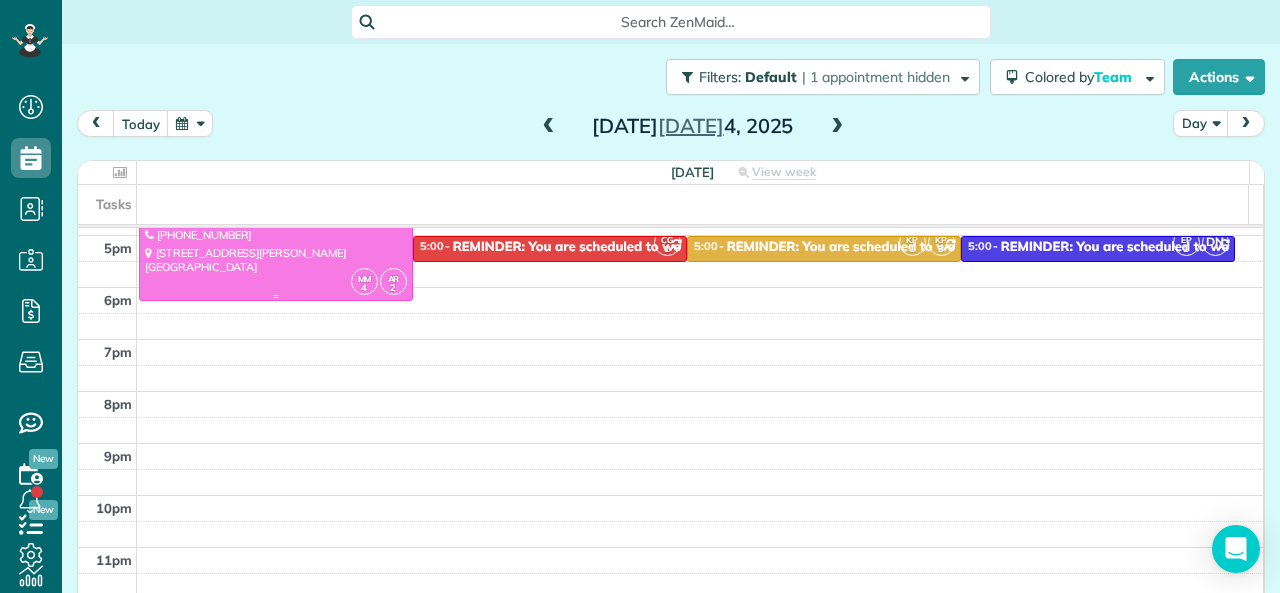 click at bounding box center (276, 236) 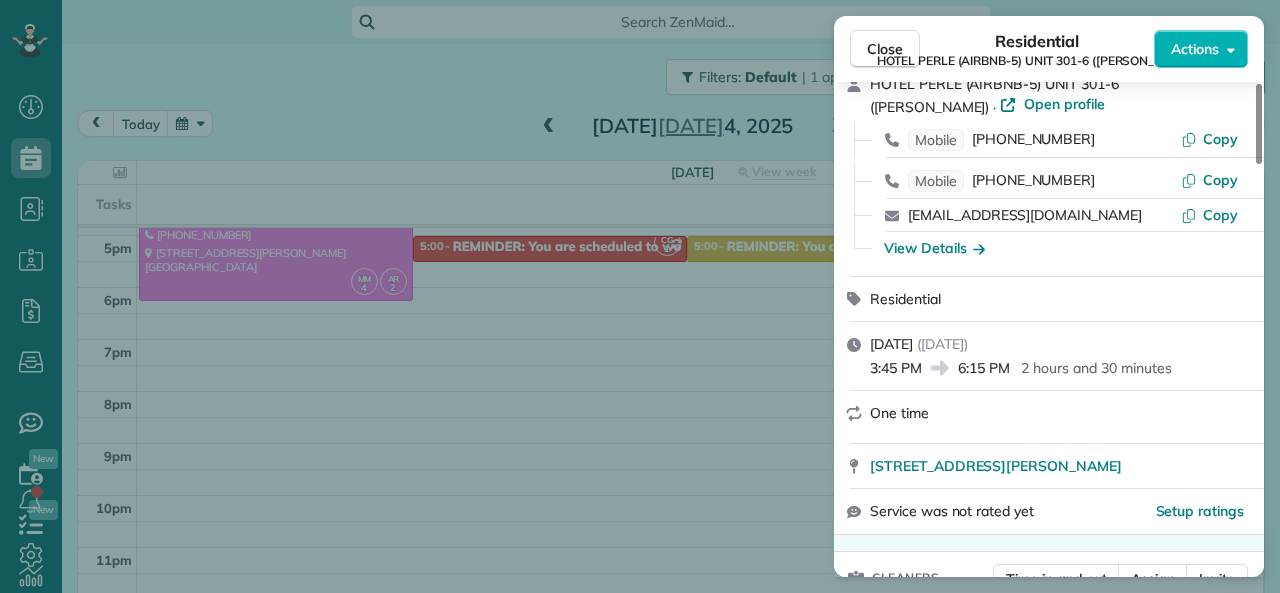scroll, scrollTop: 200, scrollLeft: 0, axis: vertical 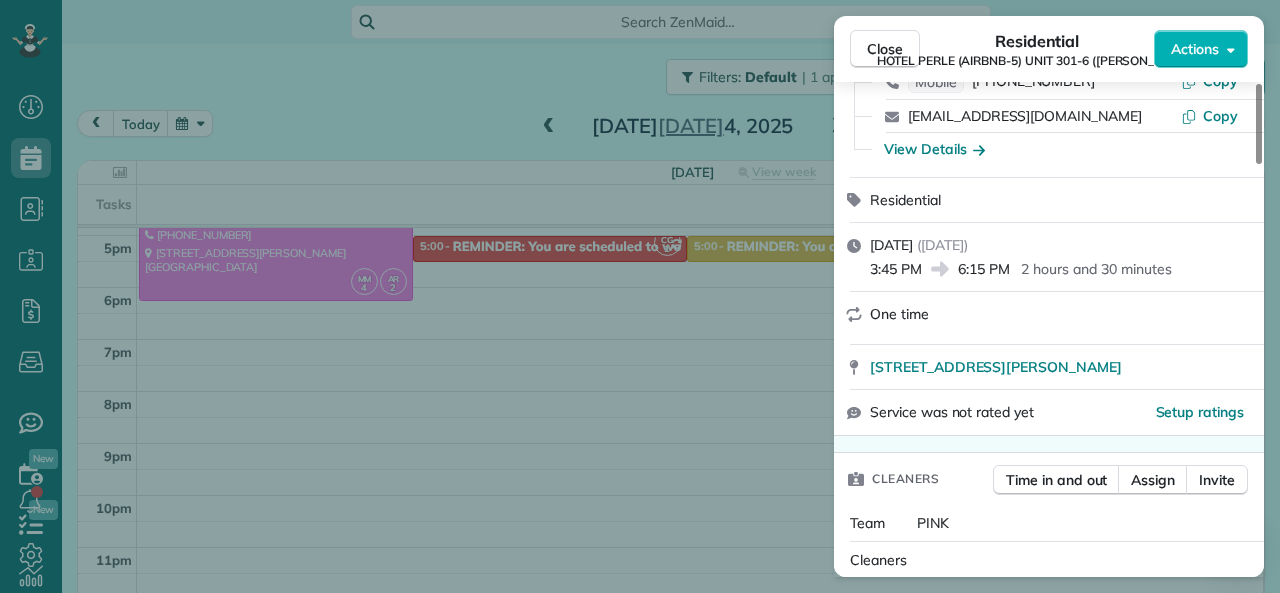 drag, startPoint x: 962, startPoint y: 266, endPoint x: 1007, endPoint y: 267, distance: 45.01111 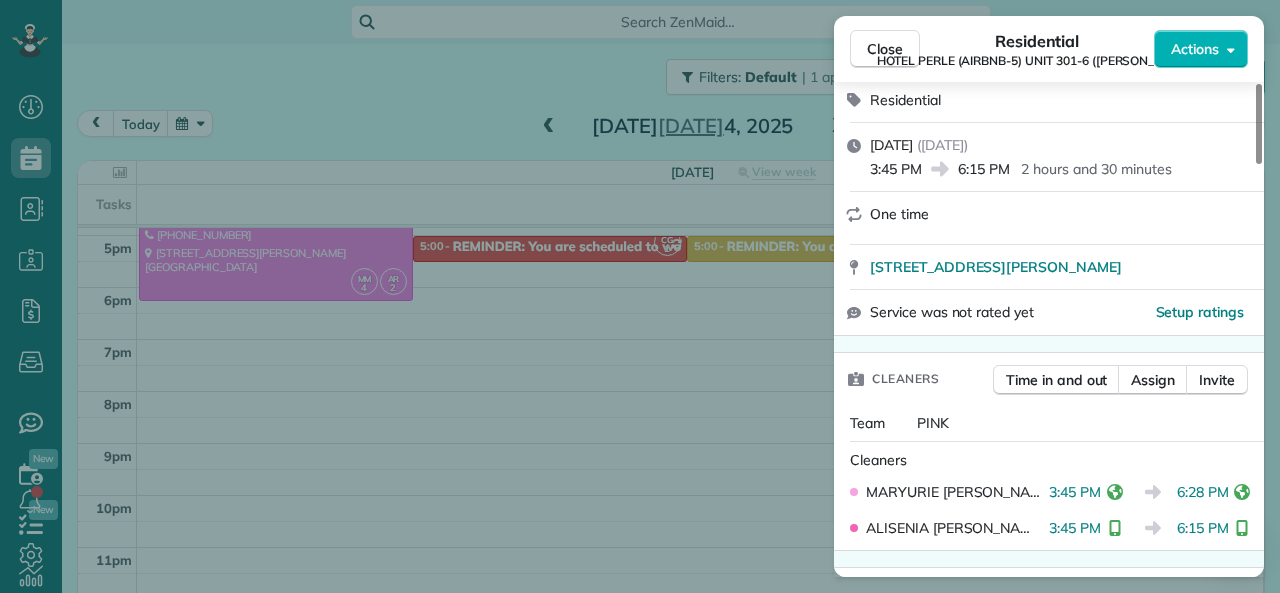 drag, startPoint x: 983, startPoint y: 182, endPoint x: 1147, endPoint y: 419, distance: 288.21 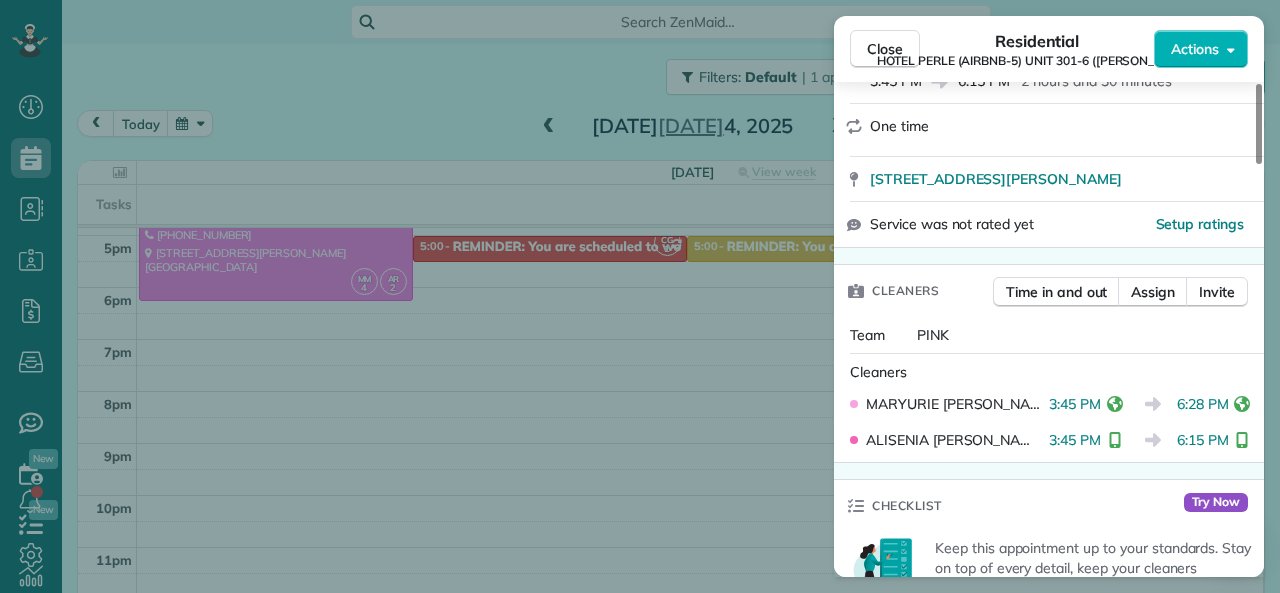 scroll, scrollTop: 400, scrollLeft: 0, axis: vertical 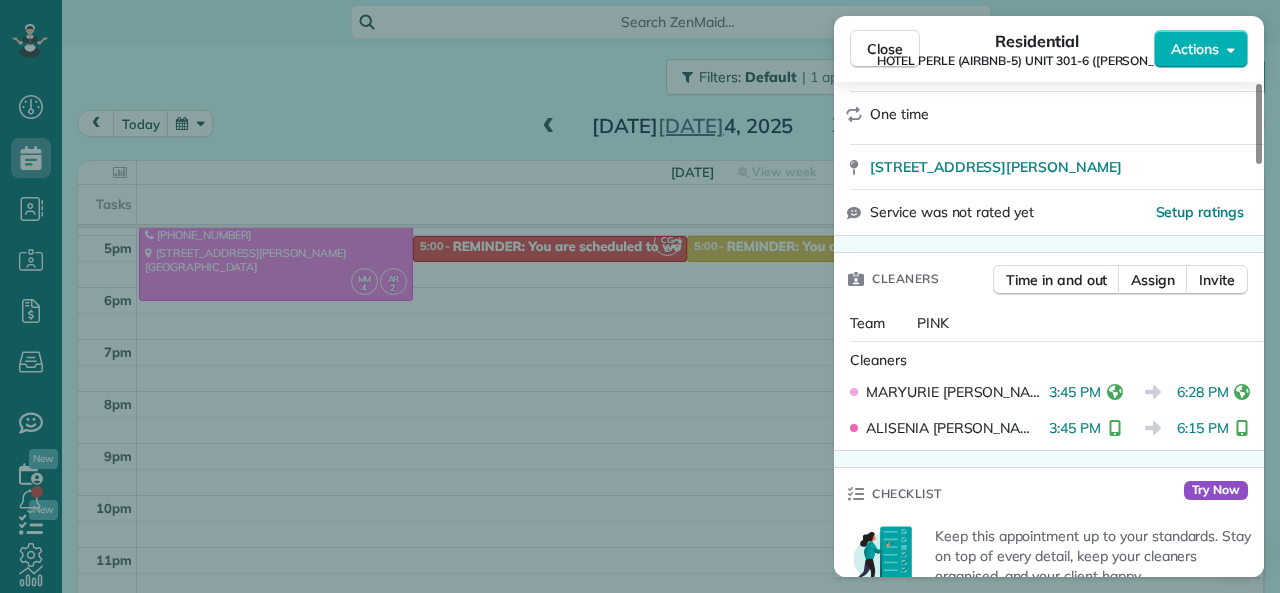 drag, startPoint x: 1167, startPoint y: 391, endPoint x: 1214, endPoint y: 392, distance: 47.010635 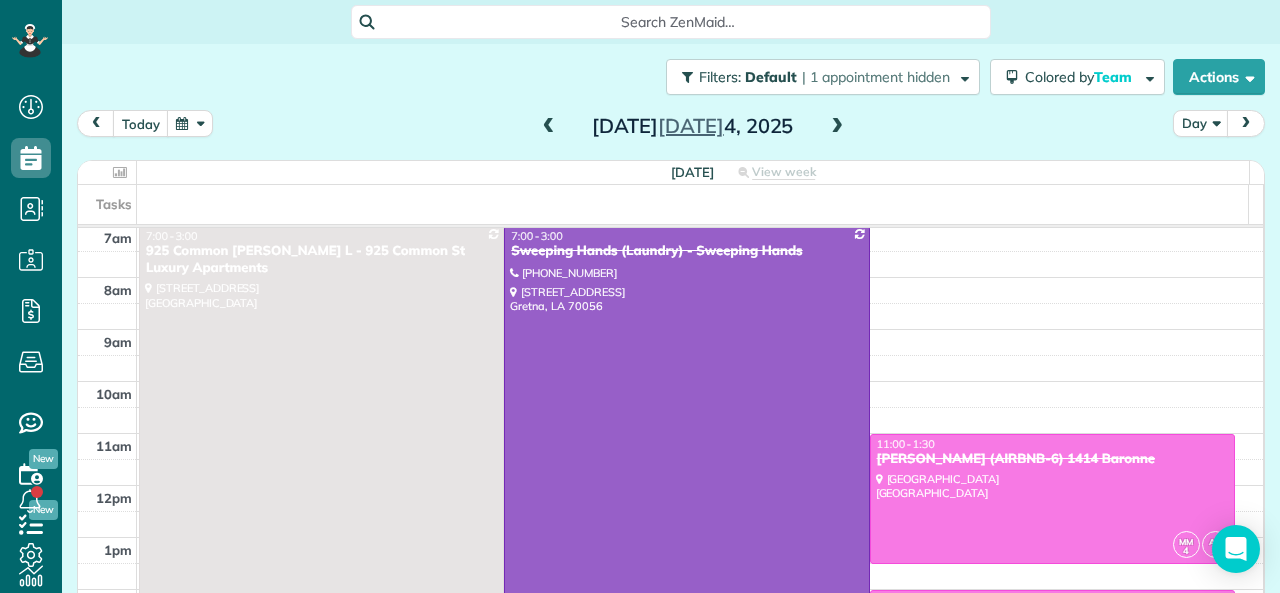 scroll, scrollTop: 0, scrollLeft: 0, axis: both 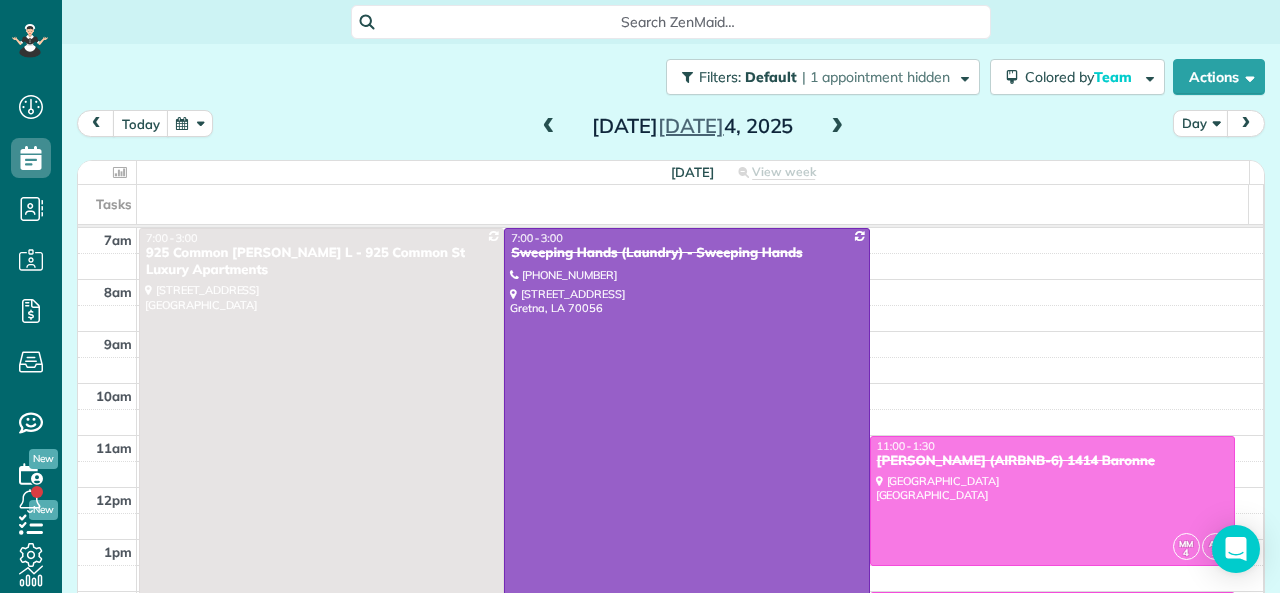 click at bounding box center (686, 436) 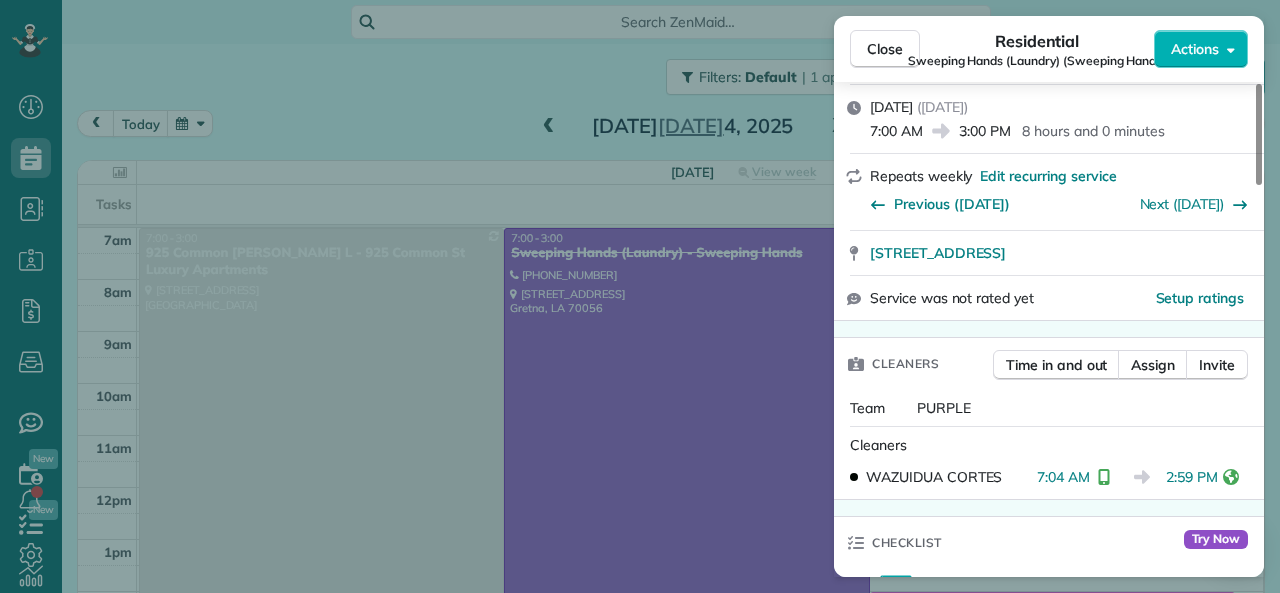 scroll, scrollTop: 300, scrollLeft: 0, axis: vertical 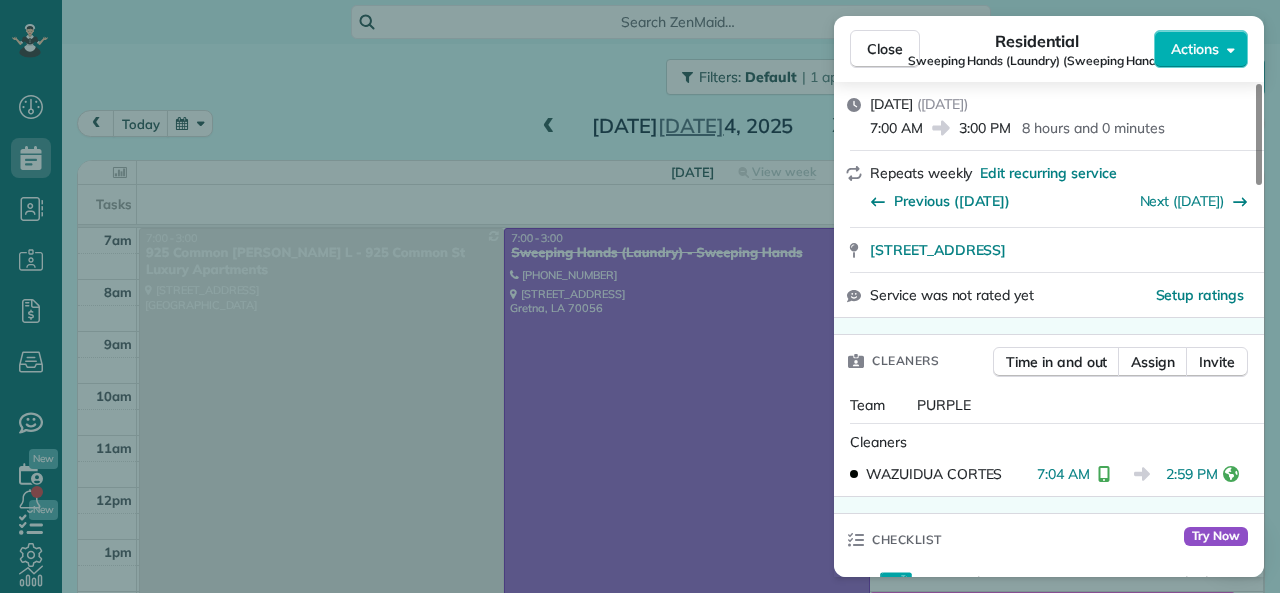 drag, startPoint x: 1038, startPoint y: 478, endPoint x: 1088, endPoint y: 472, distance: 50.358715 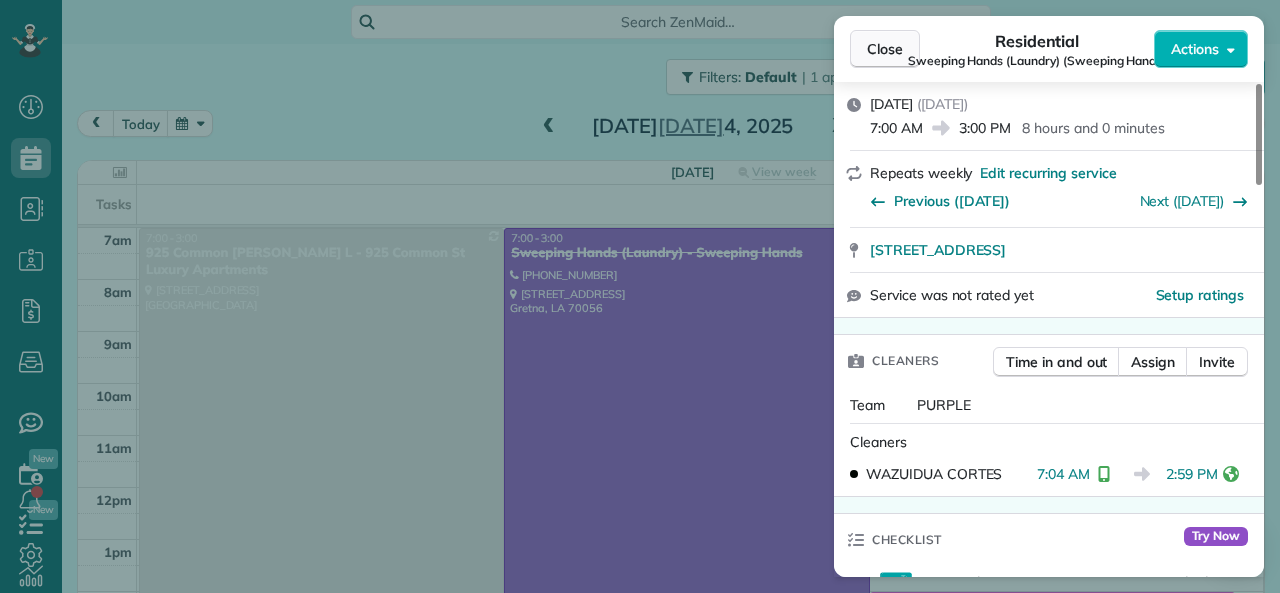 click on "Close" at bounding box center [885, 49] 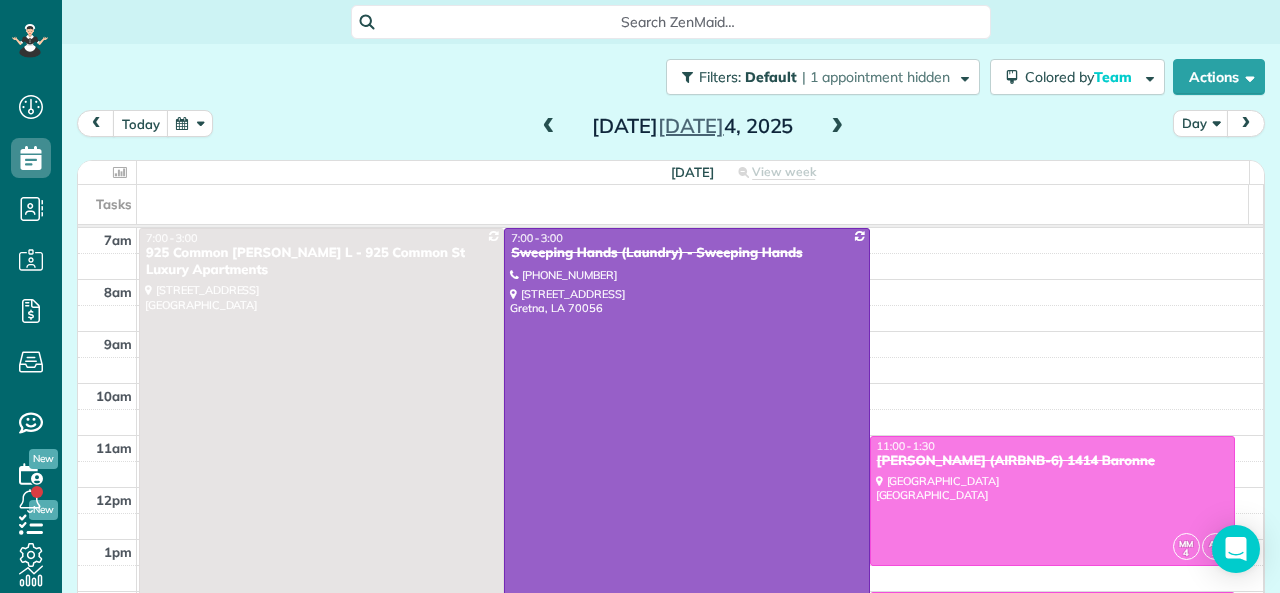 click at bounding box center (837, 127) 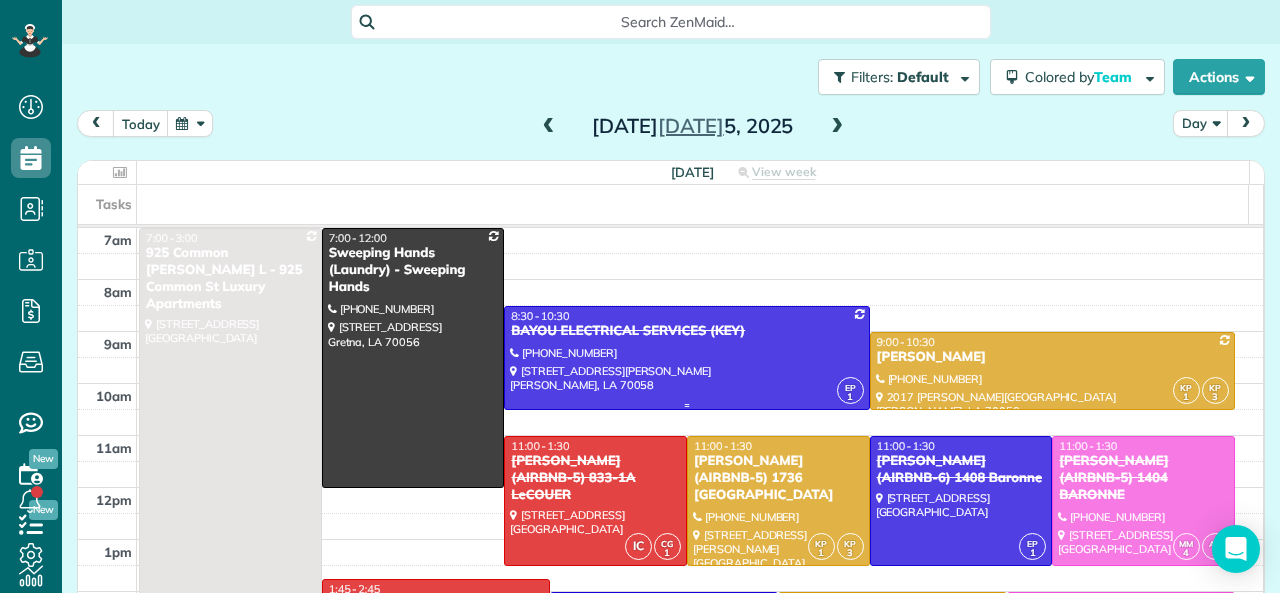 click at bounding box center [686, 358] 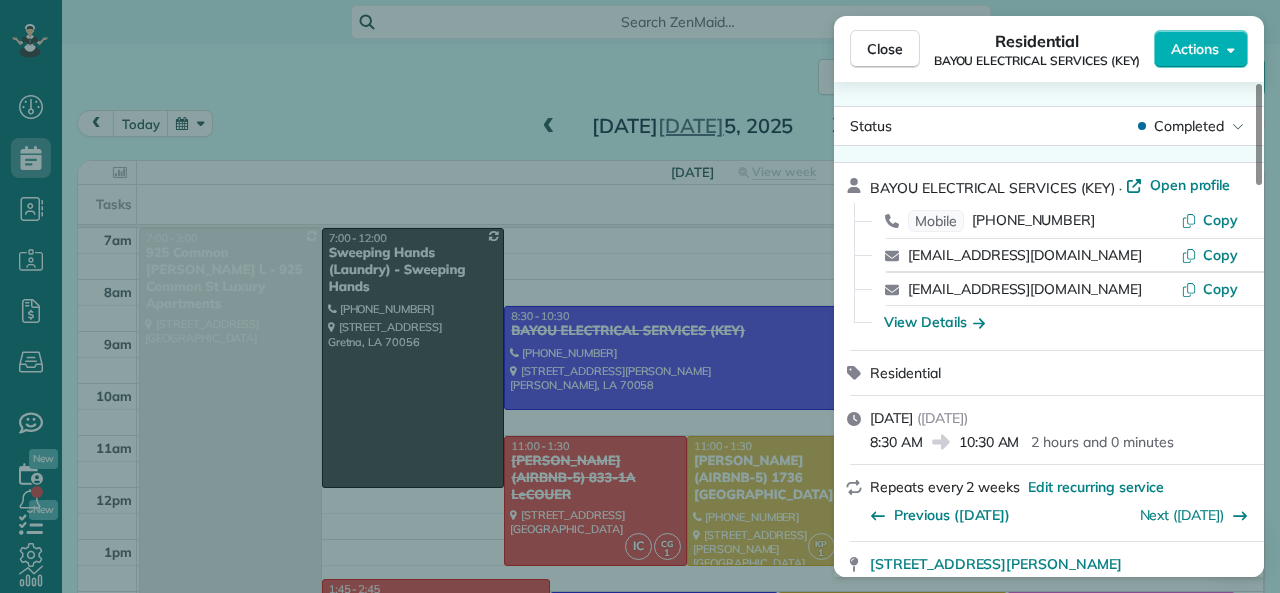 drag, startPoint x: 871, startPoint y: 445, endPoint x: 923, endPoint y: 443, distance: 52.03845 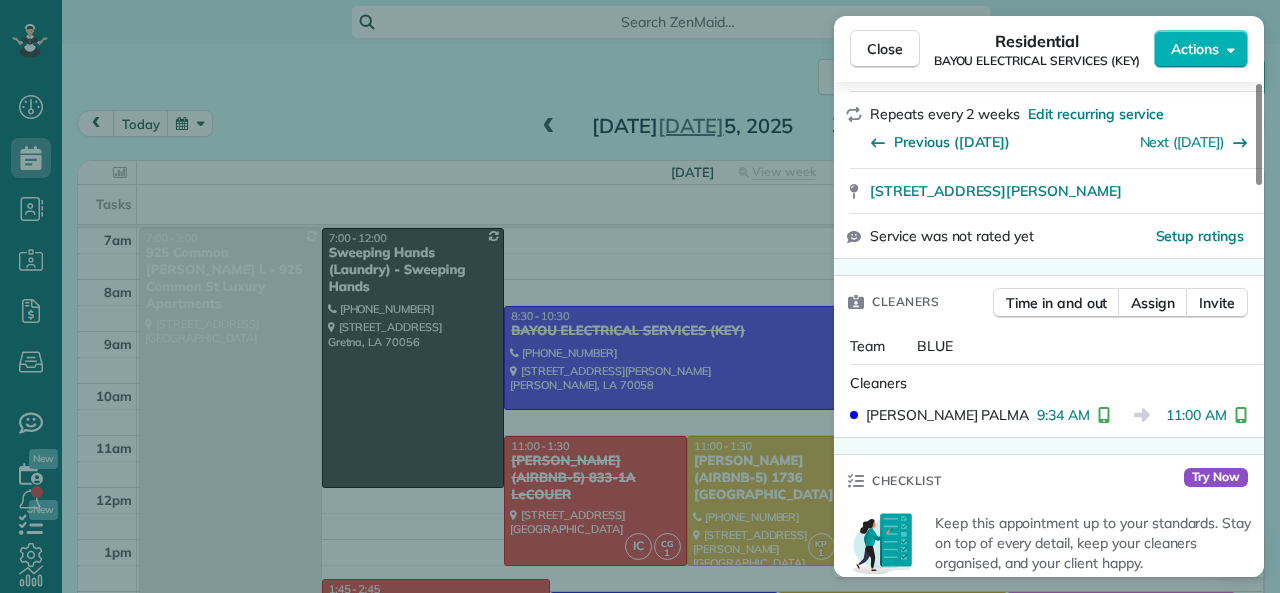scroll, scrollTop: 400, scrollLeft: 0, axis: vertical 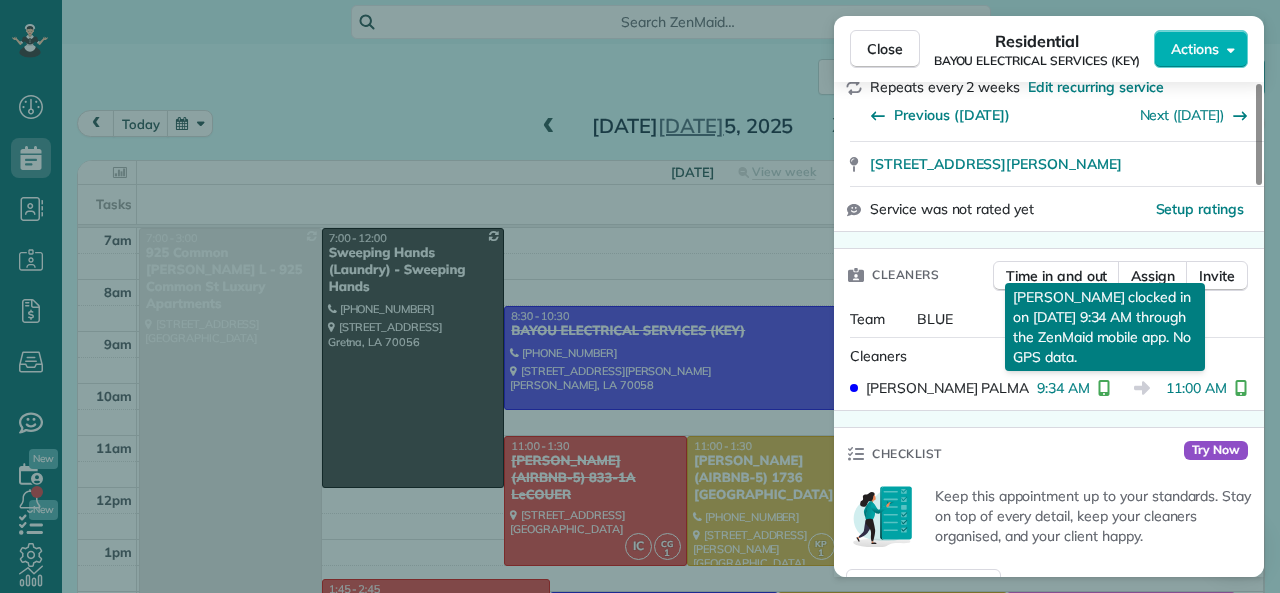 drag, startPoint x: 1040, startPoint y: 391, endPoint x: 1088, endPoint y: 393, distance: 48.04165 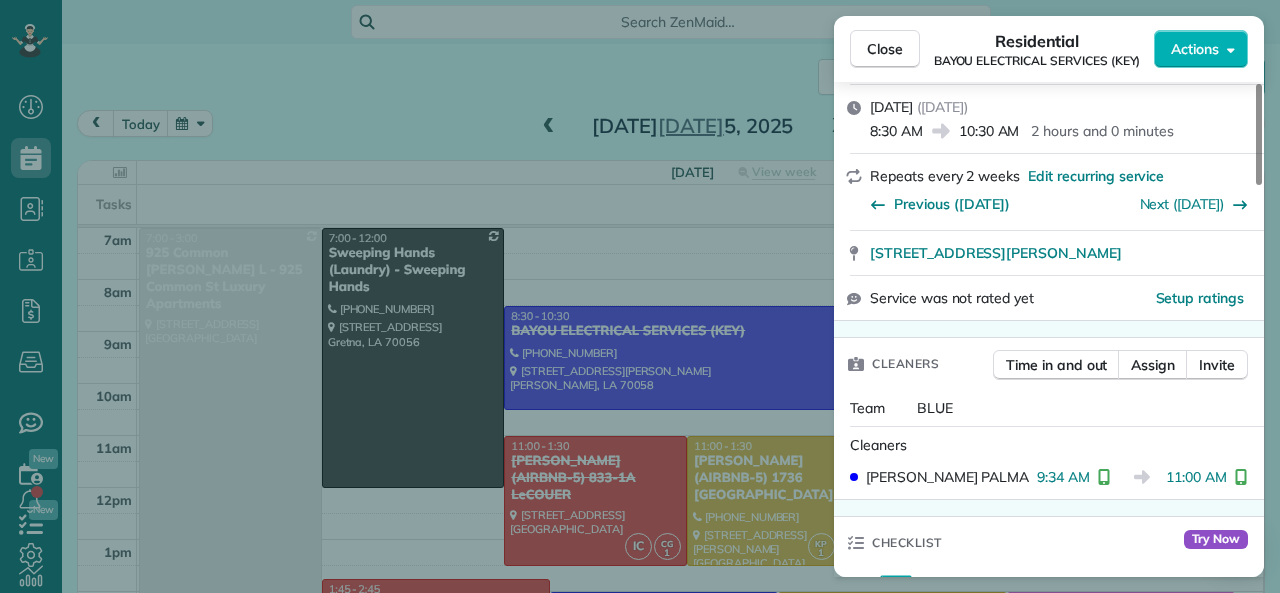 scroll, scrollTop: 300, scrollLeft: 0, axis: vertical 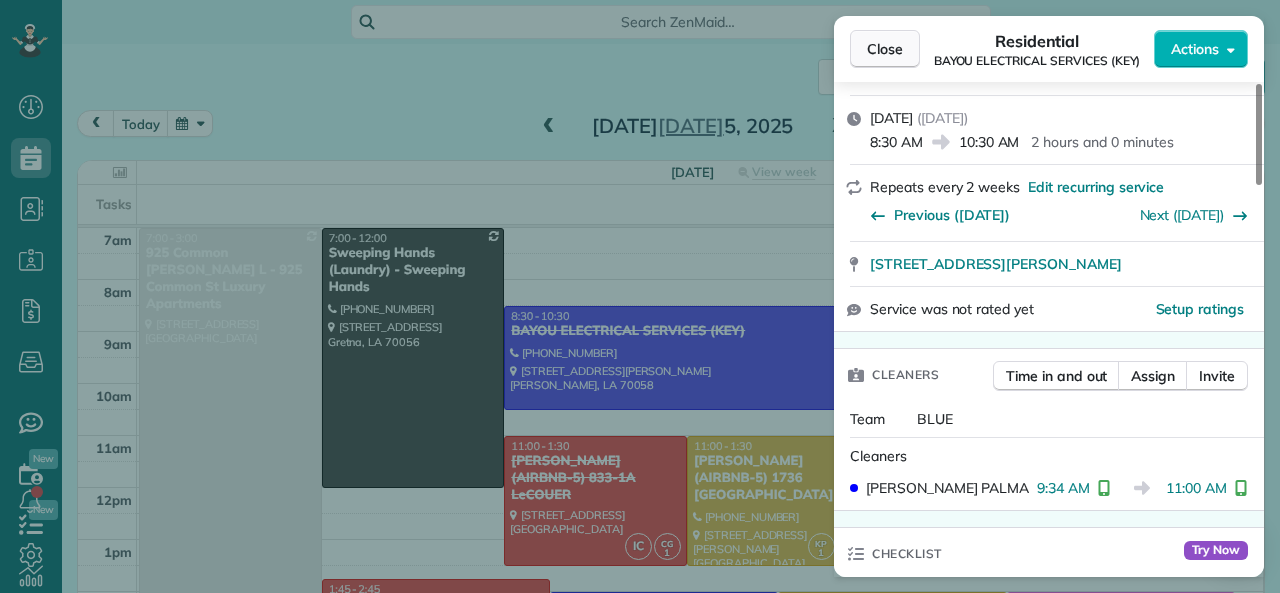 click on "Close" at bounding box center (885, 49) 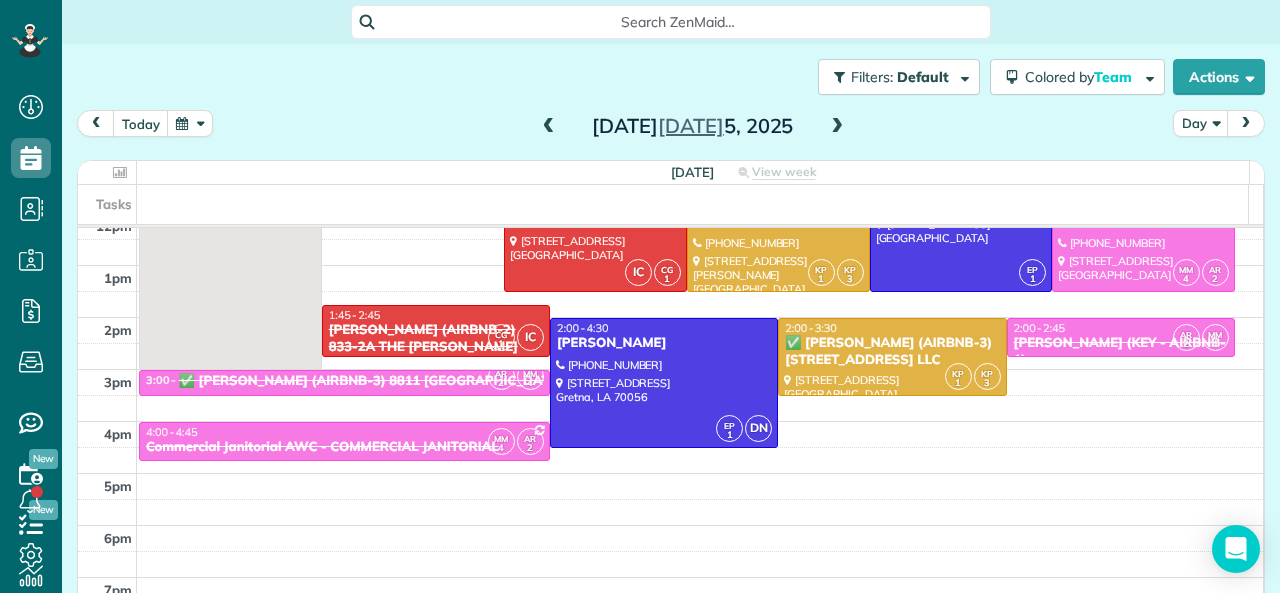 scroll, scrollTop: 400, scrollLeft: 0, axis: vertical 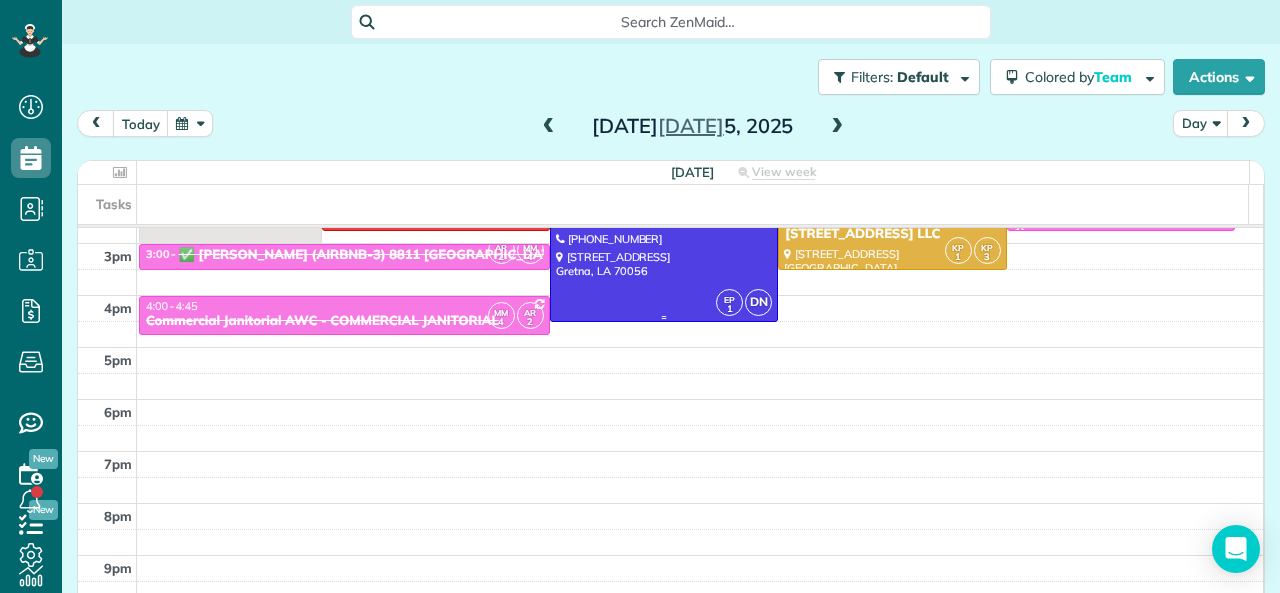 click at bounding box center (664, 257) 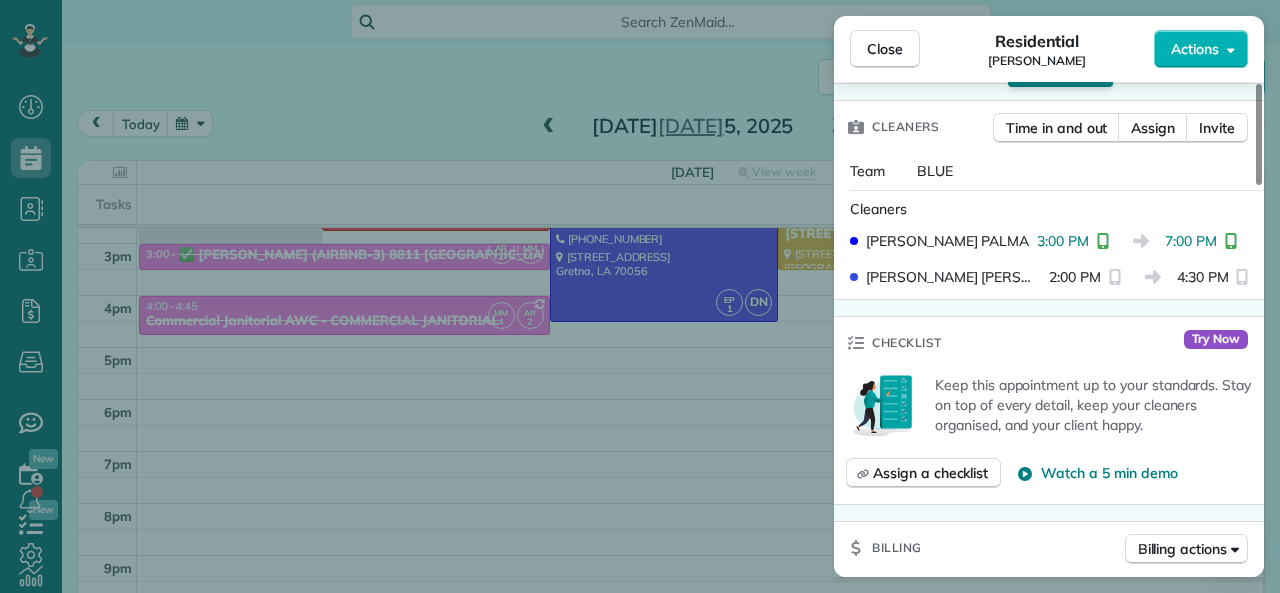 scroll, scrollTop: 600, scrollLeft: 0, axis: vertical 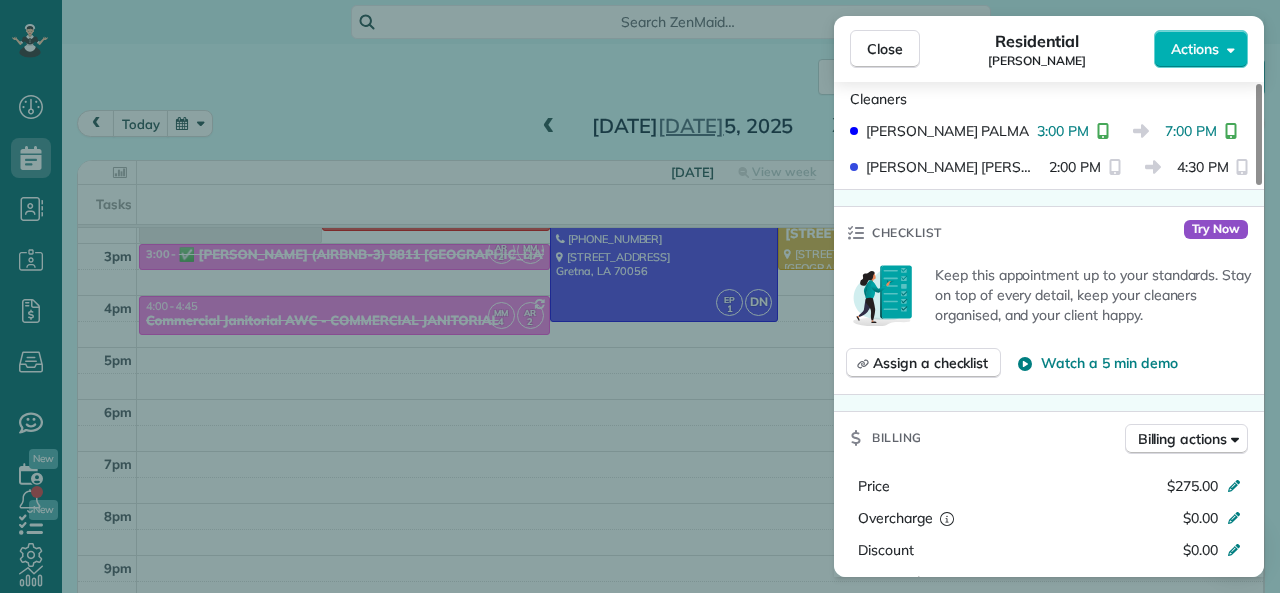 drag, startPoint x: 1039, startPoint y: 132, endPoint x: 1087, endPoint y: 130, distance: 48.04165 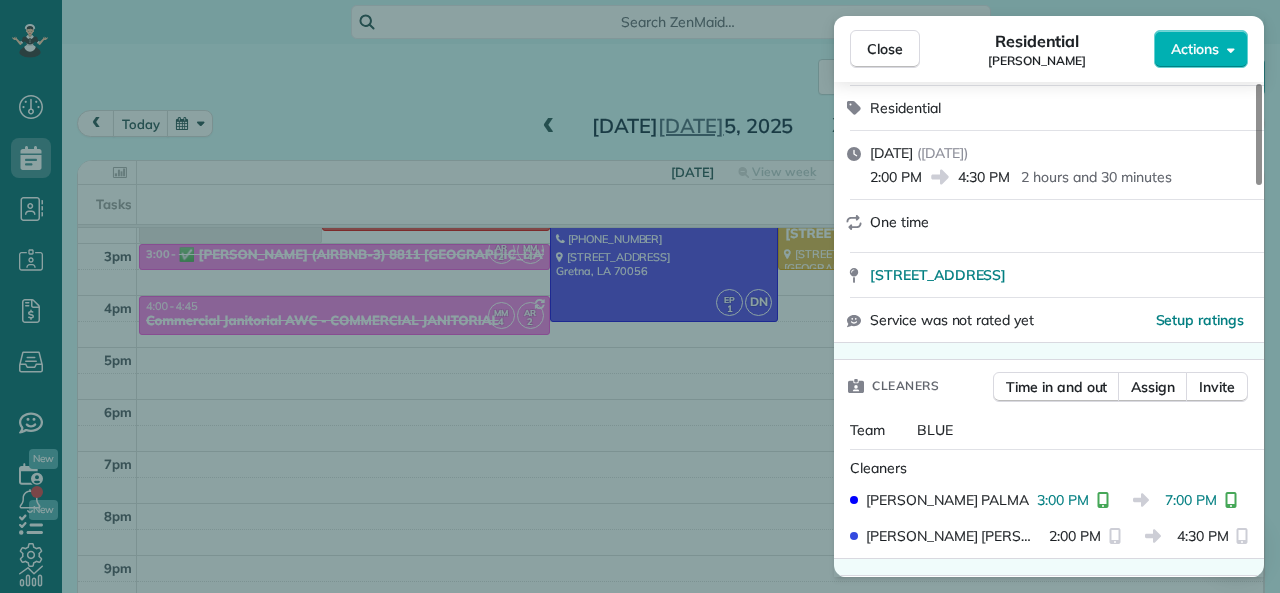 scroll, scrollTop: 200, scrollLeft: 0, axis: vertical 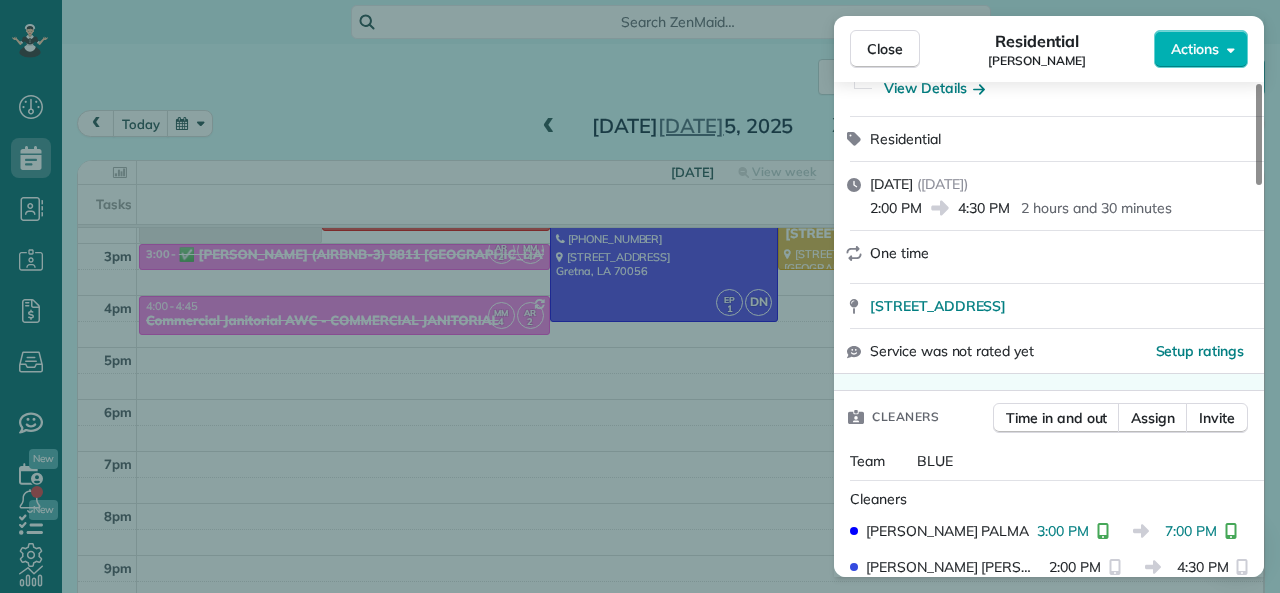 drag, startPoint x: 961, startPoint y: 210, endPoint x: 1011, endPoint y: 208, distance: 50.039986 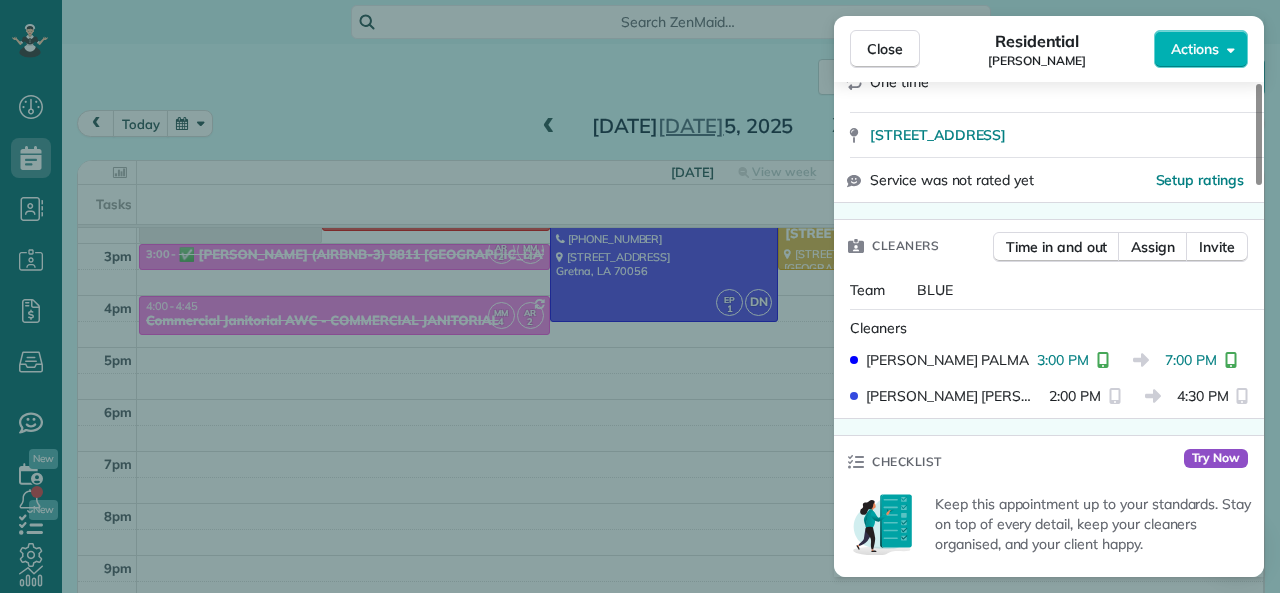 scroll, scrollTop: 400, scrollLeft: 0, axis: vertical 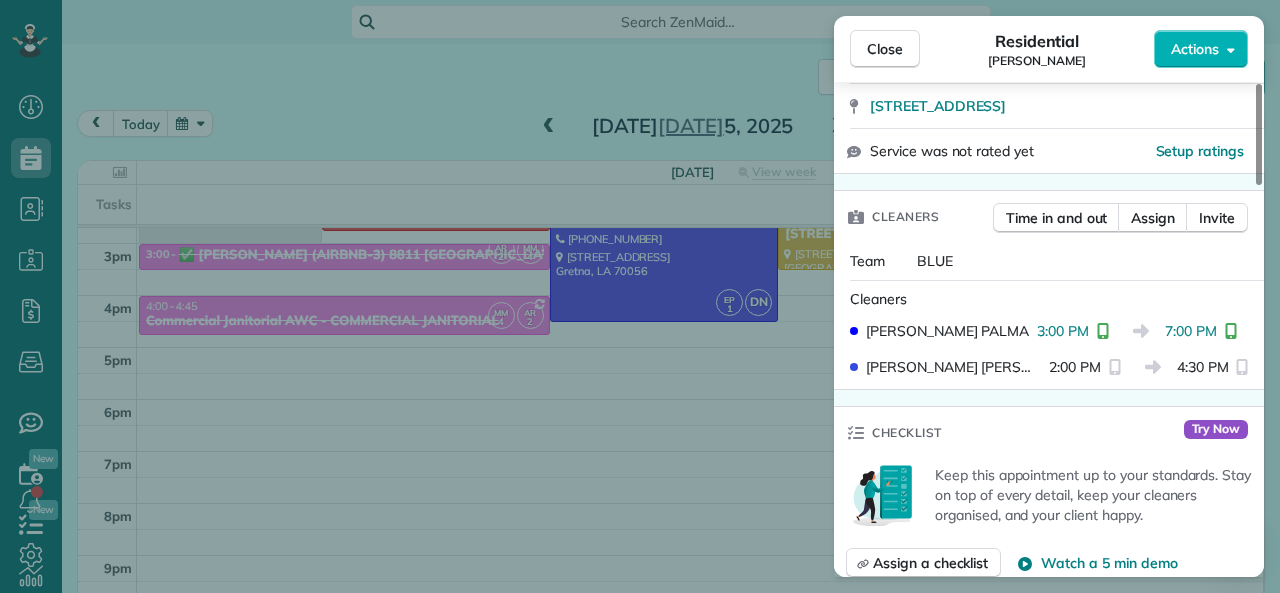 drag, startPoint x: 1167, startPoint y: 328, endPoint x: 1218, endPoint y: 333, distance: 51.24451 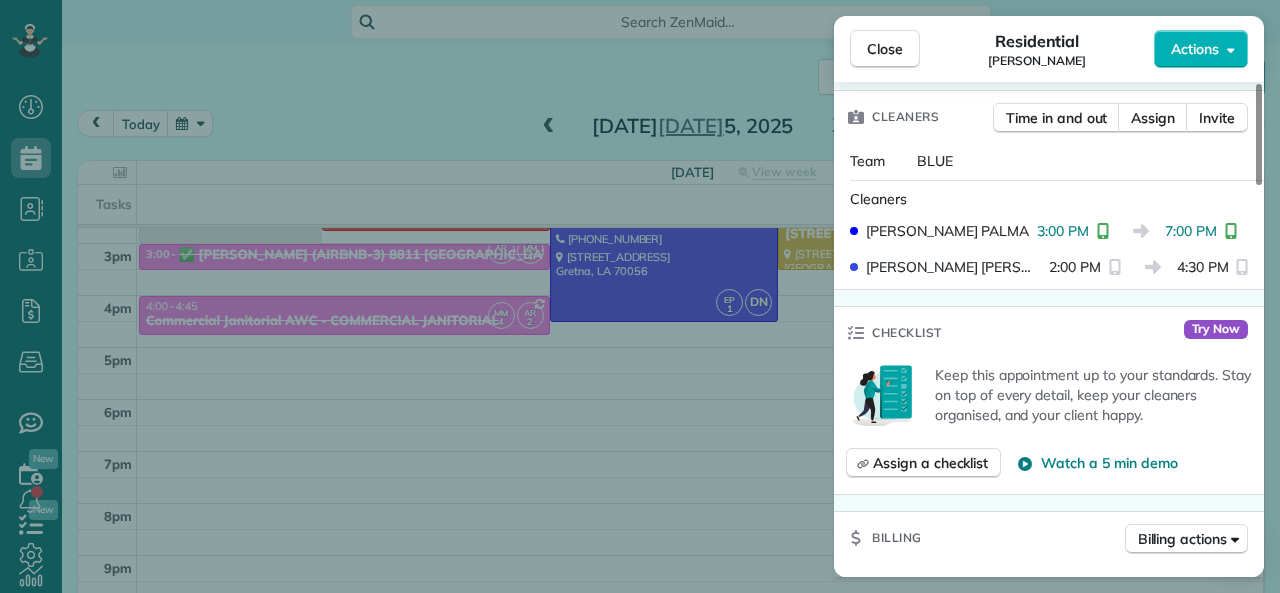 scroll, scrollTop: 100, scrollLeft: 0, axis: vertical 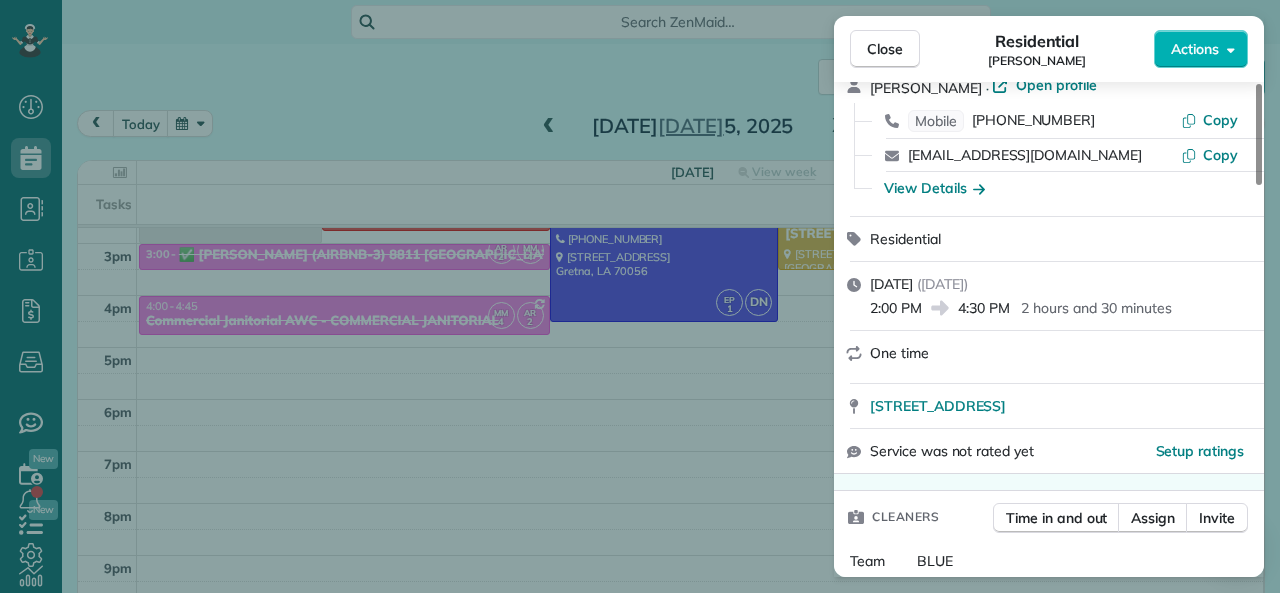 drag, startPoint x: 883, startPoint y: 60, endPoint x: 1245, endPoint y: 170, distance: 378.34375 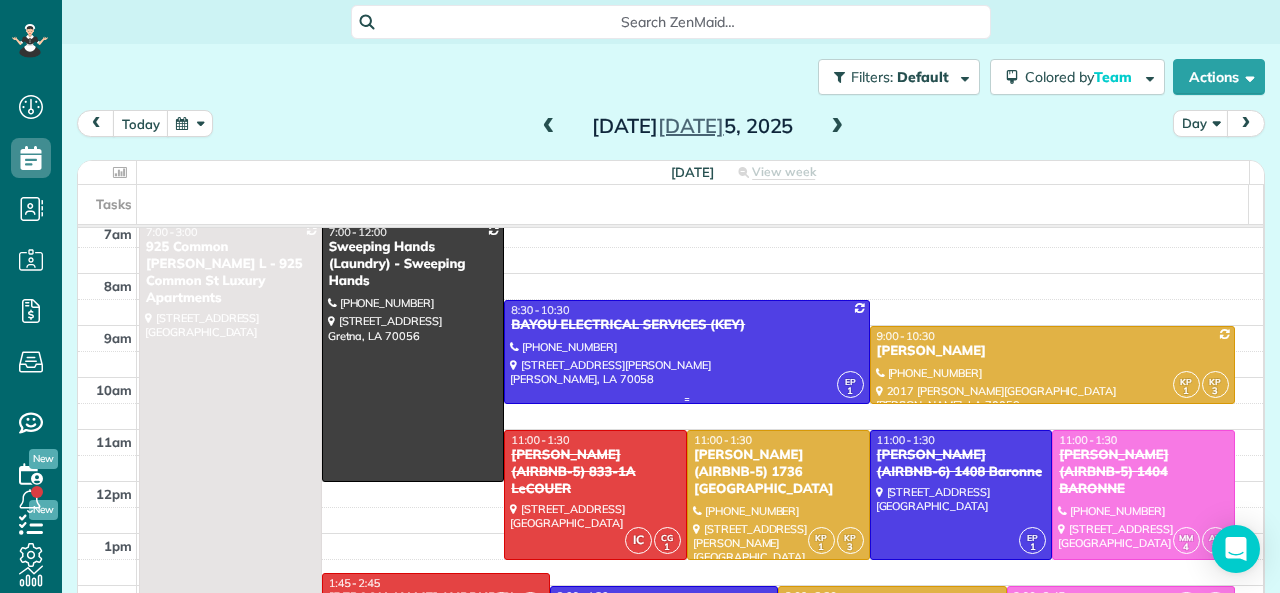 scroll, scrollTop: 0, scrollLeft: 0, axis: both 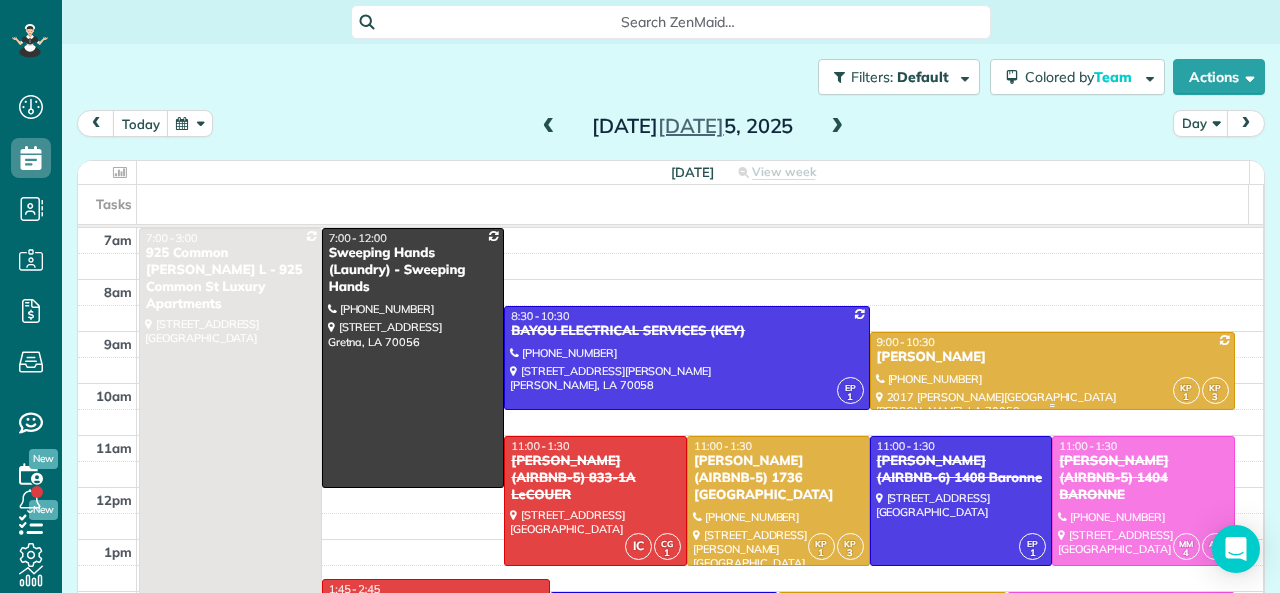click on "[PERSON_NAME]" at bounding box center [1052, 357] 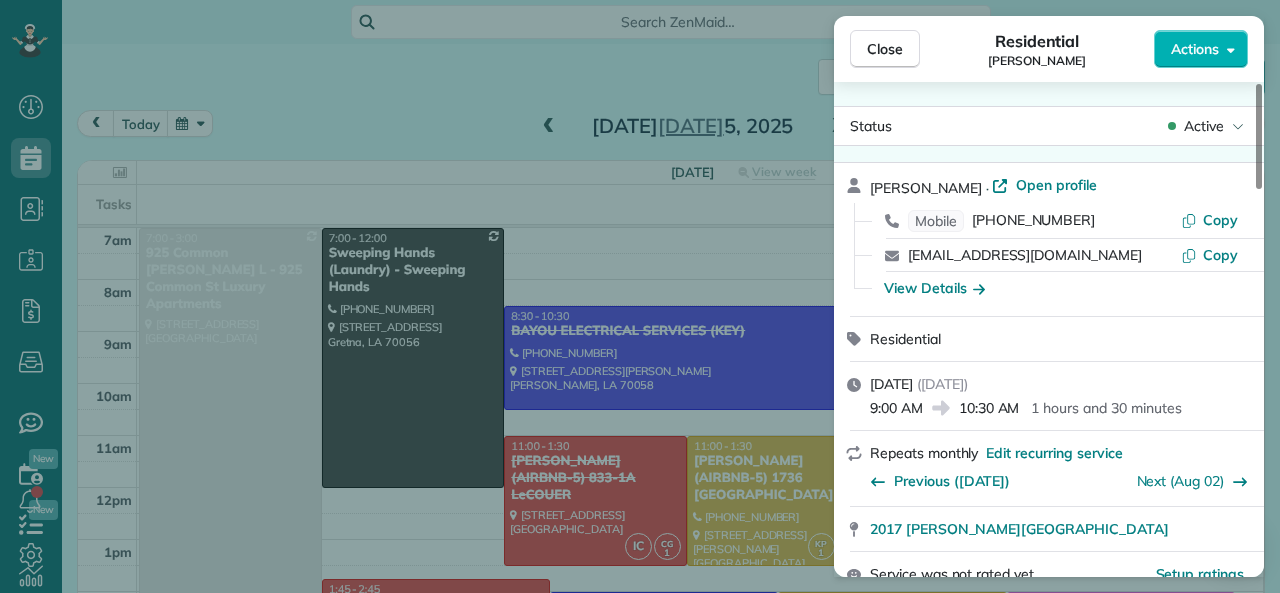 drag, startPoint x: 873, startPoint y: 412, endPoint x: 921, endPoint y: 408, distance: 48.166378 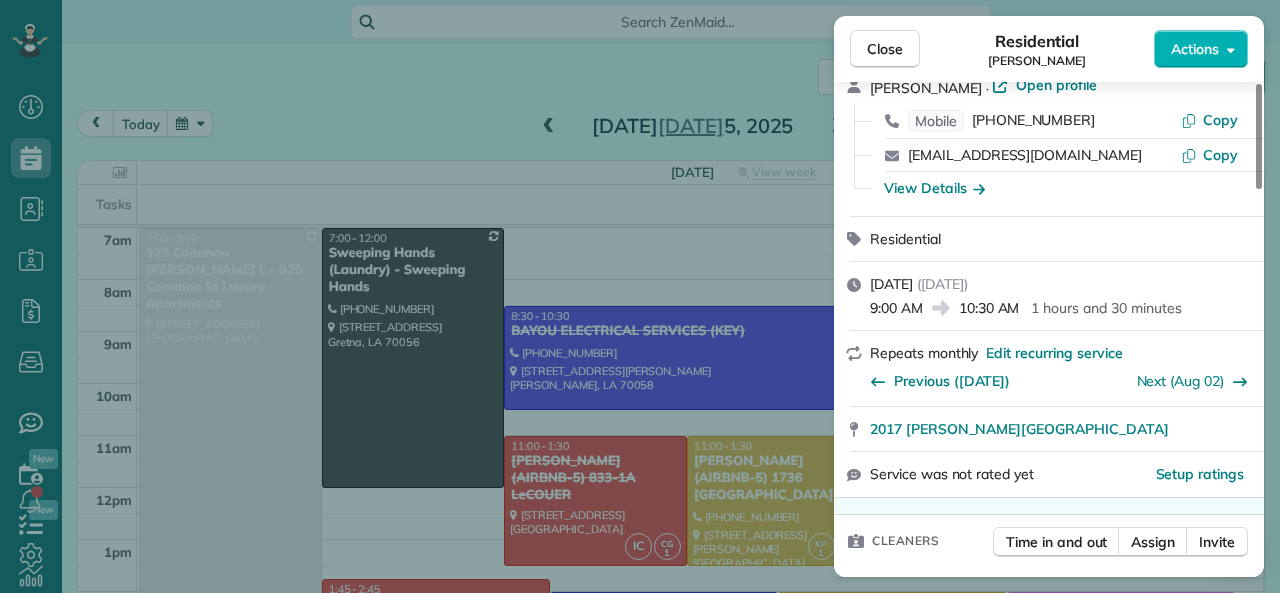 click on "10:30 AM" at bounding box center [989, 308] 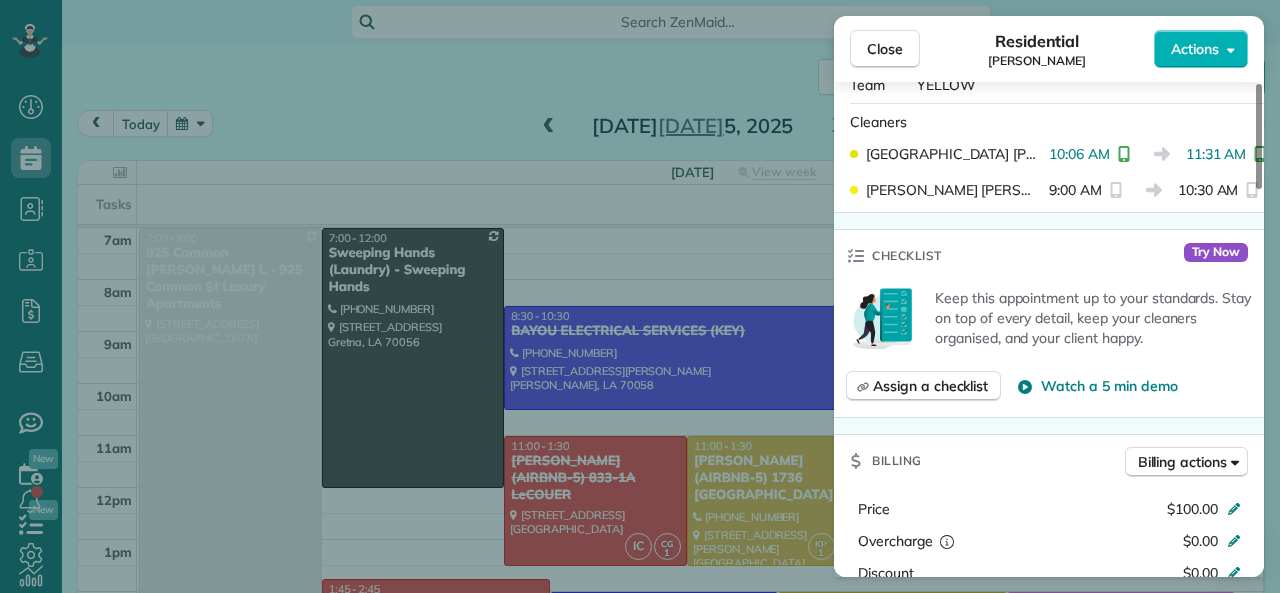scroll, scrollTop: 500, scrollLeft: 0, axis: vertical 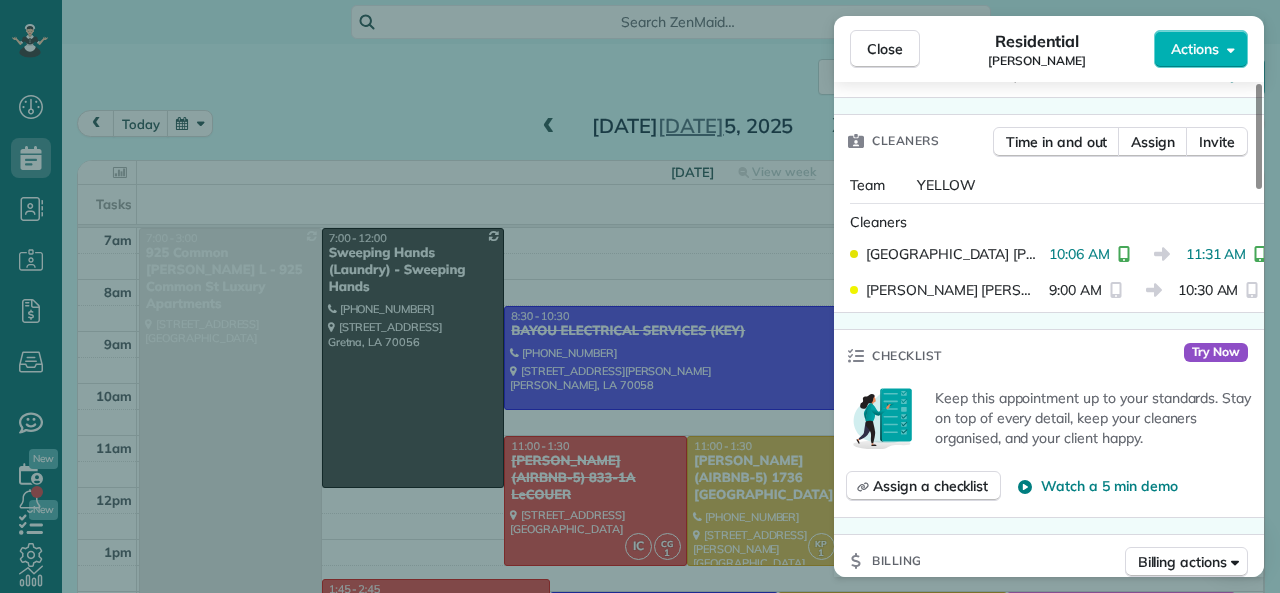 drag, startPoint x: 1038, startPoint y: 253, endPoint x: 1097, endPoint y: 252, distance: 59.008472 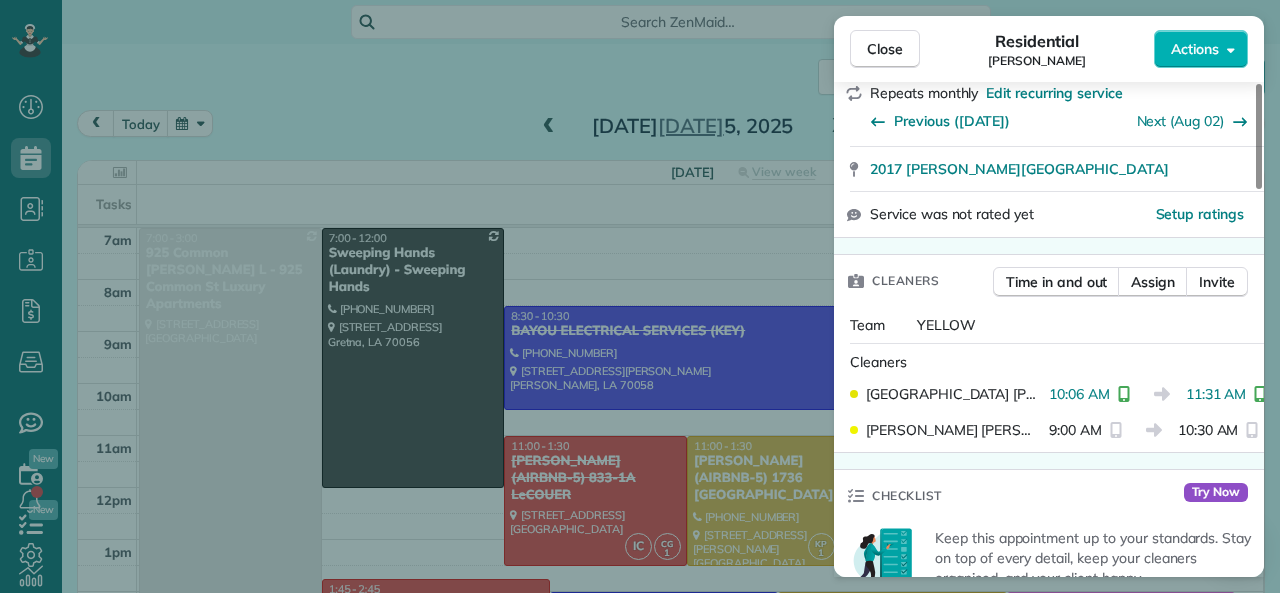scroll, scrollTop: 328, scrollLeft: 0, axis: vertical 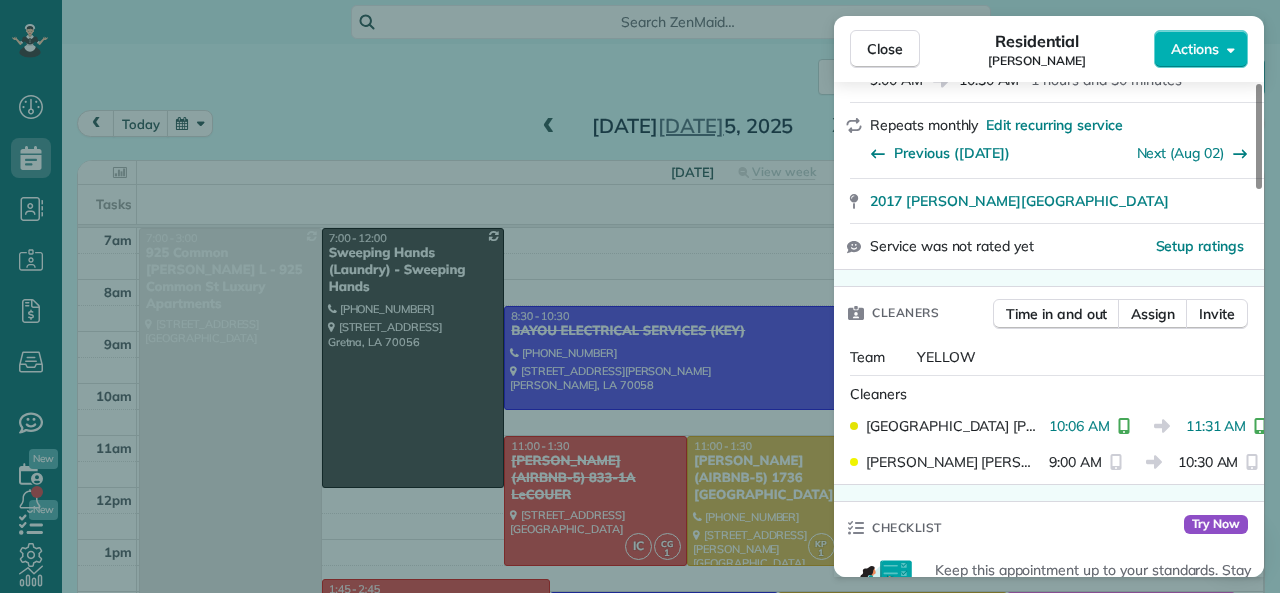 click on "9:00 AM" at bounding box center [1075, 462] 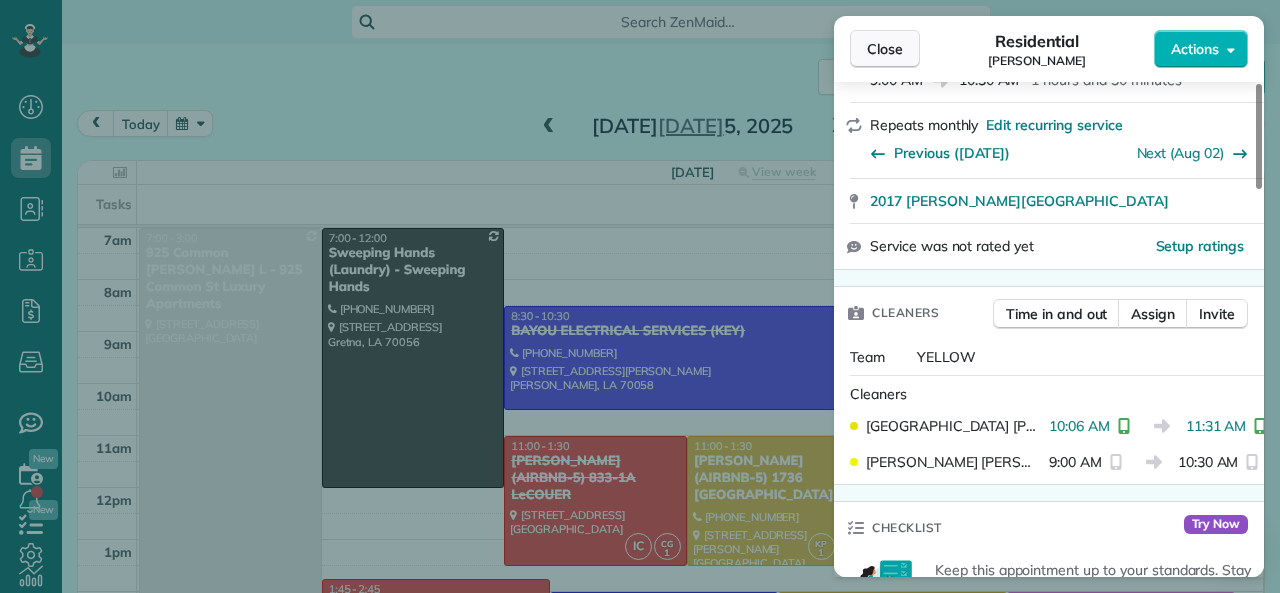 click on "Close" at bounding box center (885, 49) 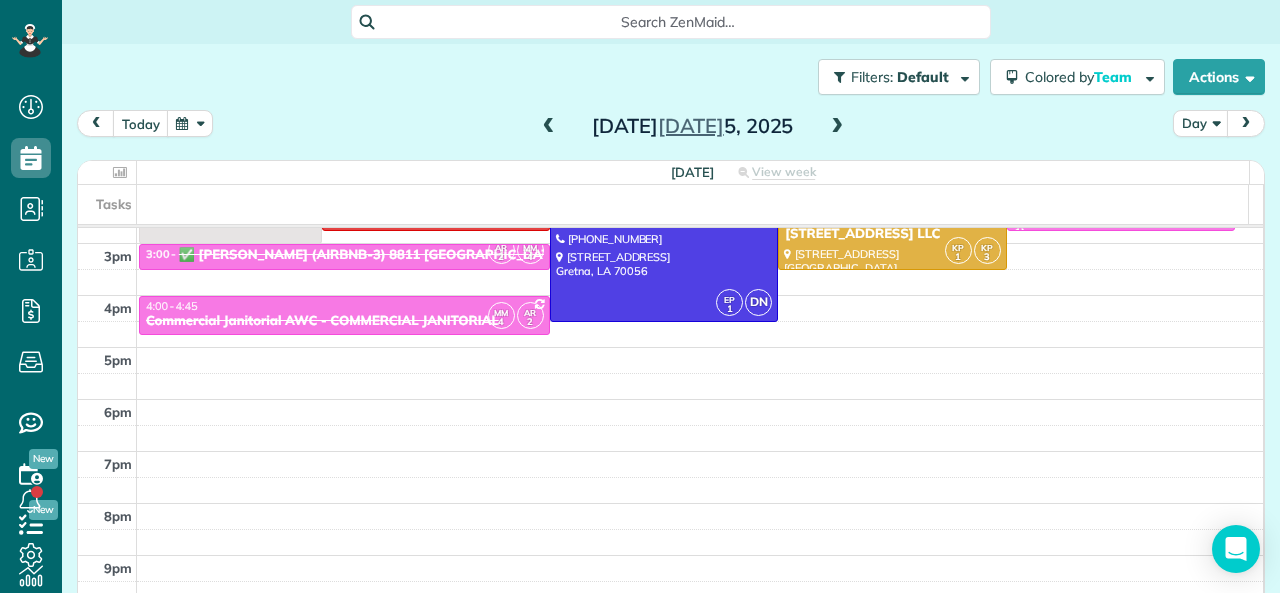 scroll, scrollTop: 300, scrollLeft: 0, axis: vertical 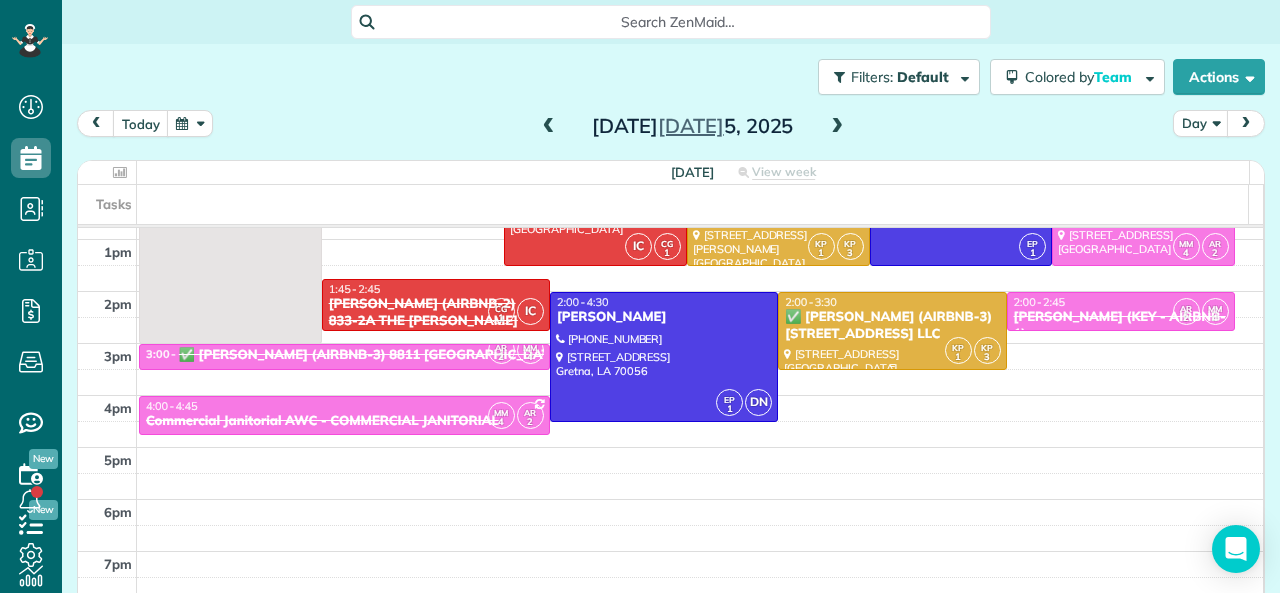 click on "✅ [PERSON_NAME] (AIRBNB-3) [STREET_ADDRESS] LLC" at bounding box center [892, 326] 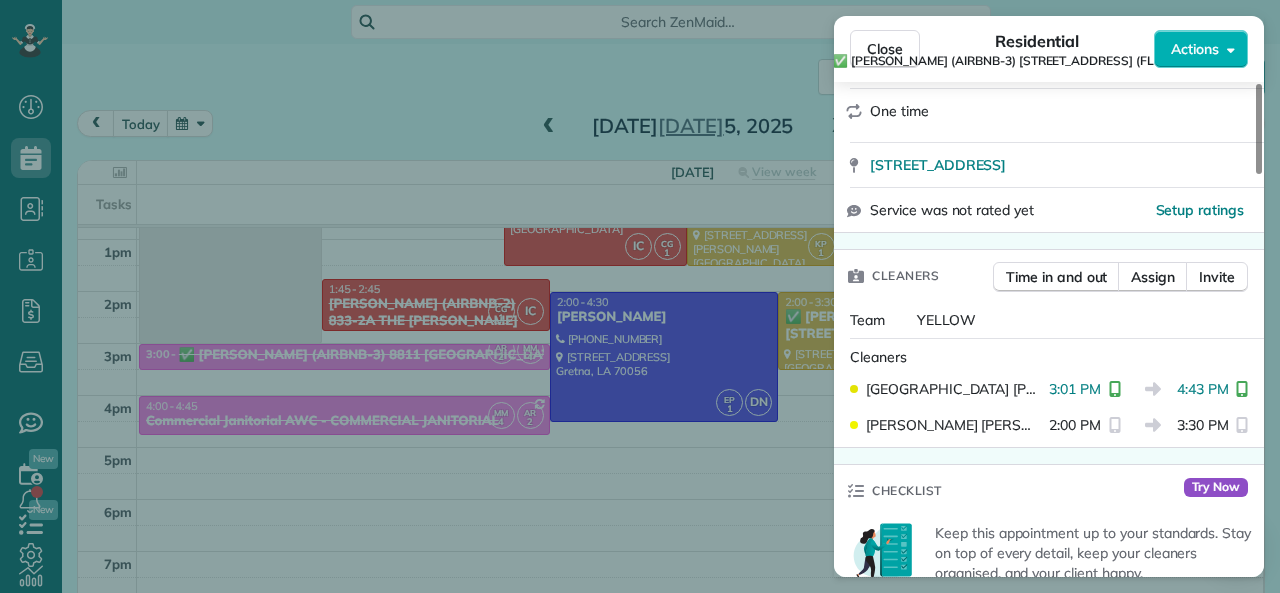 scroll, scrollTop: 400, scrollLeft: 0, axis: vertical 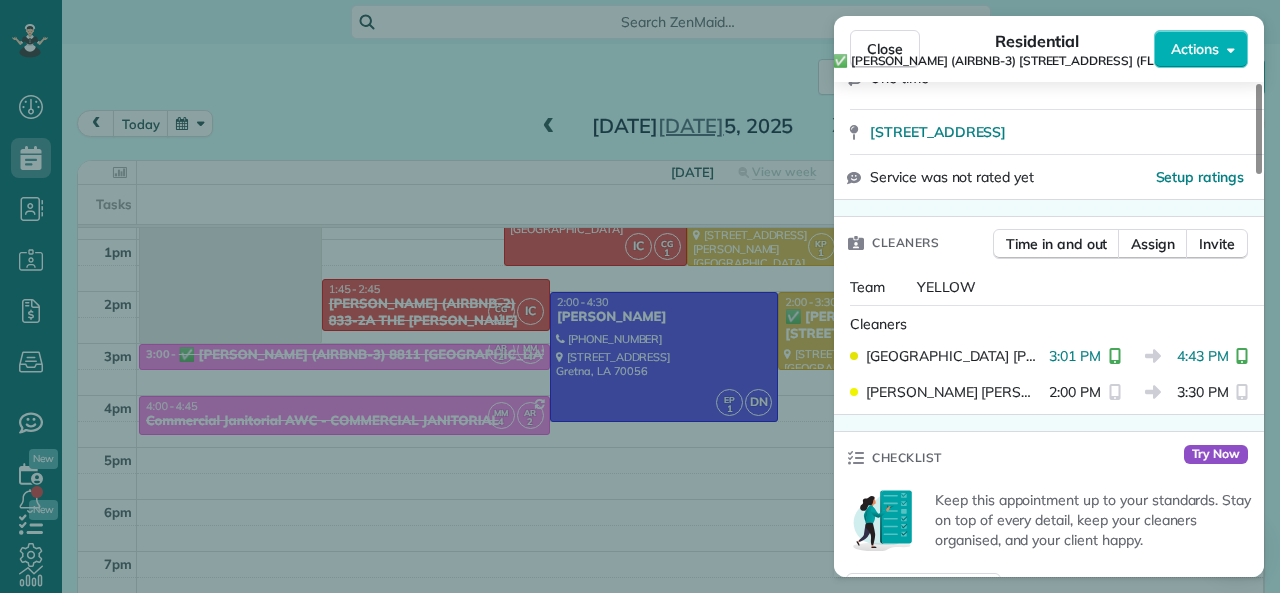 drag, startPoint x: 1168, startPoint y: 357, endPoint x: 1215, endPoint y: 358, distance: 47.010635 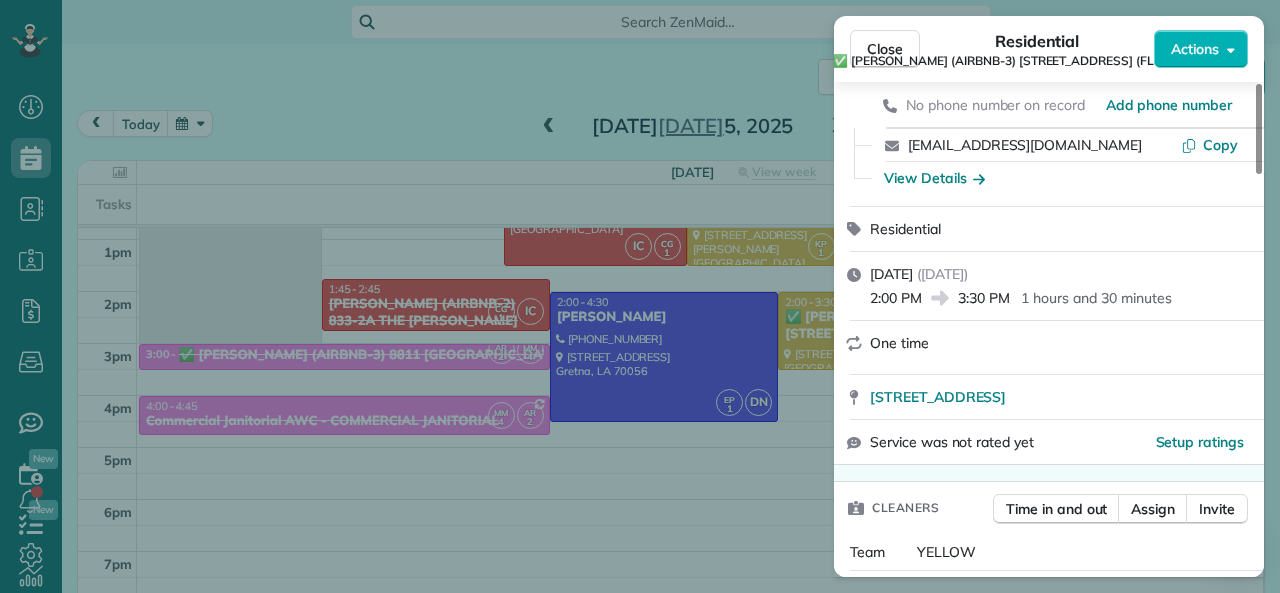 scroll, scrollTop: 100, scrollLeft: 0, axis: vertical 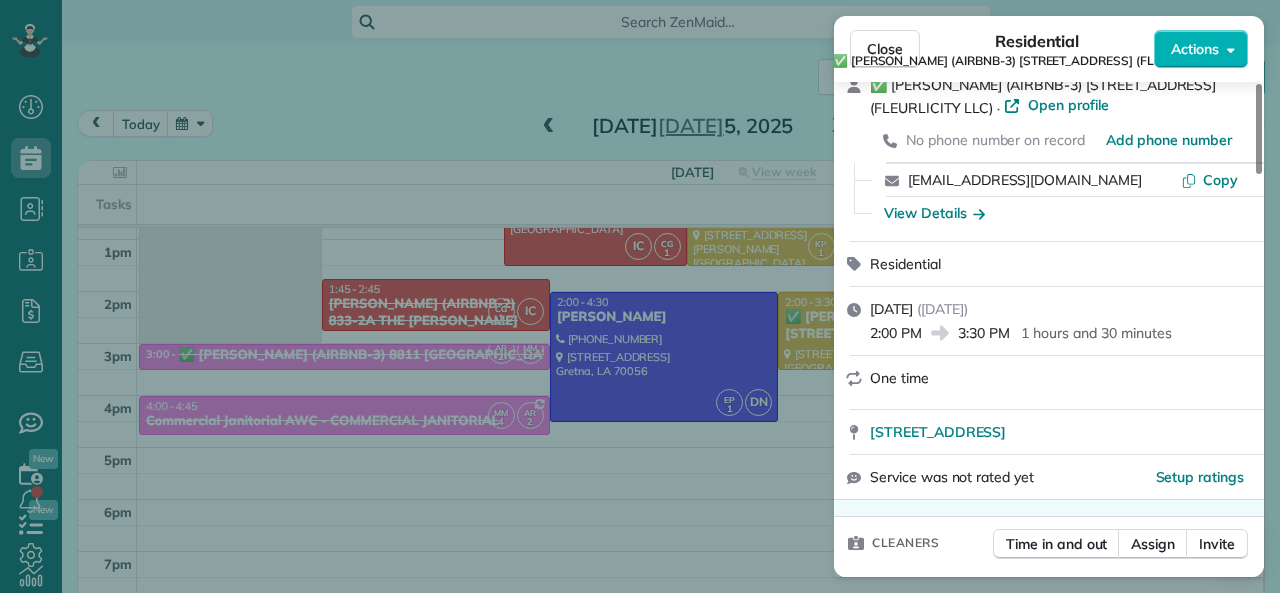 drag, startPoint x: 960, startPoint y: 333, endPoint x: 1012, endPoint y: 325, distance: 52.611786 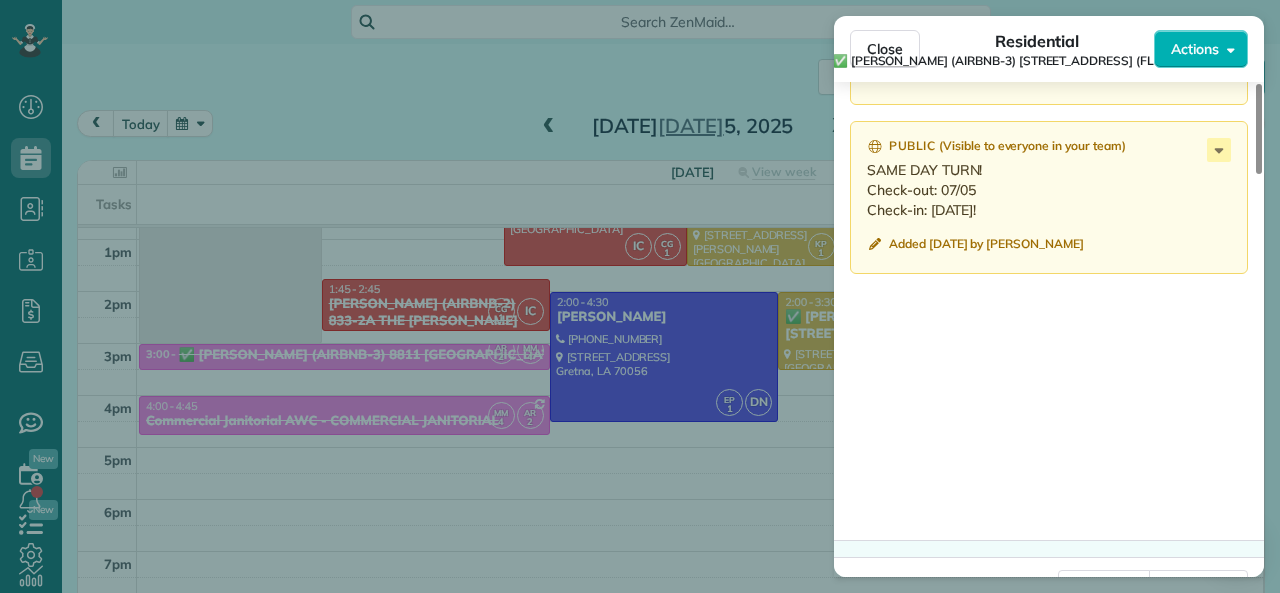 scroll, scrollTop: 1808, scrollLeft: 0, axis: vertical 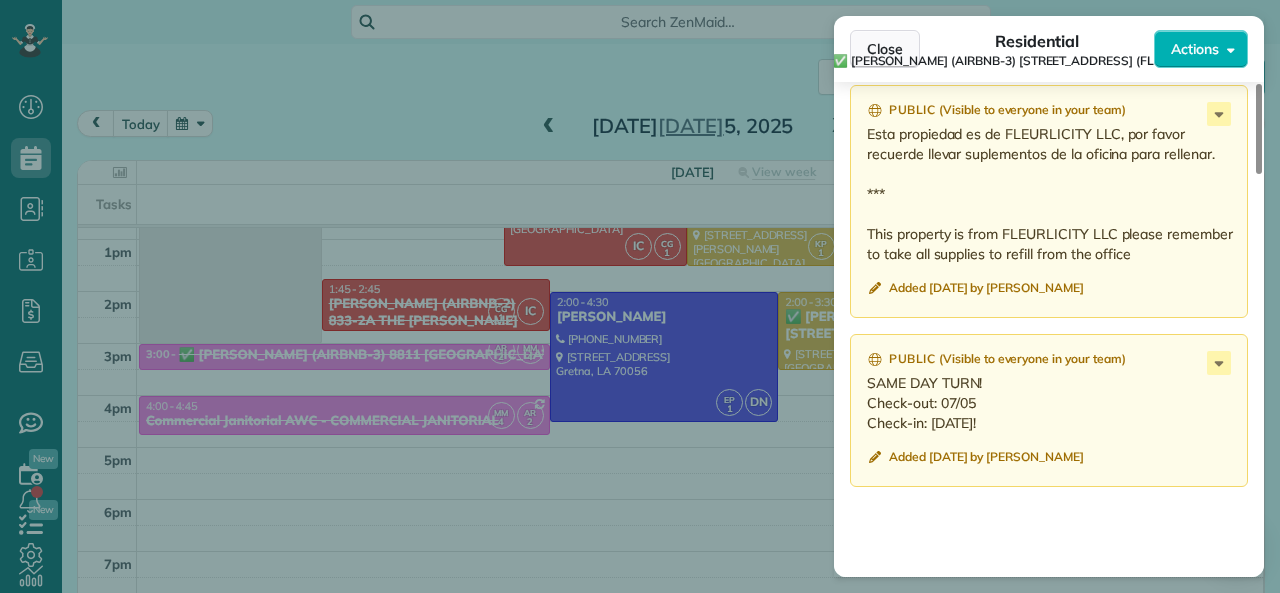 click on "Close" at bounding box center [885, 49] 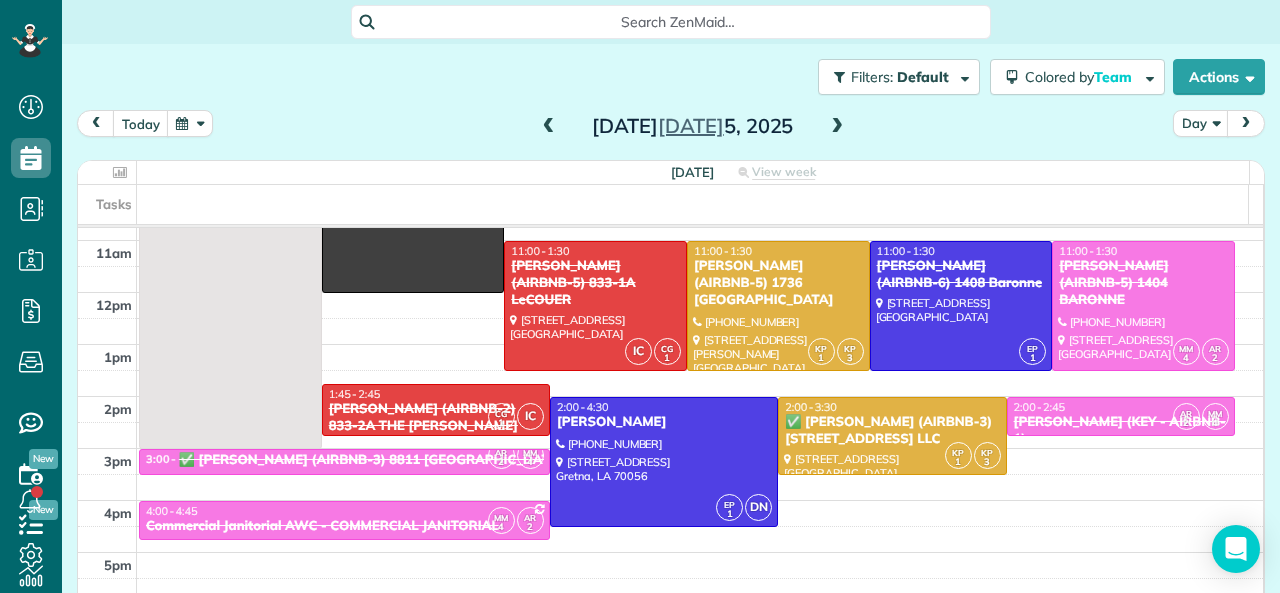 scroll, scrollTop: 200, scrollLeft: 0, axis: vertical 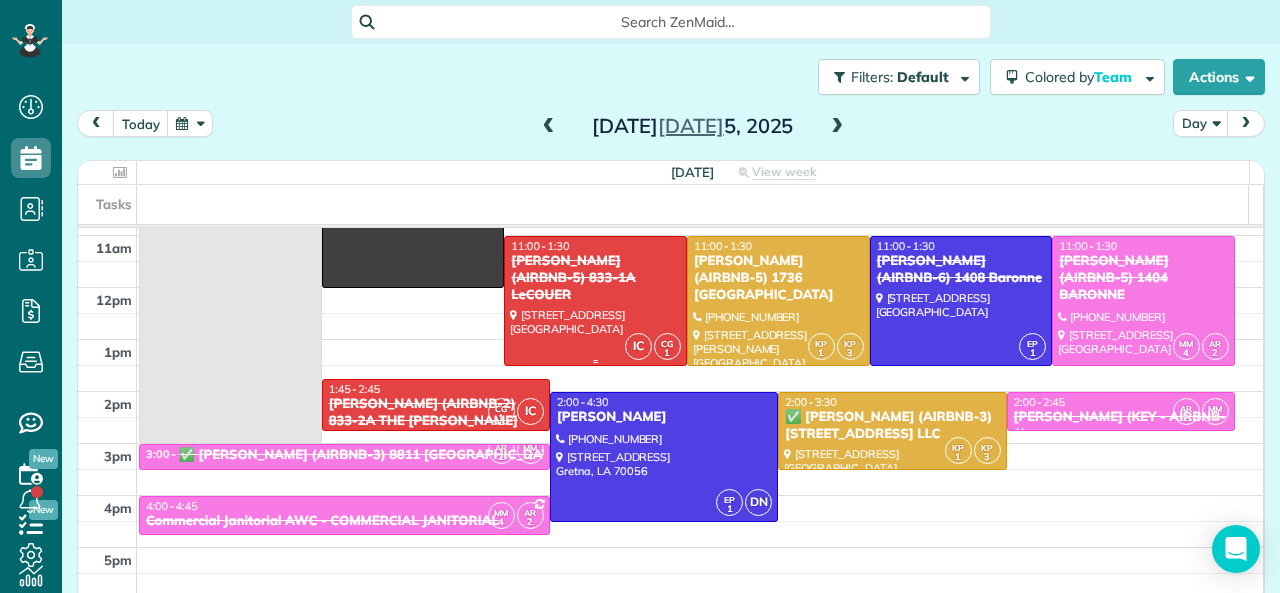 click at bounding box center [595, 301] 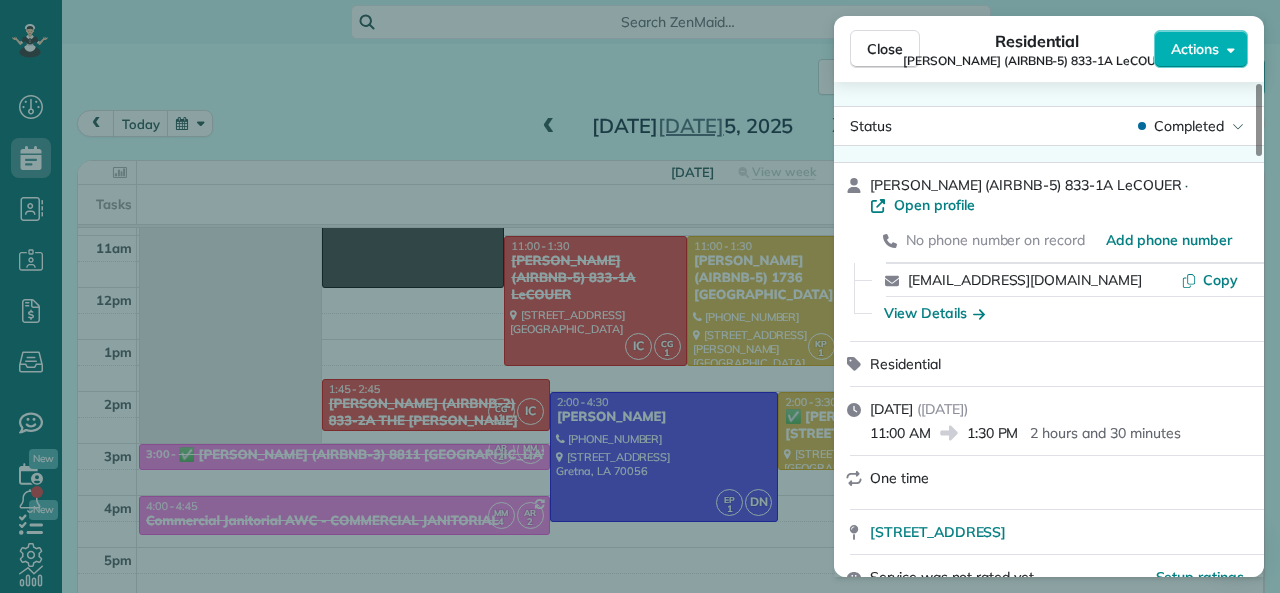 drag, startPoint x: 871, startPoint y: 437, endPoint x: 928, endPoint y: 433, distance: 57.14018 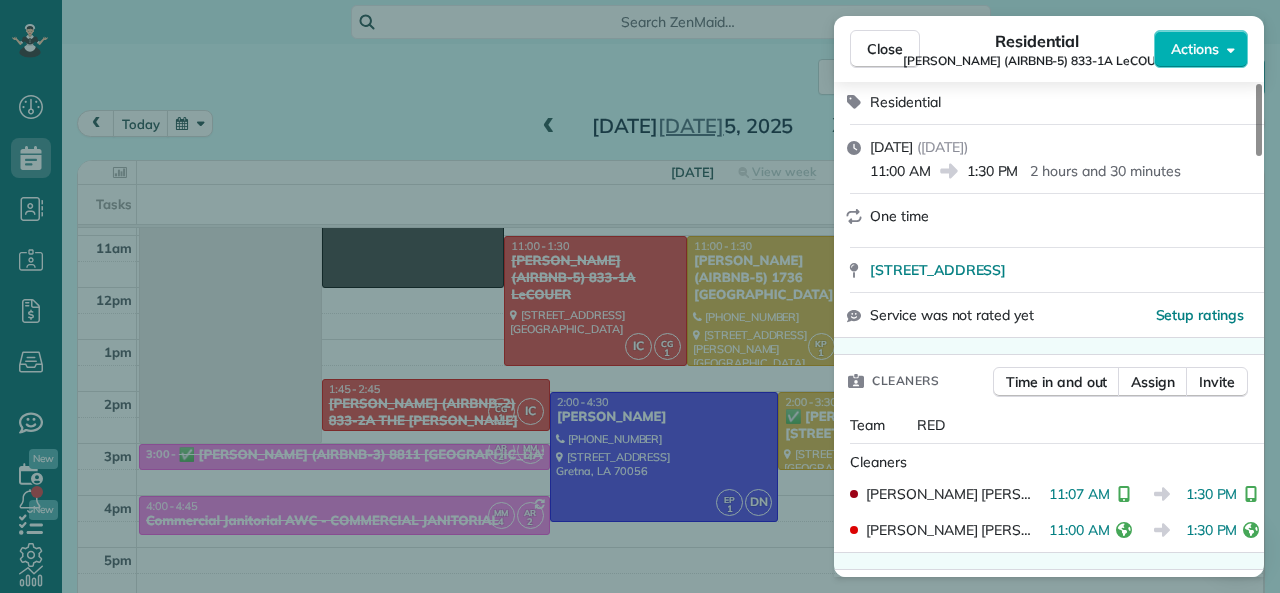 scroll, scrollTop: 300, scrollLeft: 0, axis: vertical 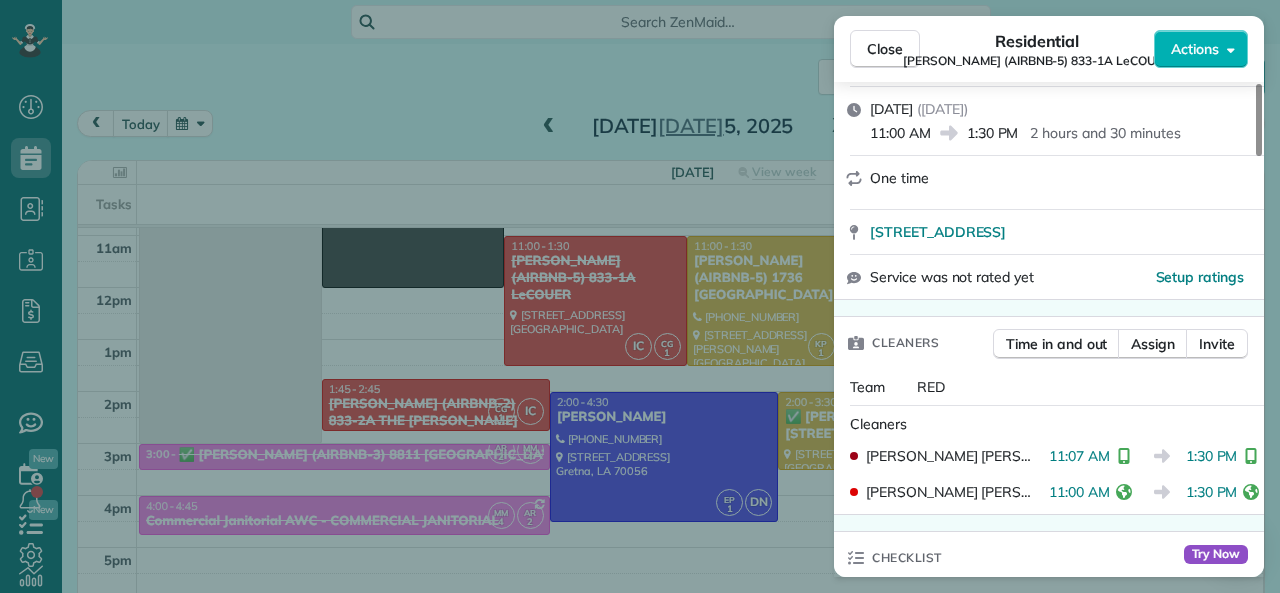 drag, startPoint x: 1038, startPoint y: 457, endPoint x: 1098, endPoint y: 457, distance: 60 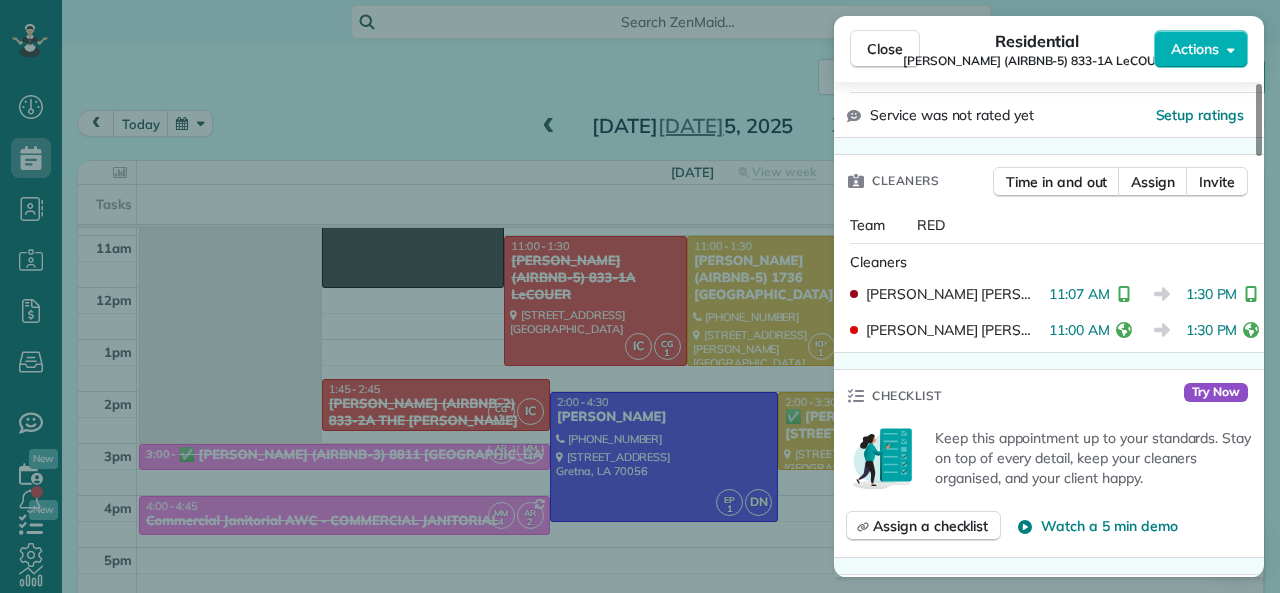 scroll, scrollTop: 500, scrollLeft: 0, axis: vertical 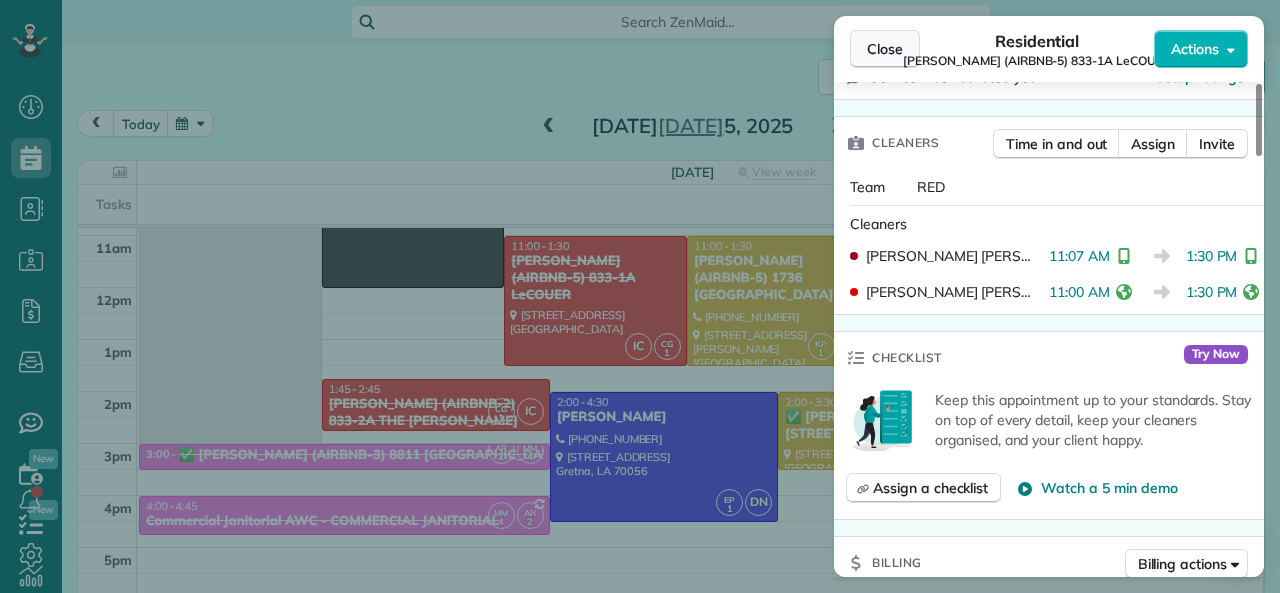 click on "Close" at bounding box center [885, 49] 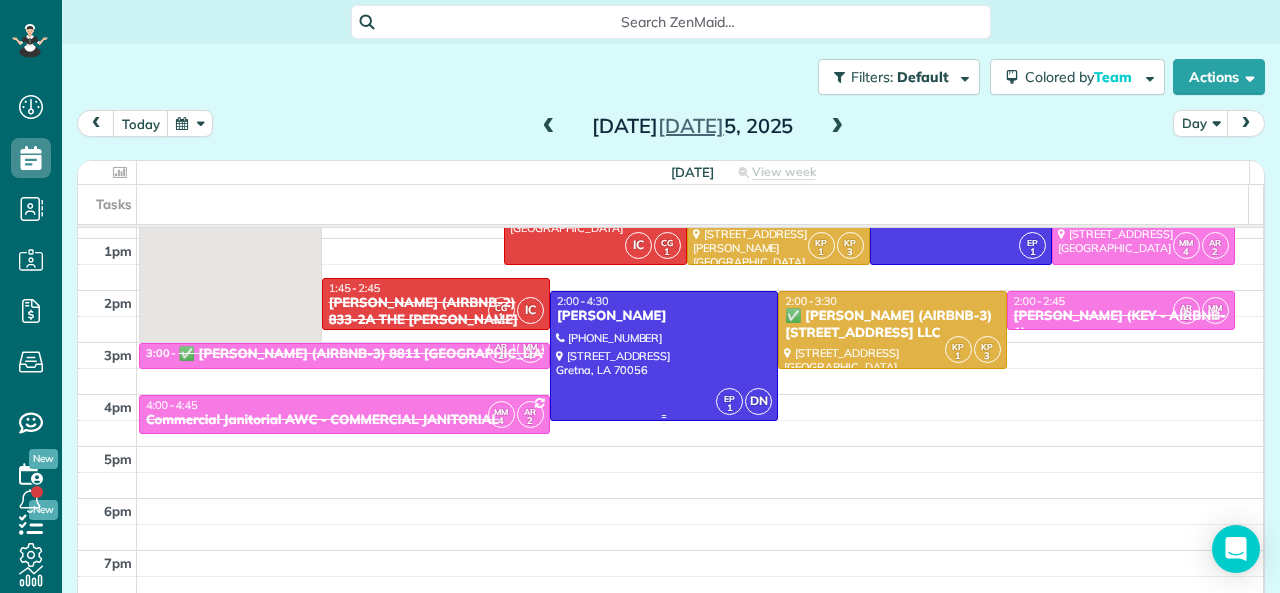 scroll, scrollTop: 300, scrollLeft: 0, axis: vertical 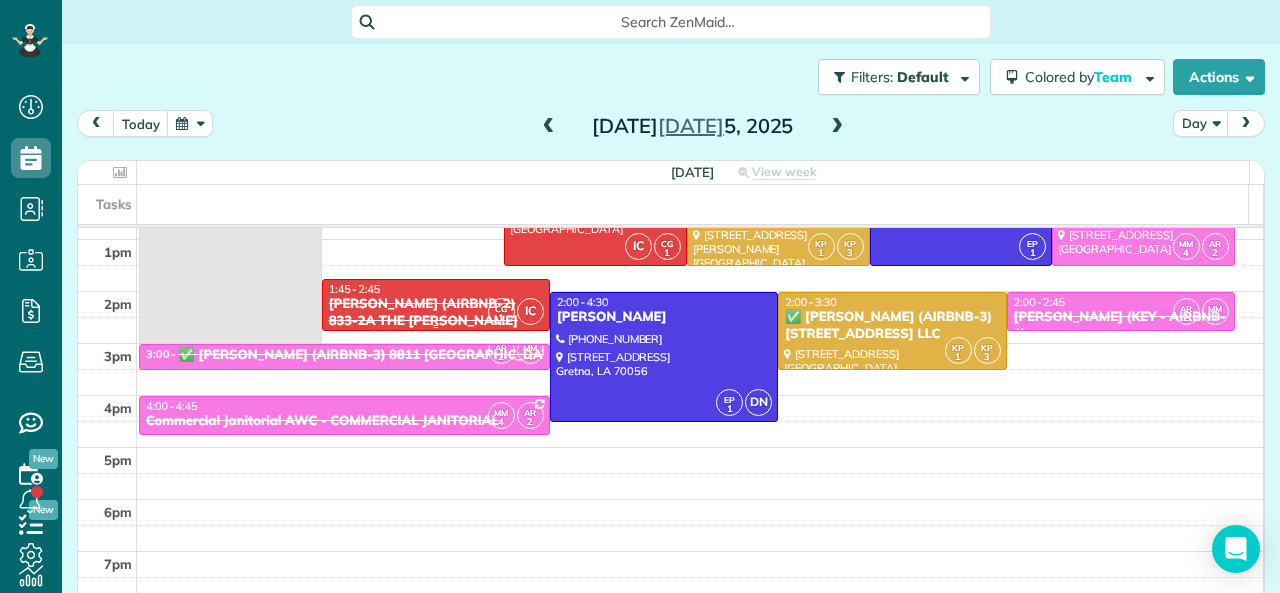 click on "[PERSON_NAME] (AIRBNB-2) 833-2A THE [PERSON_NAME]" at bounding box center (436, 313) 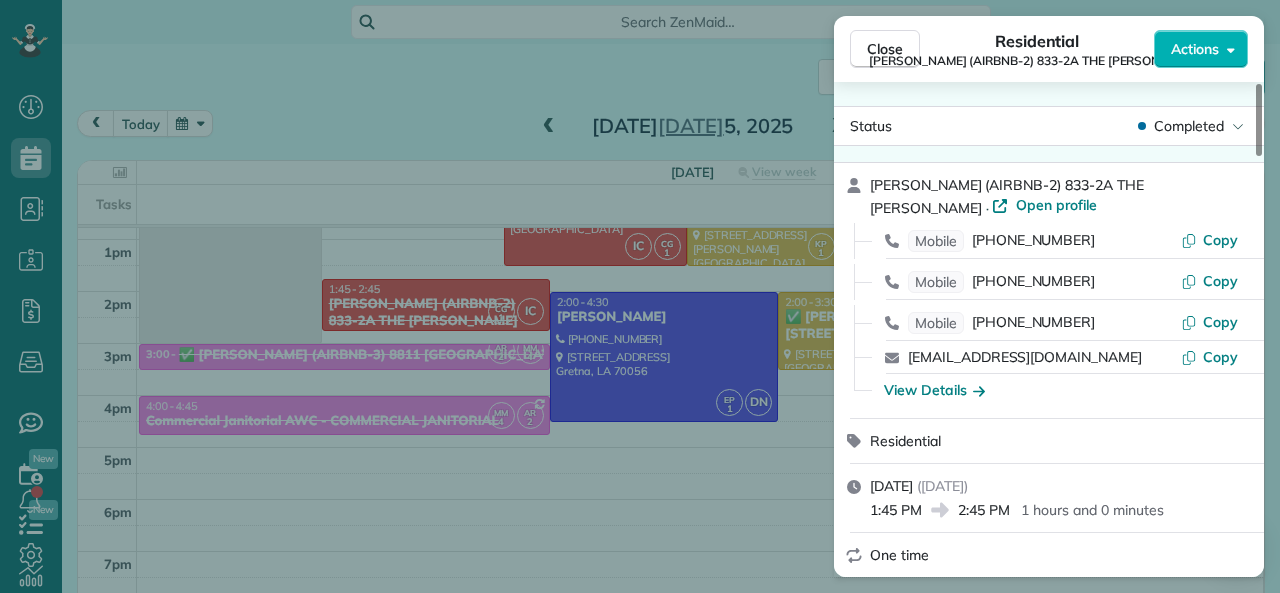 scroll, scrollTop: 200, scrollLeft: 0, axis: vertical 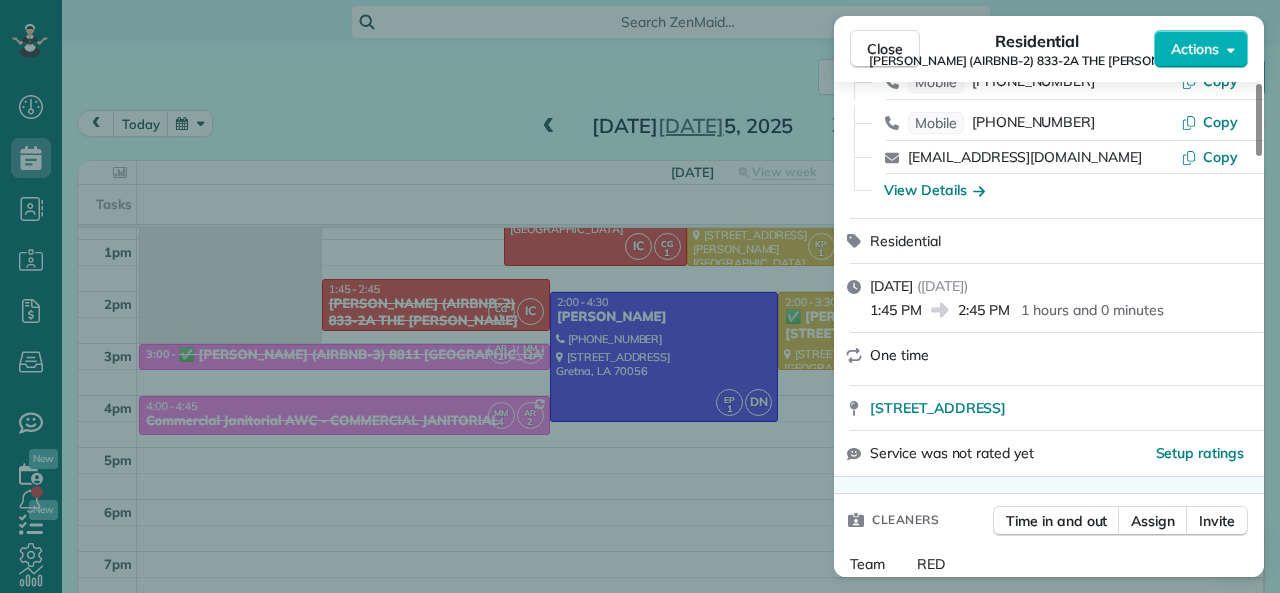 drag, startPoint x: 960, startPoint y: 318, endPoint x: 1008, endPoint y: 313, distance: 48.259712 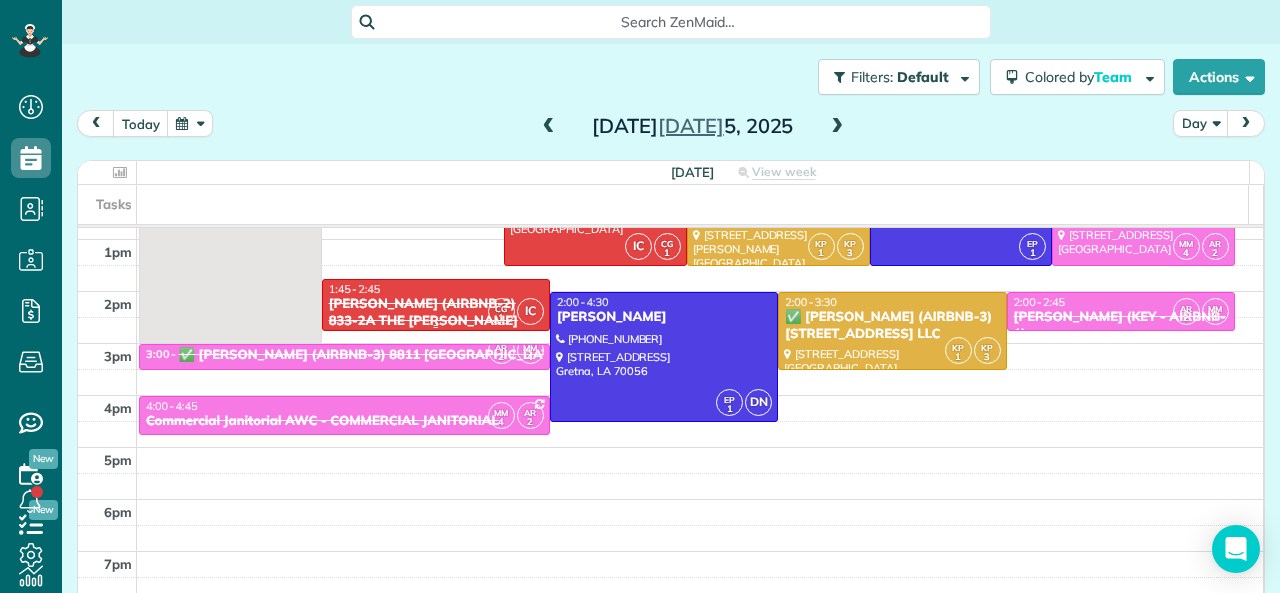 click on "[PERSON_NAME] (AIRBNB-2) 833-2A THE [PERSON_NAME]" at bounding box center (436, 313) 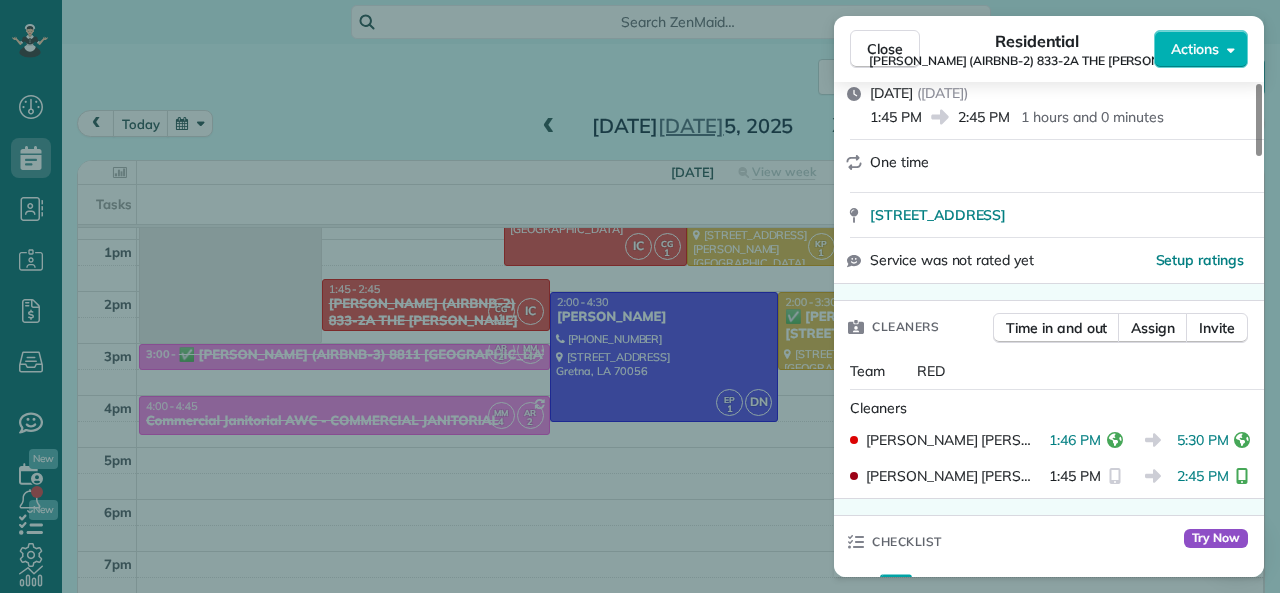 scroll, scrollTop: 500, scrollLeft: 0, axis: vertical 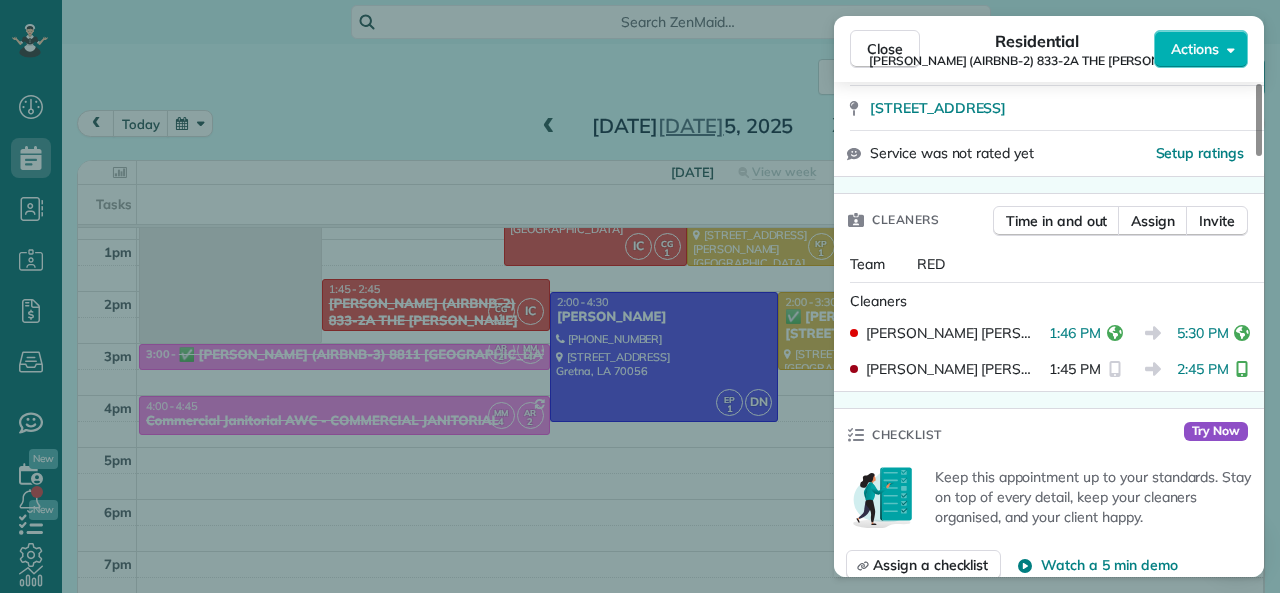 drag, startPoint x: 1169, startPoint y: 336, endPoint x: 1216, endPoint y: 335, distance: 47.010635 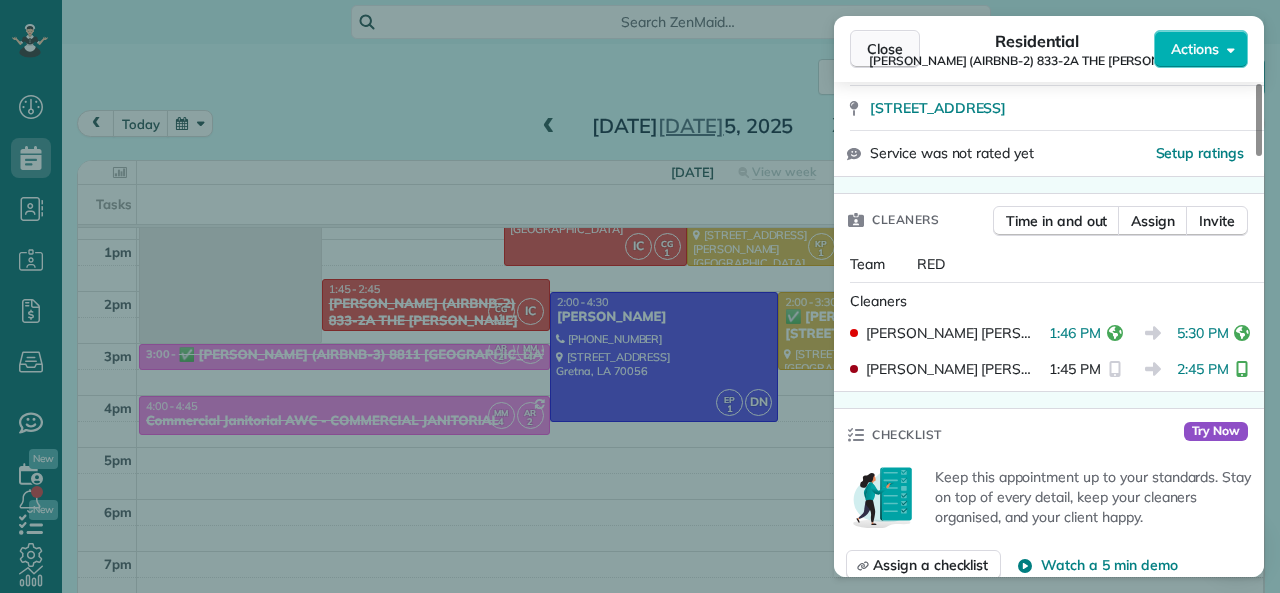 click on "Close" at bounding box center (885, 49) 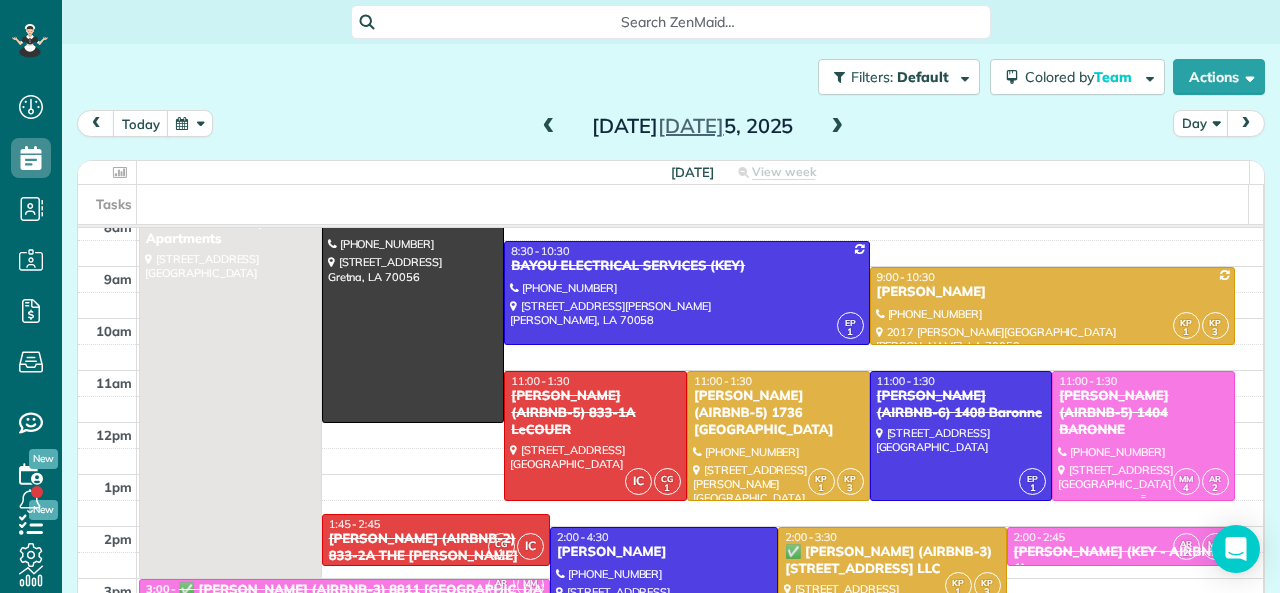 scroll, scrollTop: 100, scrollLeft: 0, axis: vertical 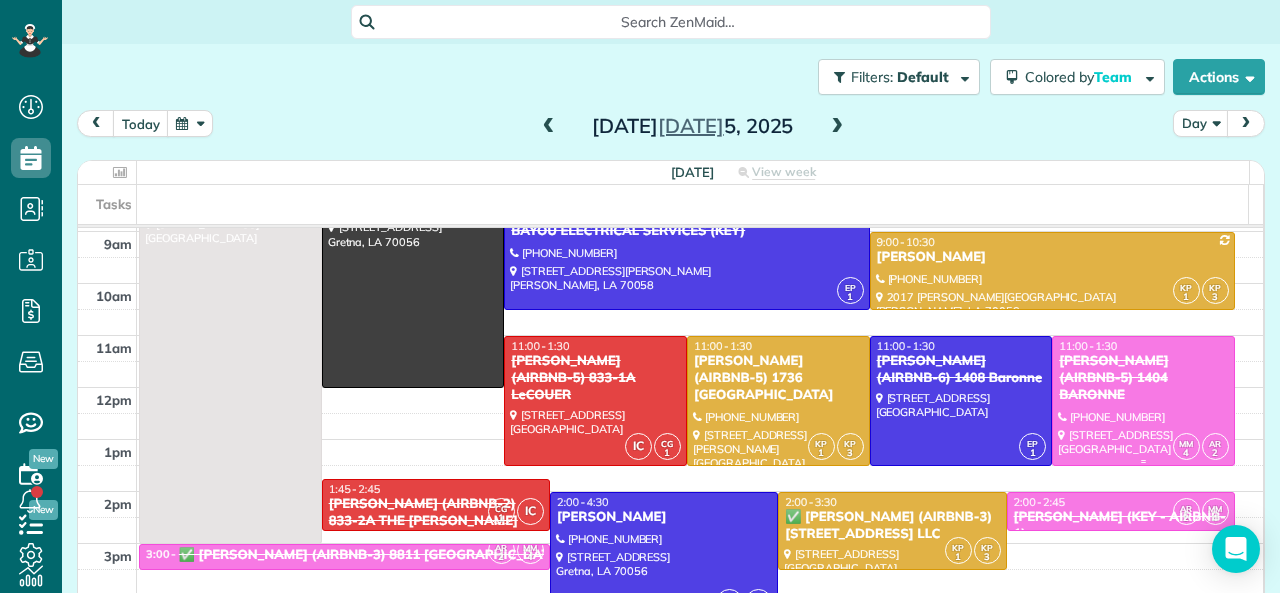 click on "[PERSON_NAME] (AIRBNB-5) 1404 BARONNE" at bounding box center (1143, 378) 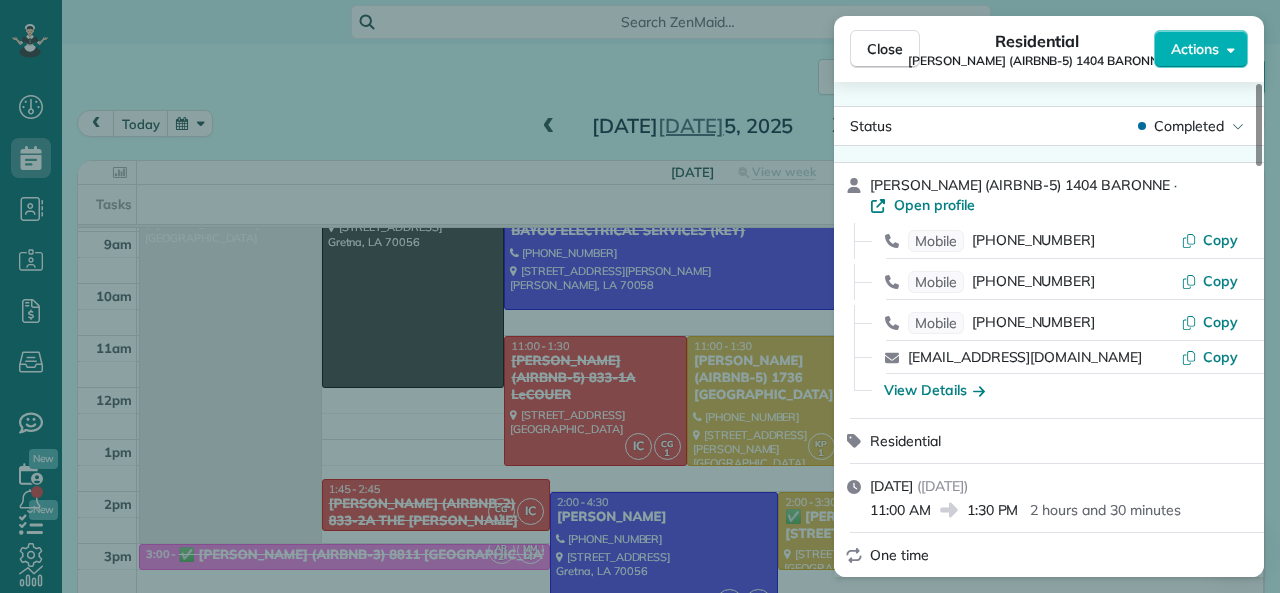 drag, startPoint x: 870, startPoint y: 508, endPoint x: 932, endPoint y: 508, distance: 62 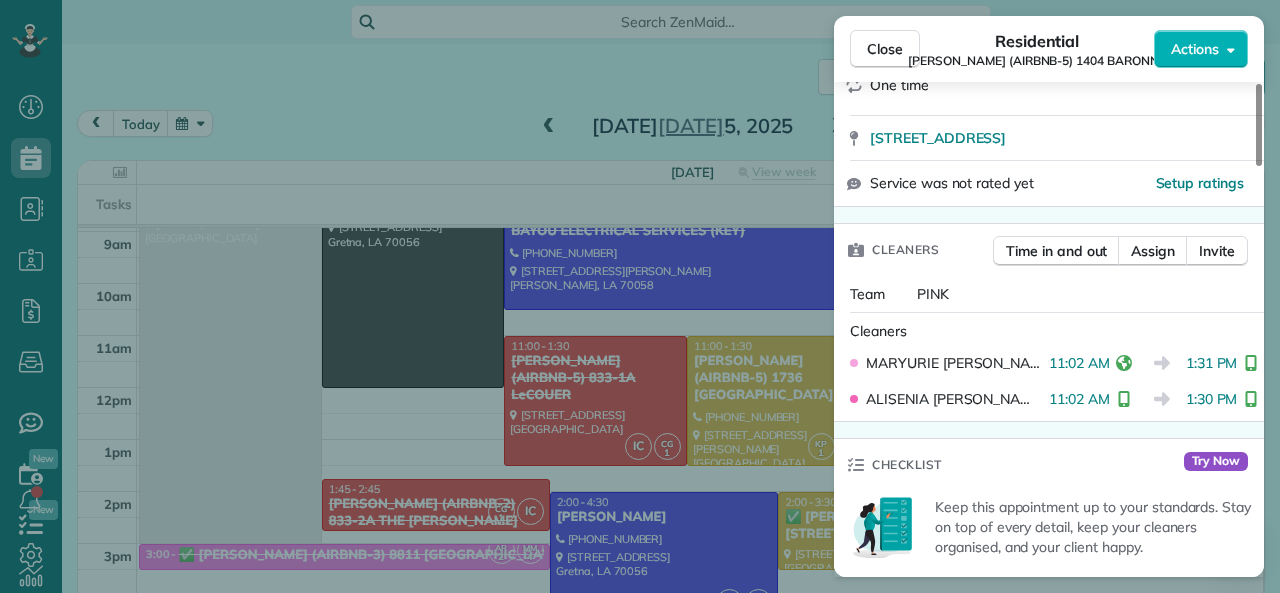scroll, scrollTop: 500, scrollLeft: 0, axis: vertical 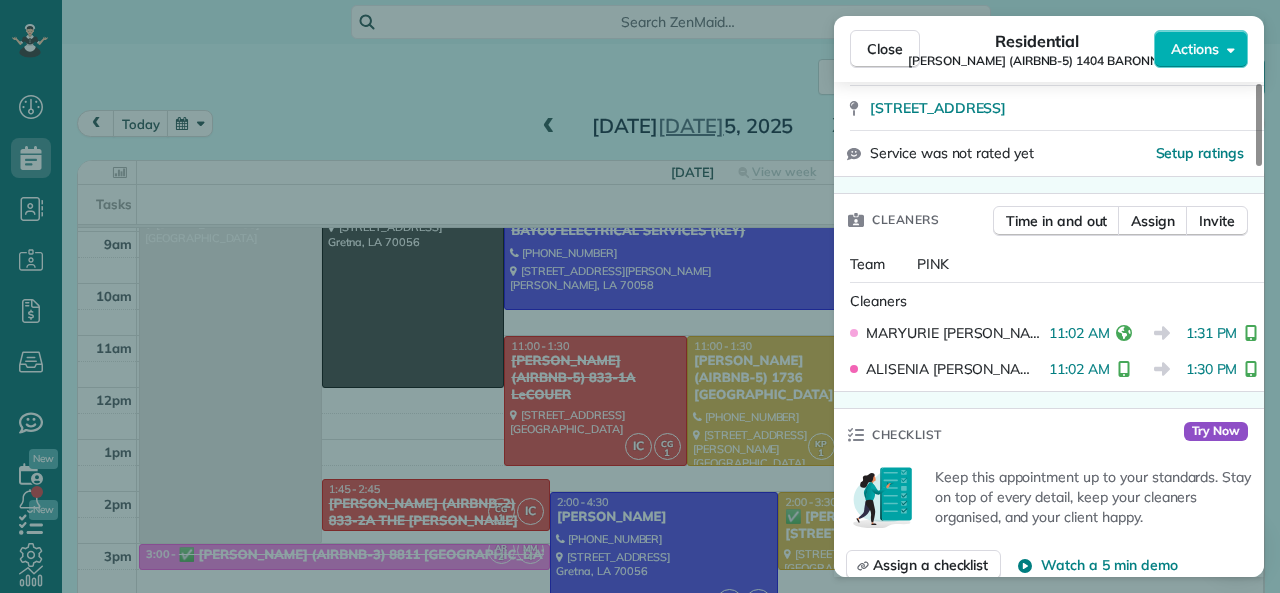 drag, startPoint x: 1039, startPoint y: 336, endPoint x: 1096, endPoint y: 337, distance: 57.00877 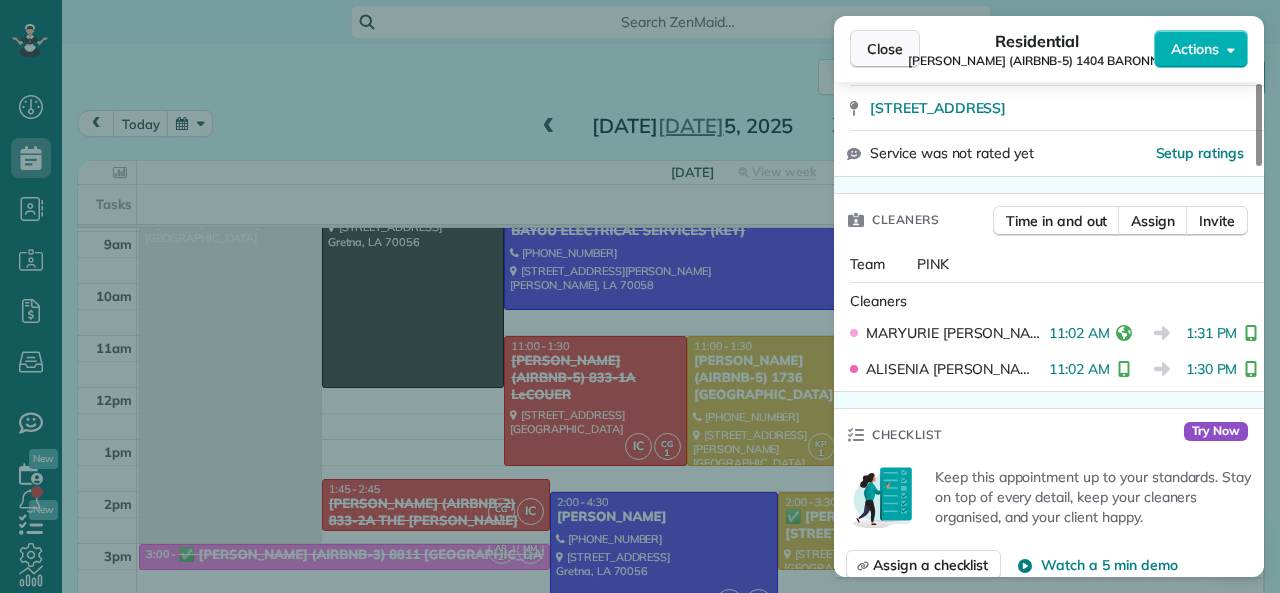 click on "Close" at bounding box center [885, 49] 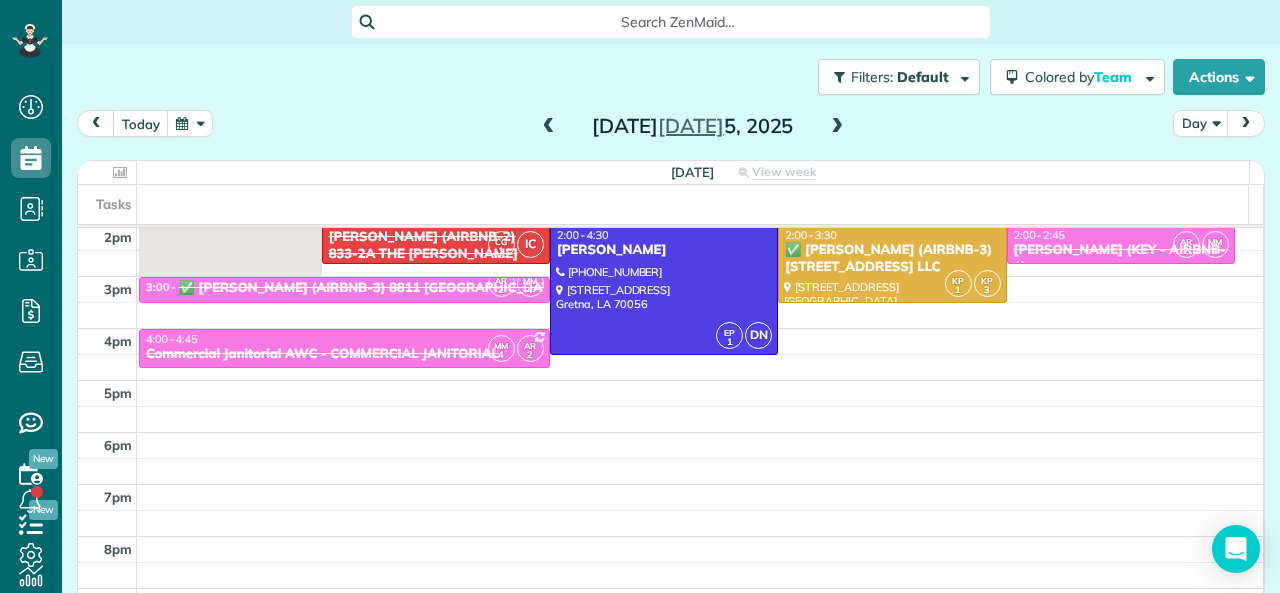 scroll, scrollTop: 300, scrollLeft: 0, axis: vertical 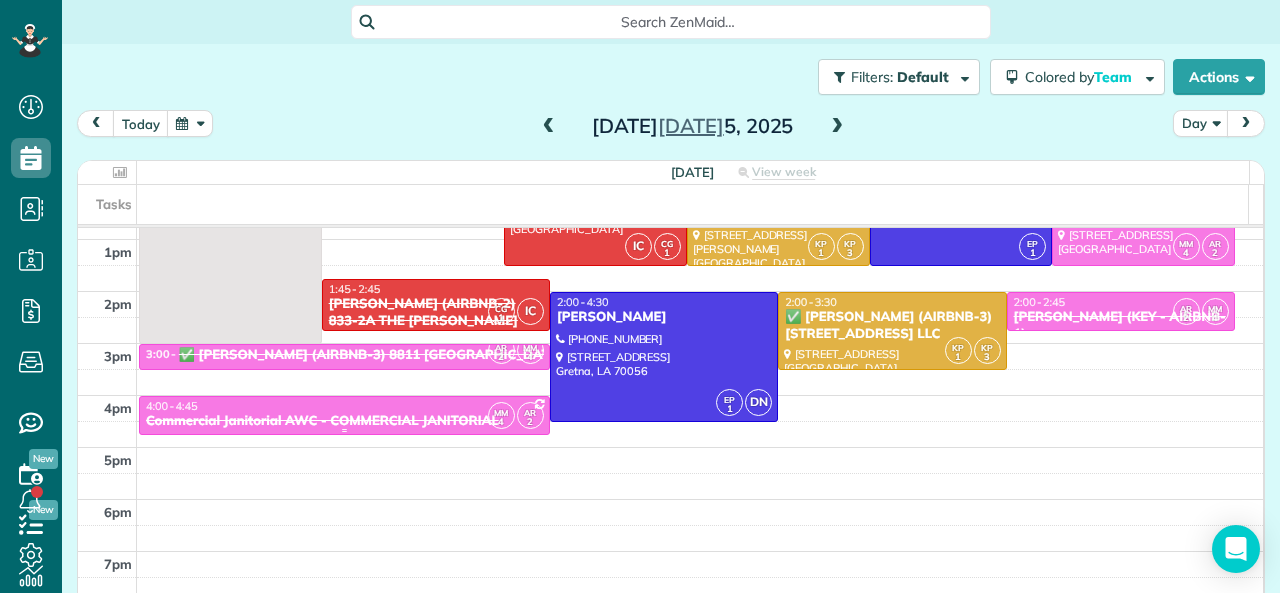 click on "Commercial Janitorial AWC - COMMERCIAL JANITORIAL" at bounding box center (344, 421) 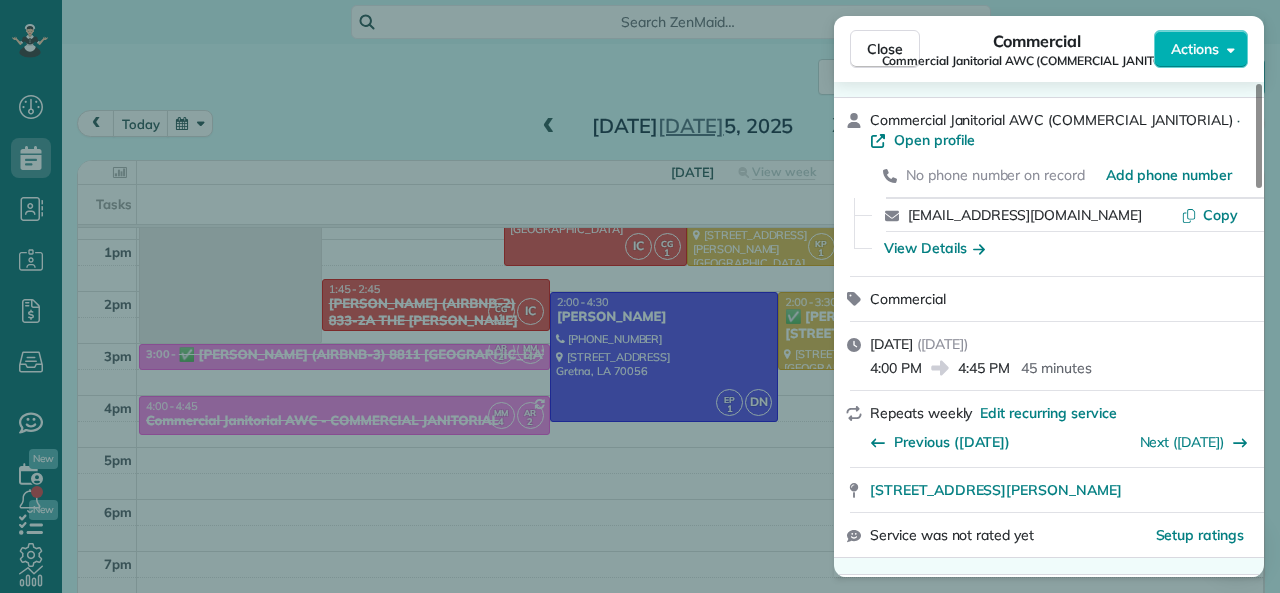 scroll, scrollTop: 100, scrollLeft: 0, axis: vertical 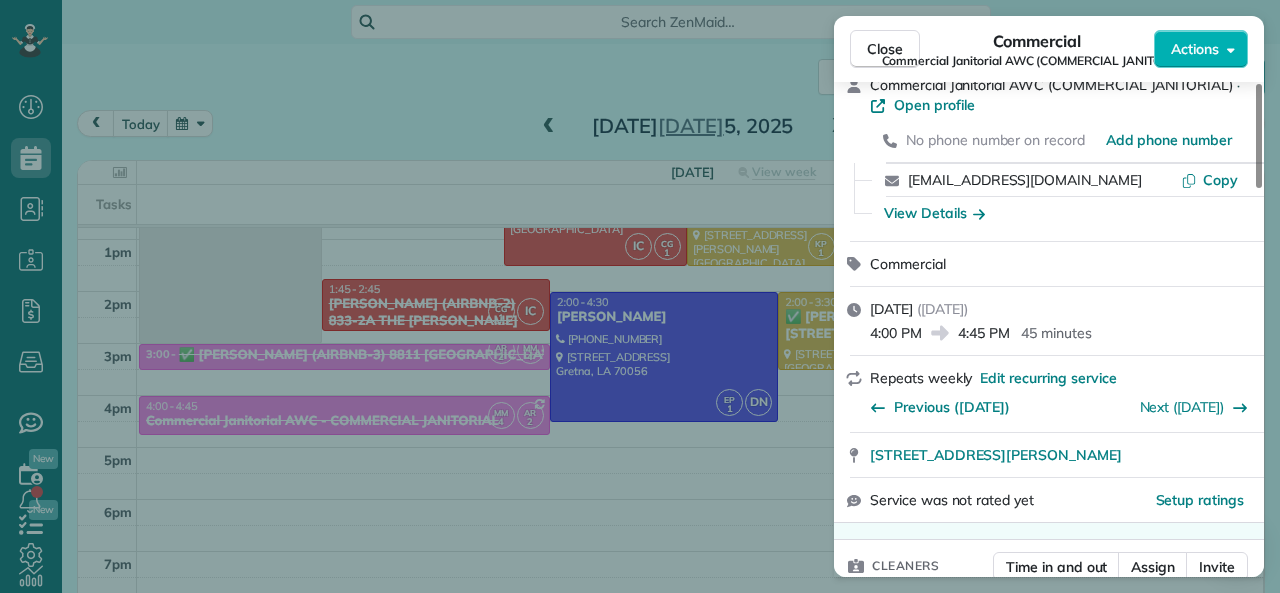drag, startPoint x: 959, startPoint y: 334, endPoint x: 1011, endPoint y: 333, distance: 52.009613 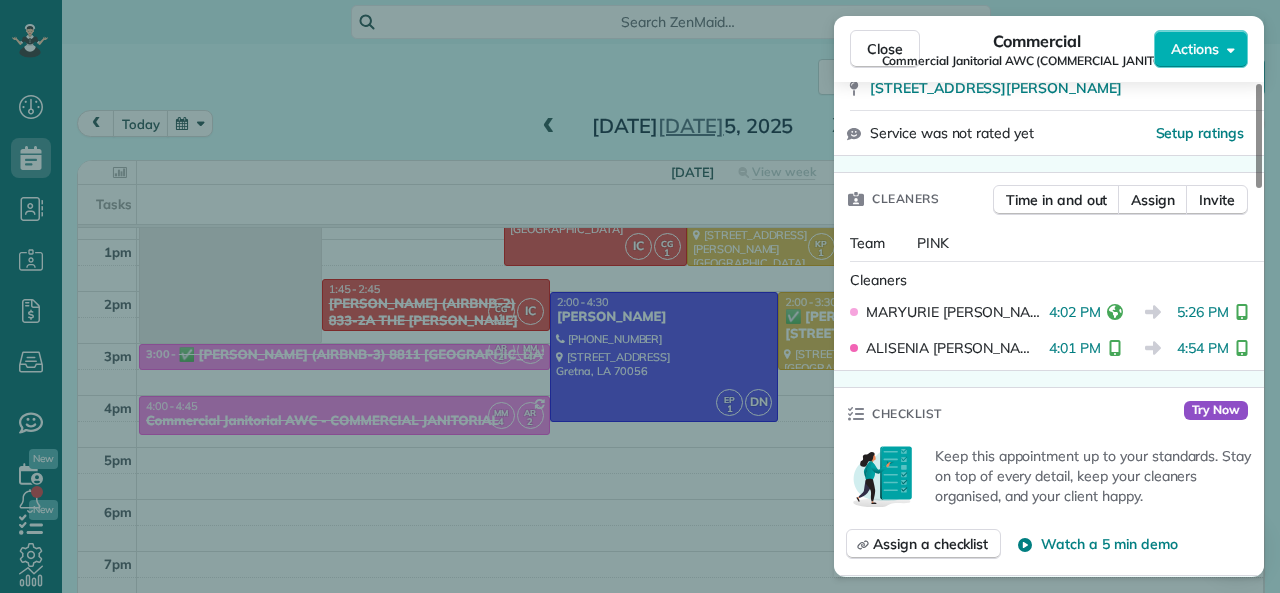 scroll, scrollTop: 500, scrollLeft: 0, axis: vertical 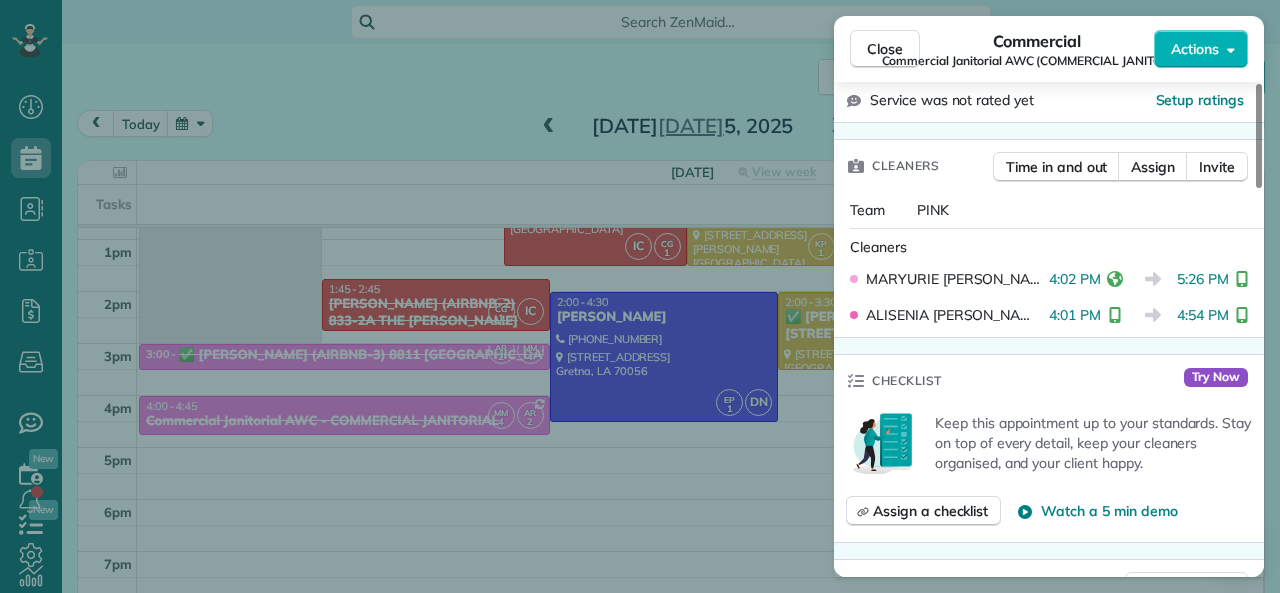 drag, startPoint x: 1167, startPoint y: 279, endPoint x: 1217, endPoint y: 282, distance: 50.08992 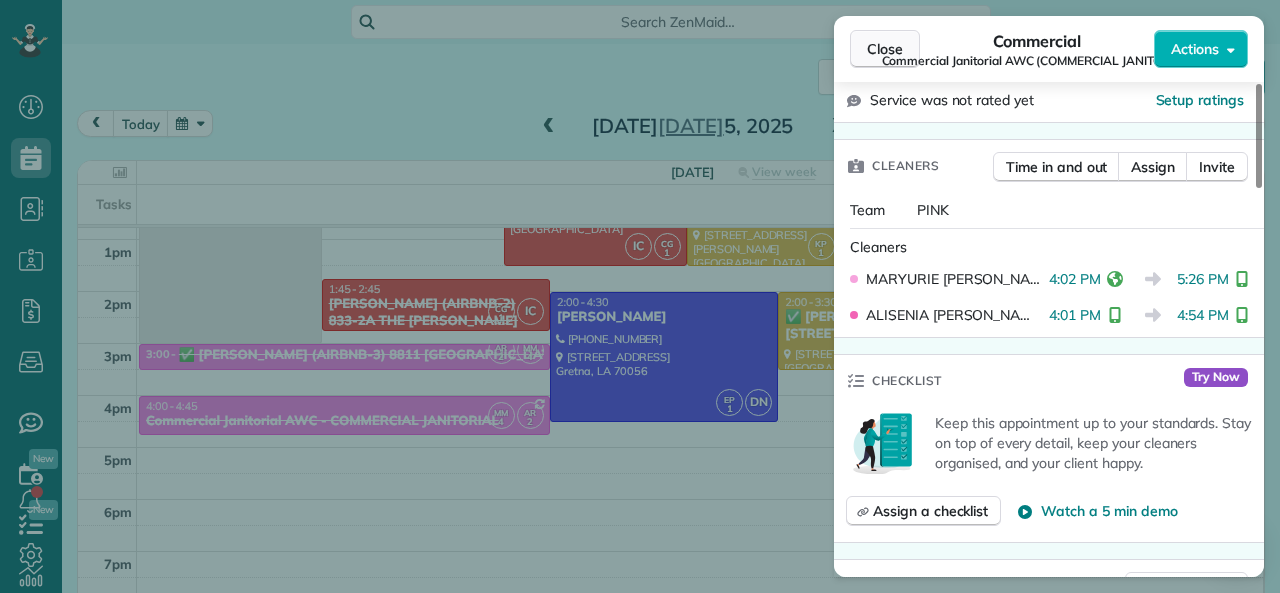 click on "Close" at bounding box center [885, 49] 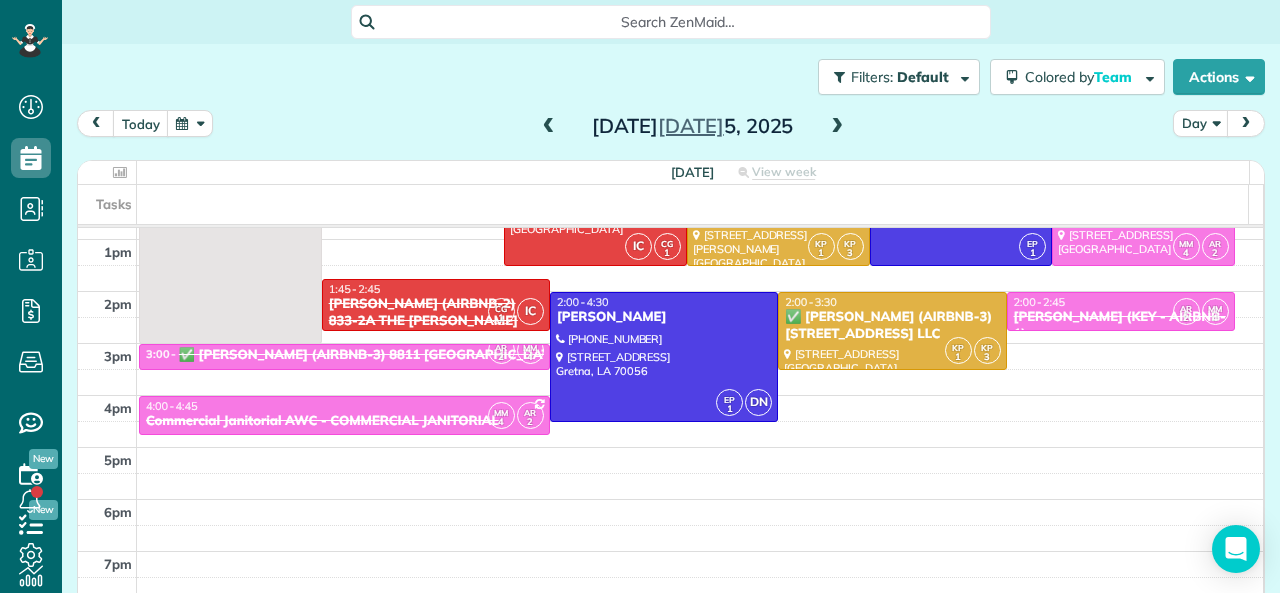 click at bounding box center [837, 127] 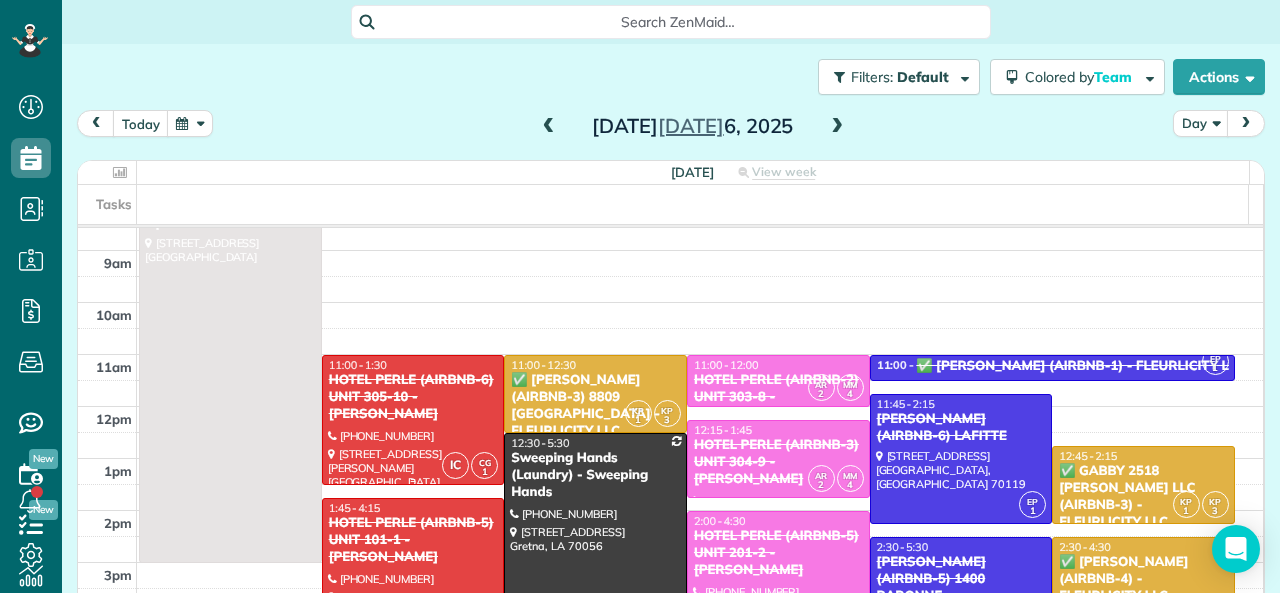 scroll, scrollTop: 112, scrollLeft: 0, axis: vertical 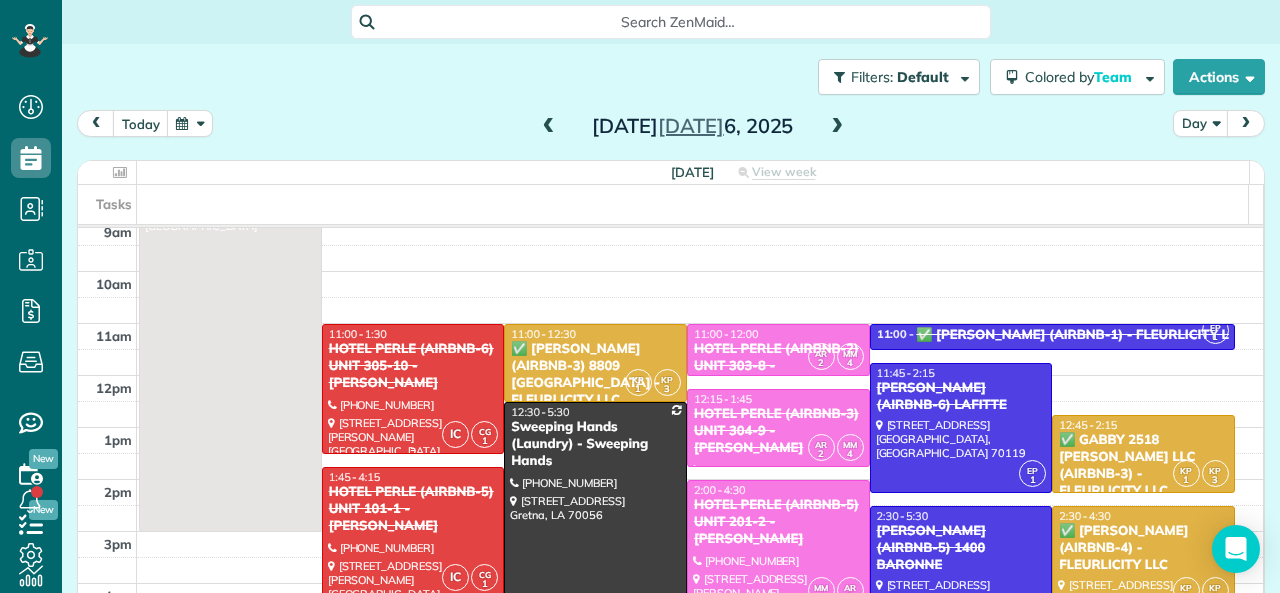 click on "HOTEL PERLE (AIRBNB-6) UNIT 305-10 - [PERSON_NAME]" at bounding box center [413, 366] 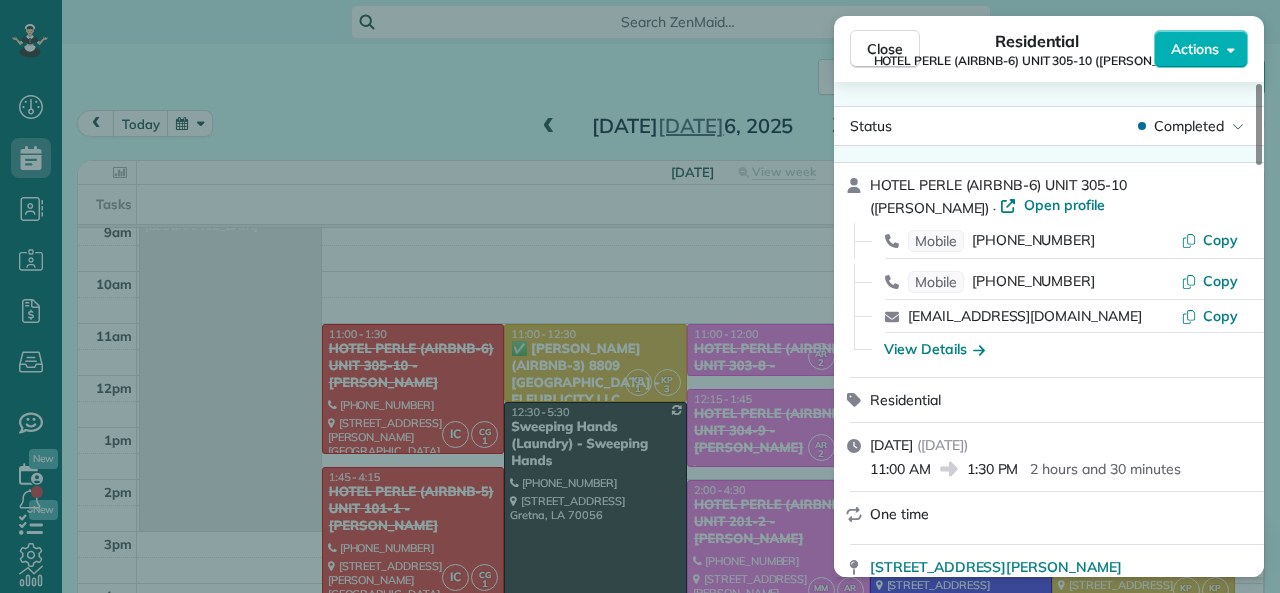drag, startPoint x: 872, startPoint y: 473, endPoint x: 928, endPoint y: 470, distance: 56.0803 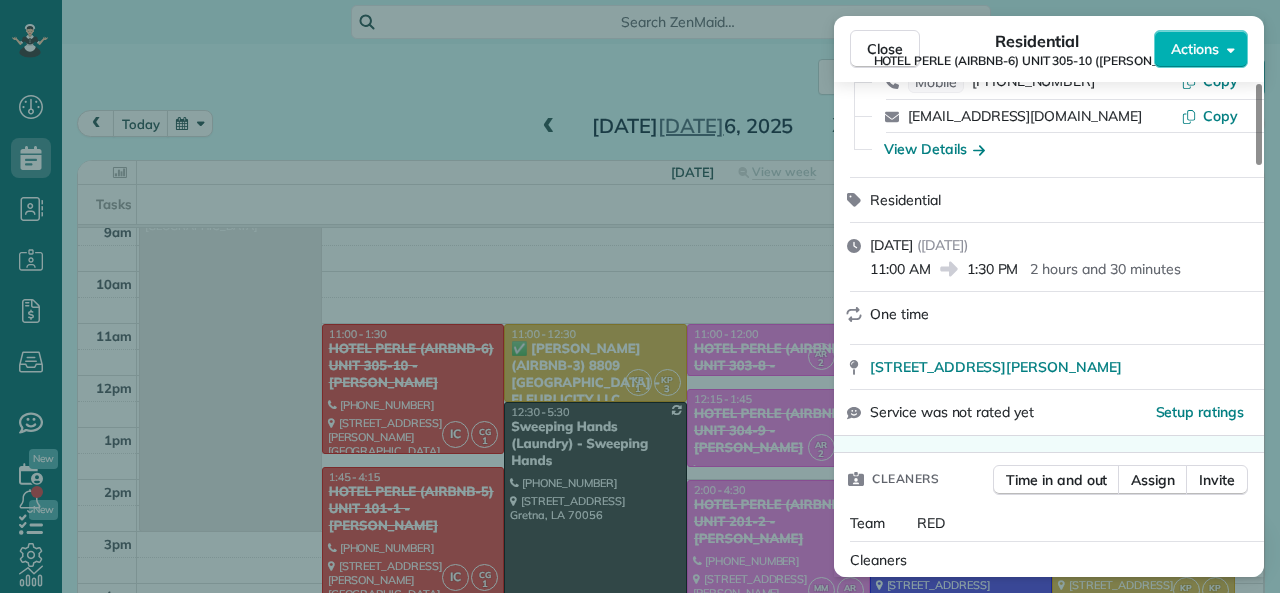 click on "1:30 PM" at bounding box center (993, 269) 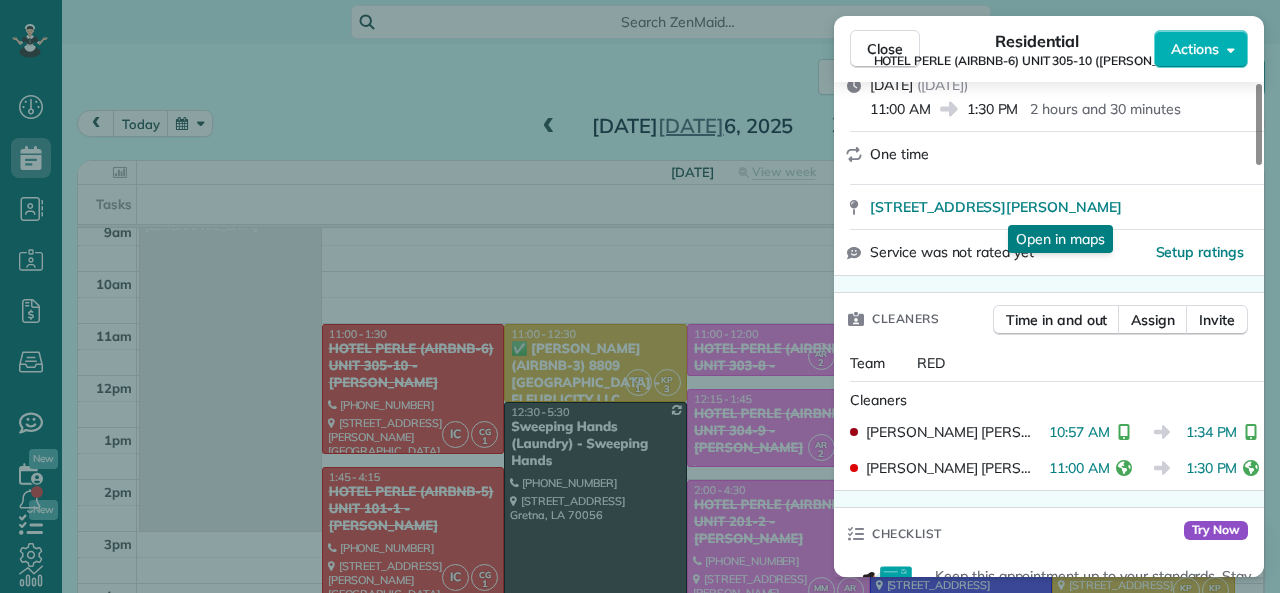scroll, scrollTop: 500, scrollLeft: 0, axis: vertical 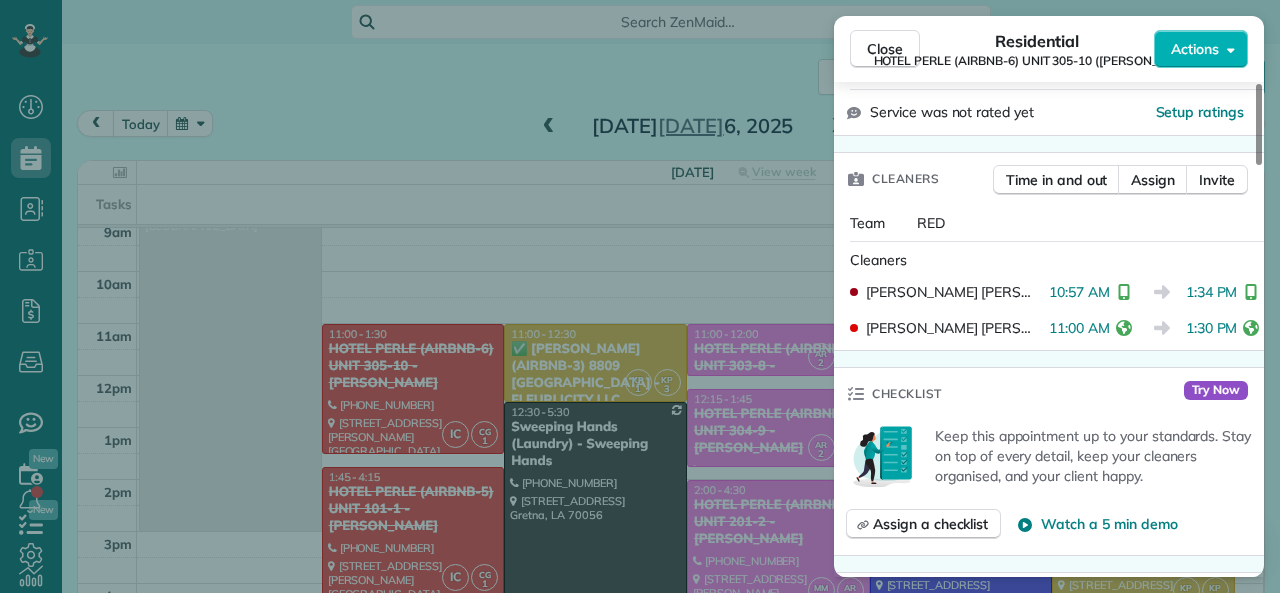 drag, startPoint x: 1039, startPoint y: 296, endPoint x: 1098, endPoint y: 293, distance: 59.07622 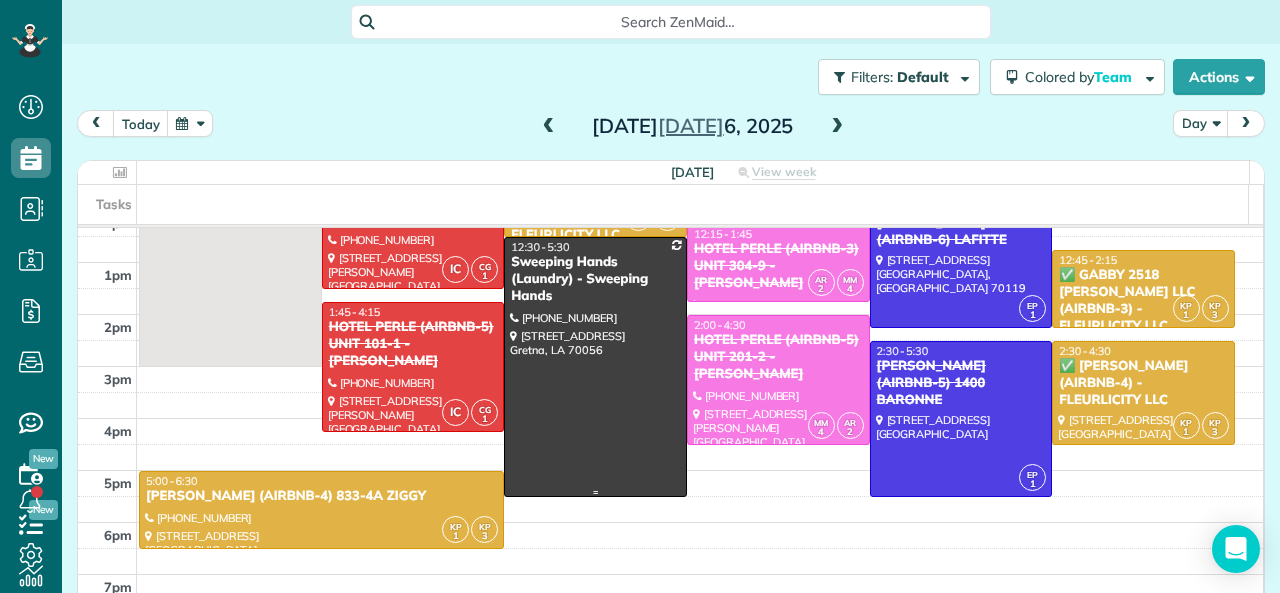 scroll, scrollTop: 312, scrollLeft: 0, axis: vertical 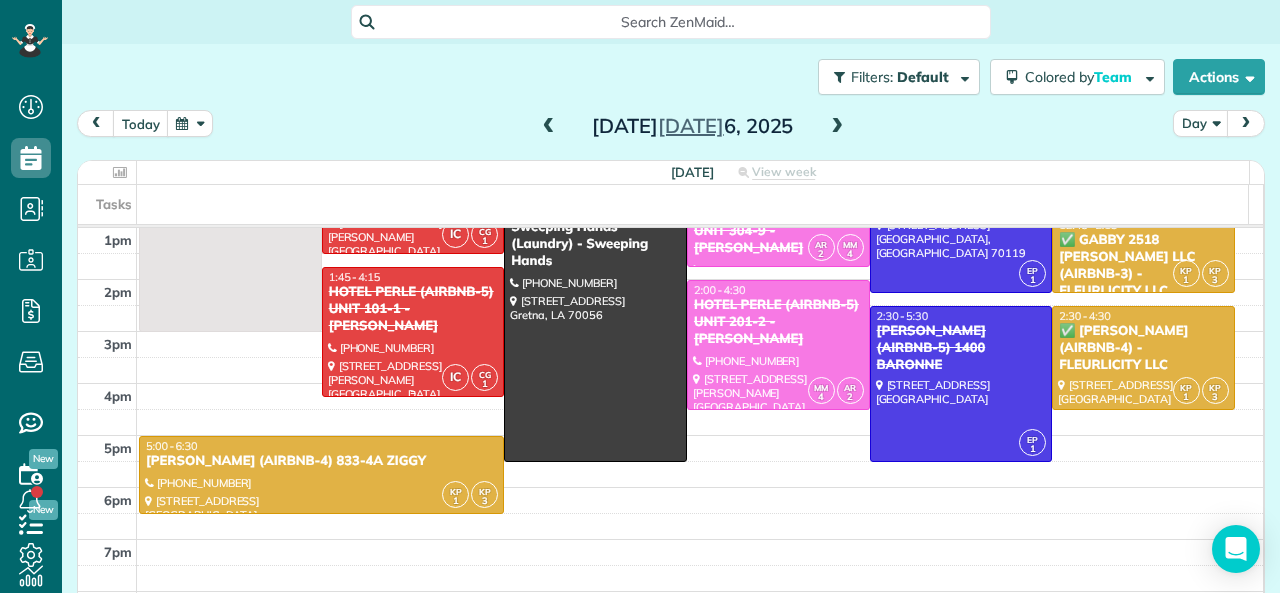 click at bounding box center (413, 332) 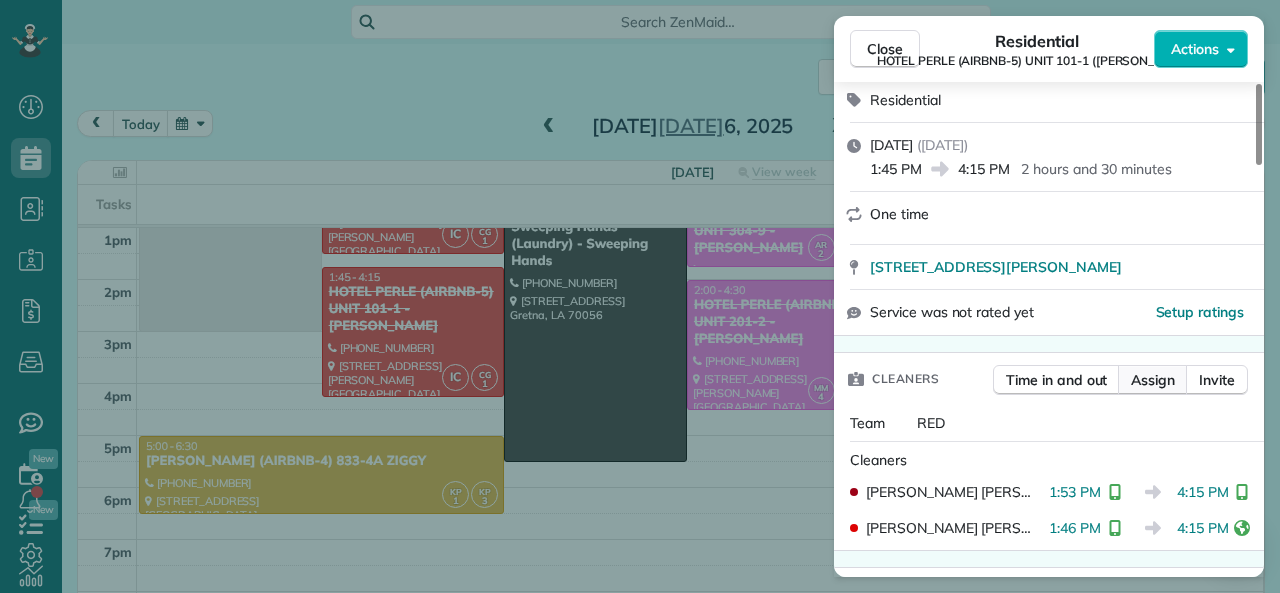 scroll, scrollTop: 400, scrollLeft: 0, axis: vertical 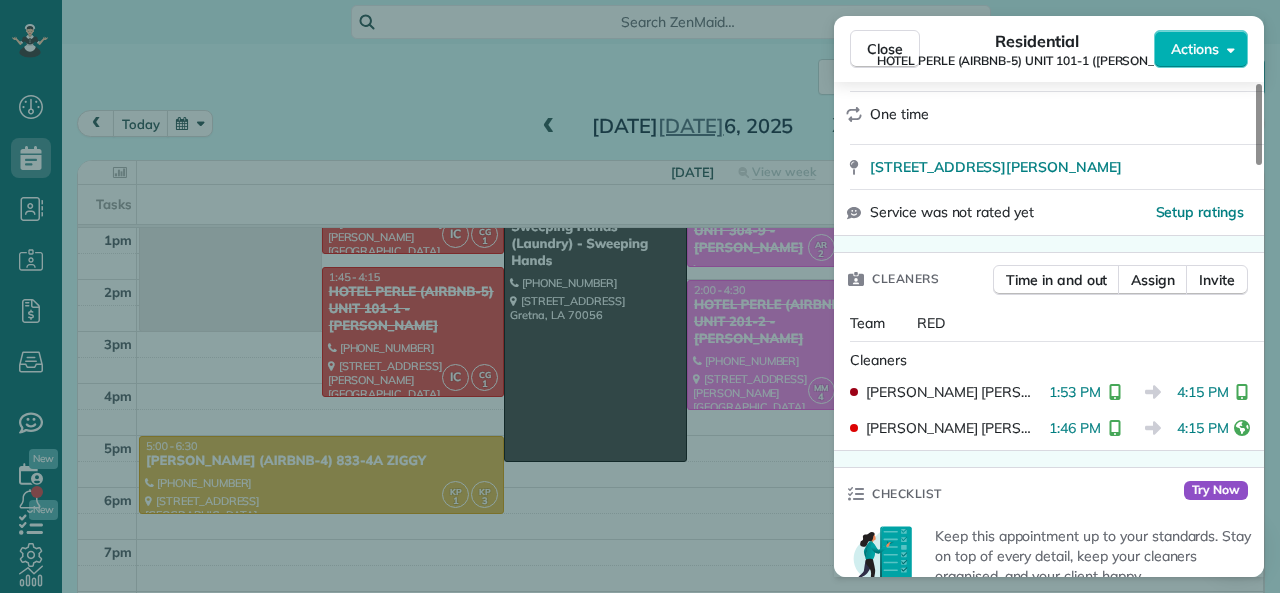 click on "1:53 PM 4:15 PM" at bounding box center (1148, 392) 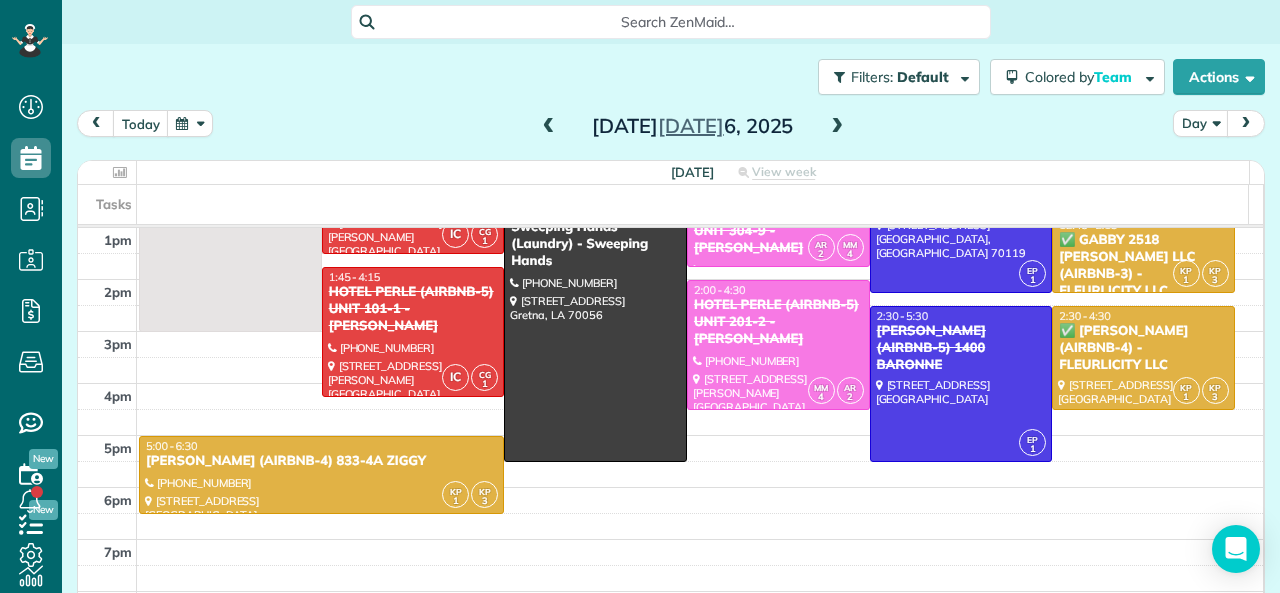 click at bounding box center [549, 127] 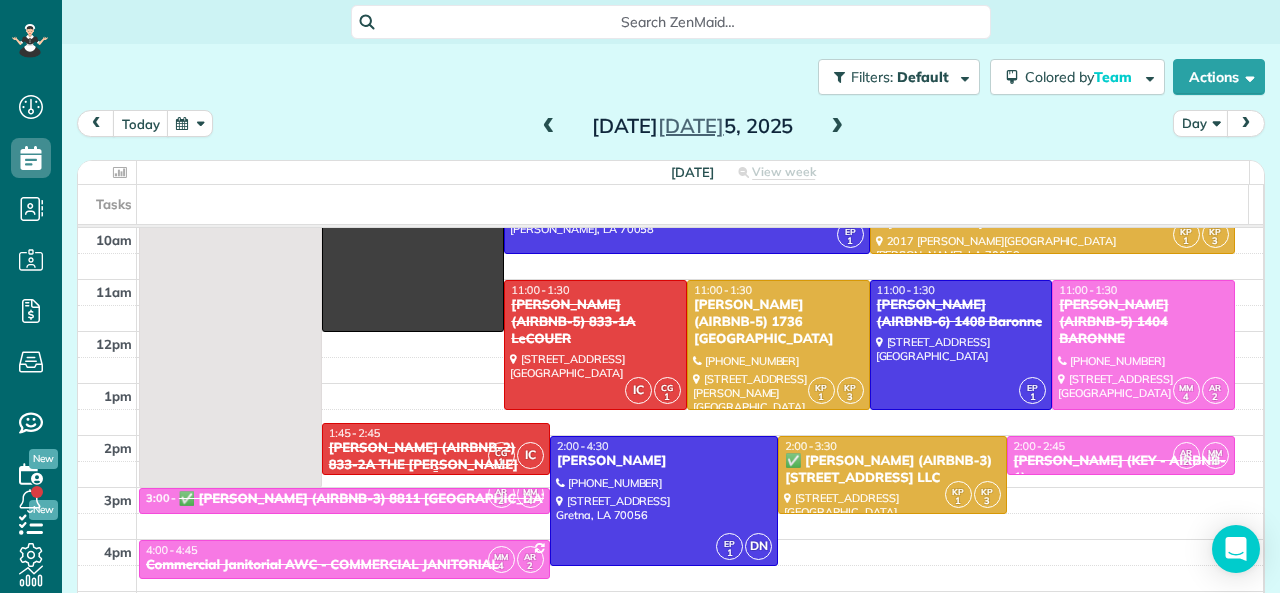 scroll, scrollTop: 0, scrollLeft: 0, axis: both 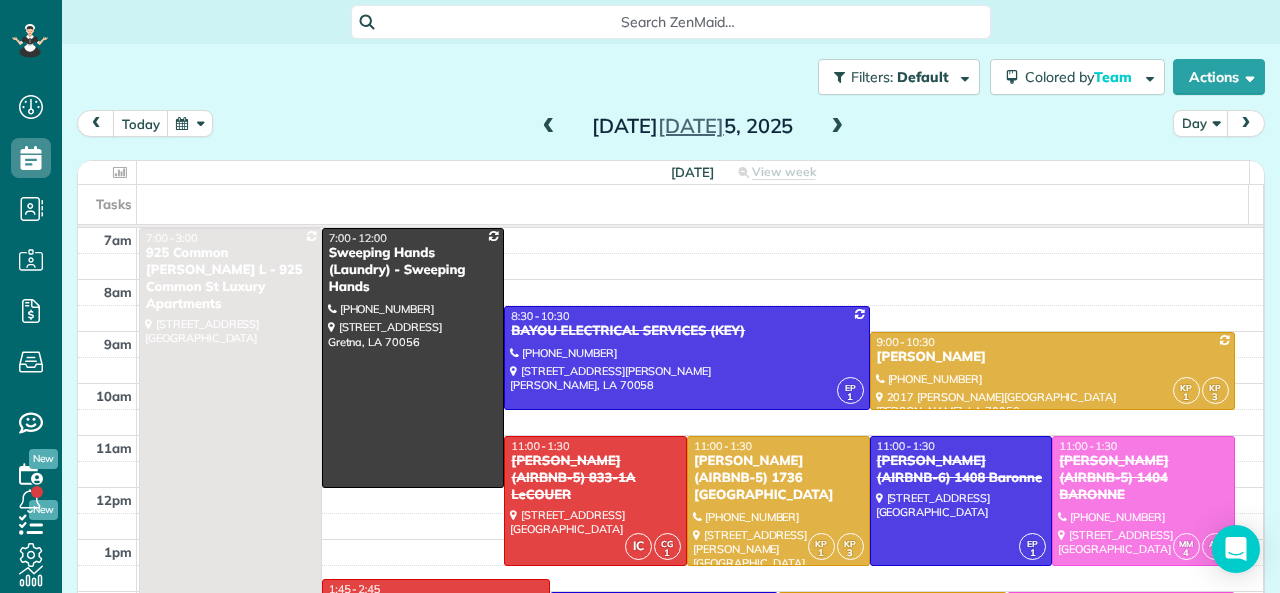 click at bounding box center [549, 127] 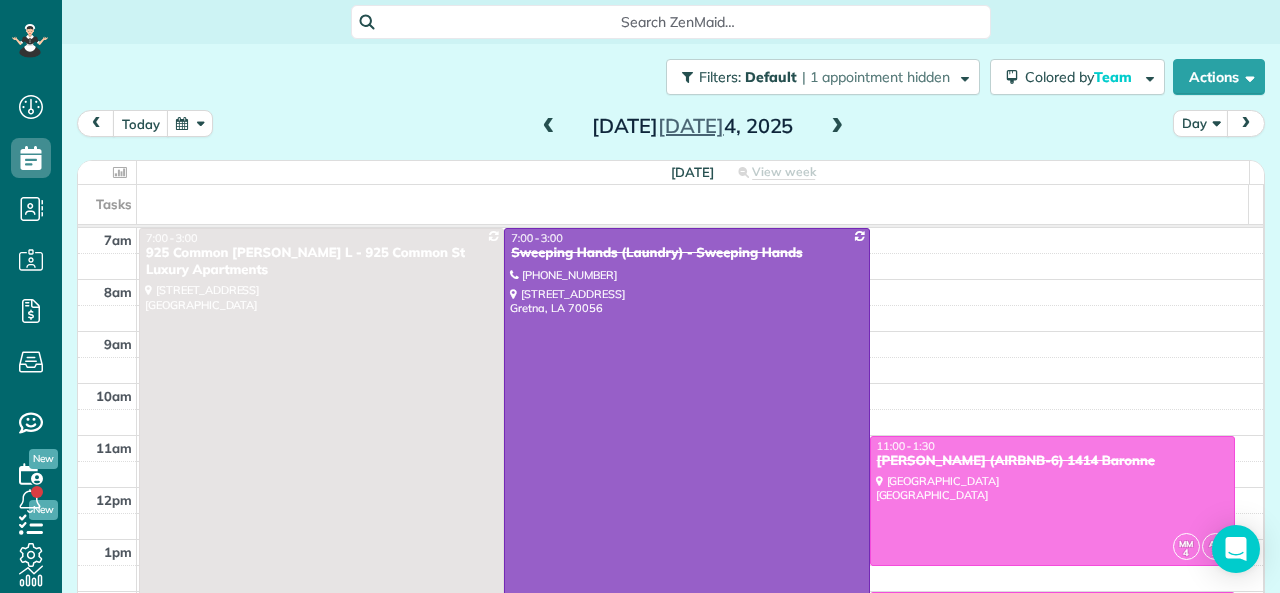 click at bounding box center [837, 127] 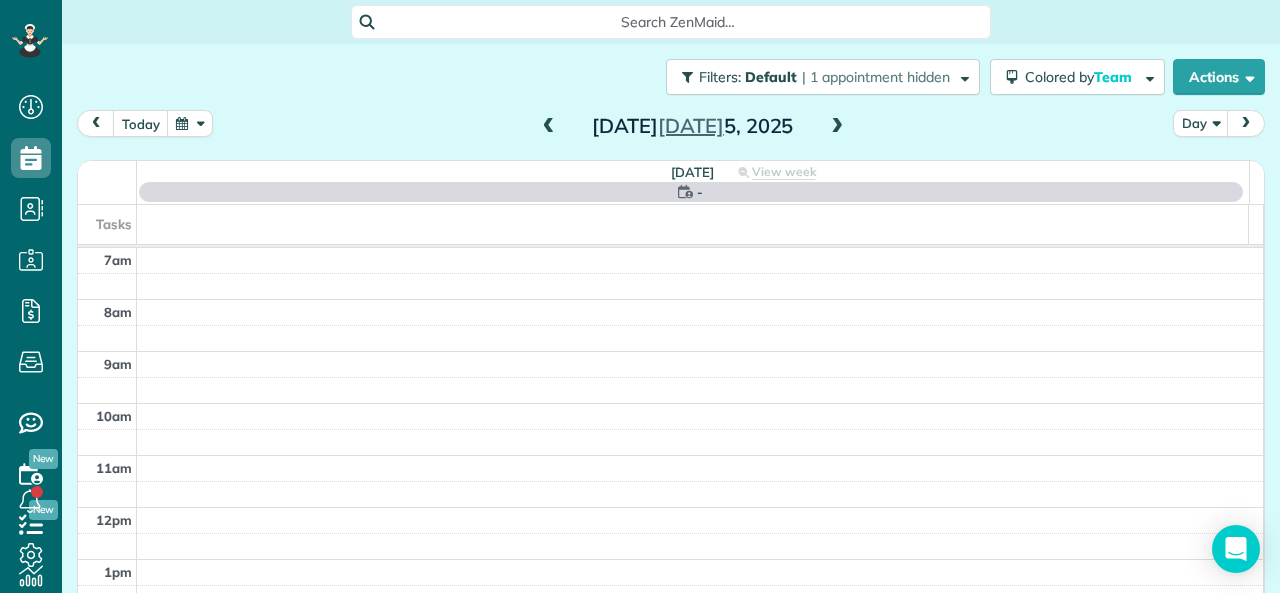 click at bounding box center [837, 127] 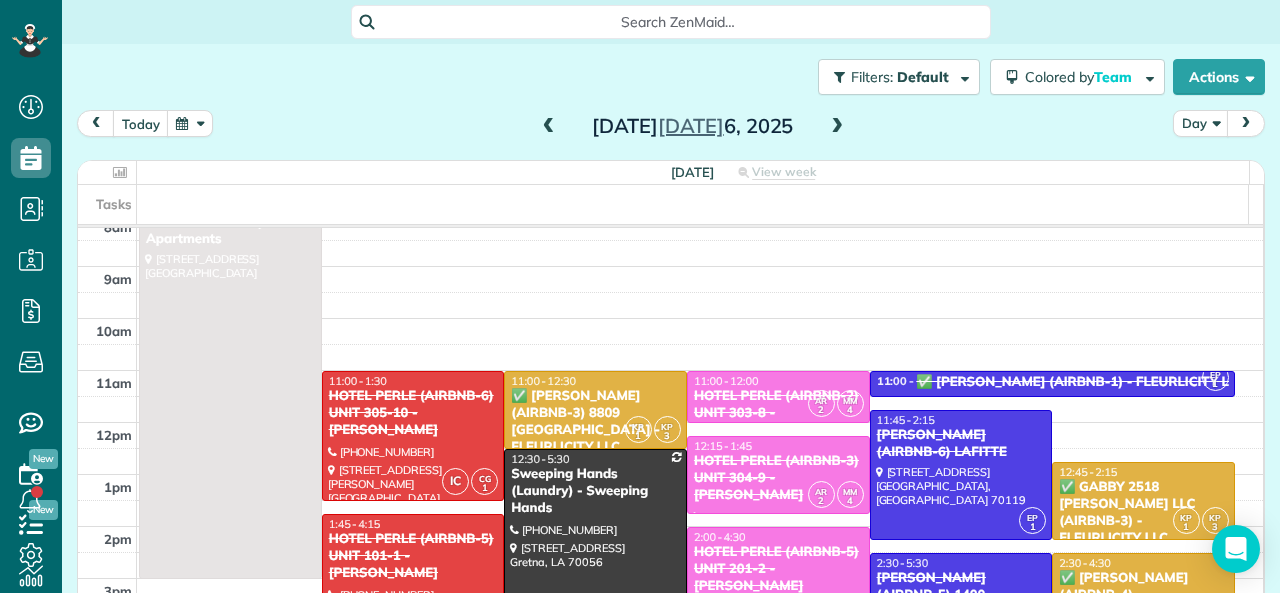 scroll, scrollTop: 100, scrollLeft: 0, axis: vertical 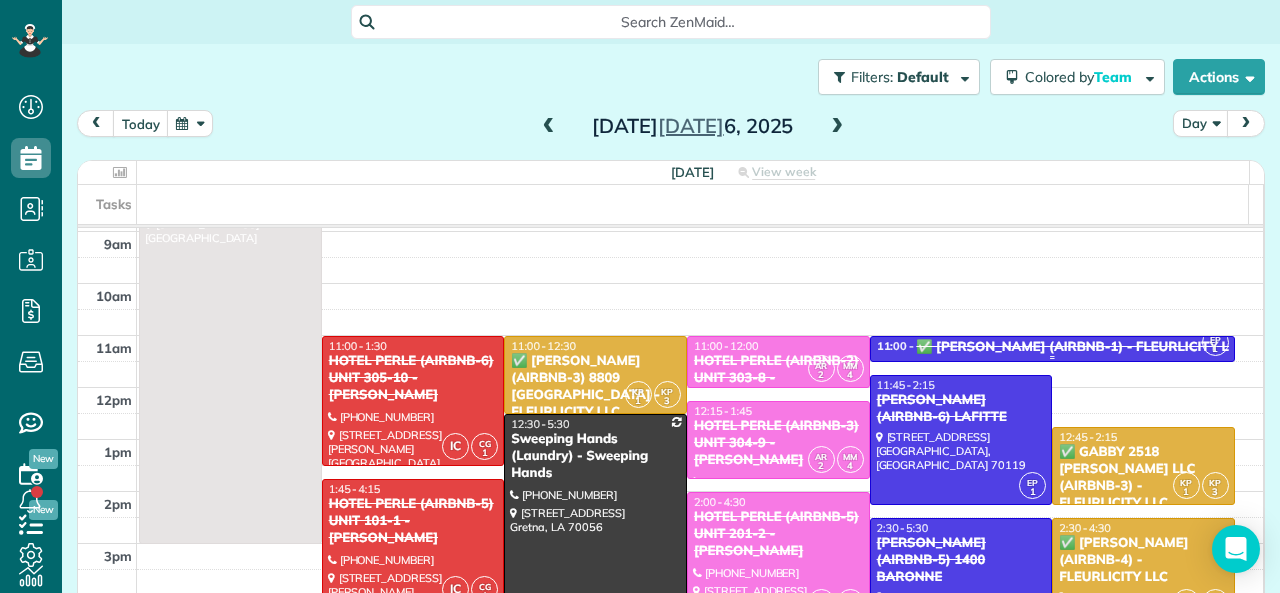 click on "✅ [PERSON_NAME] (AIRBNB-1) - FLEURLICITY LLC" at bounding box center (1080, 347) 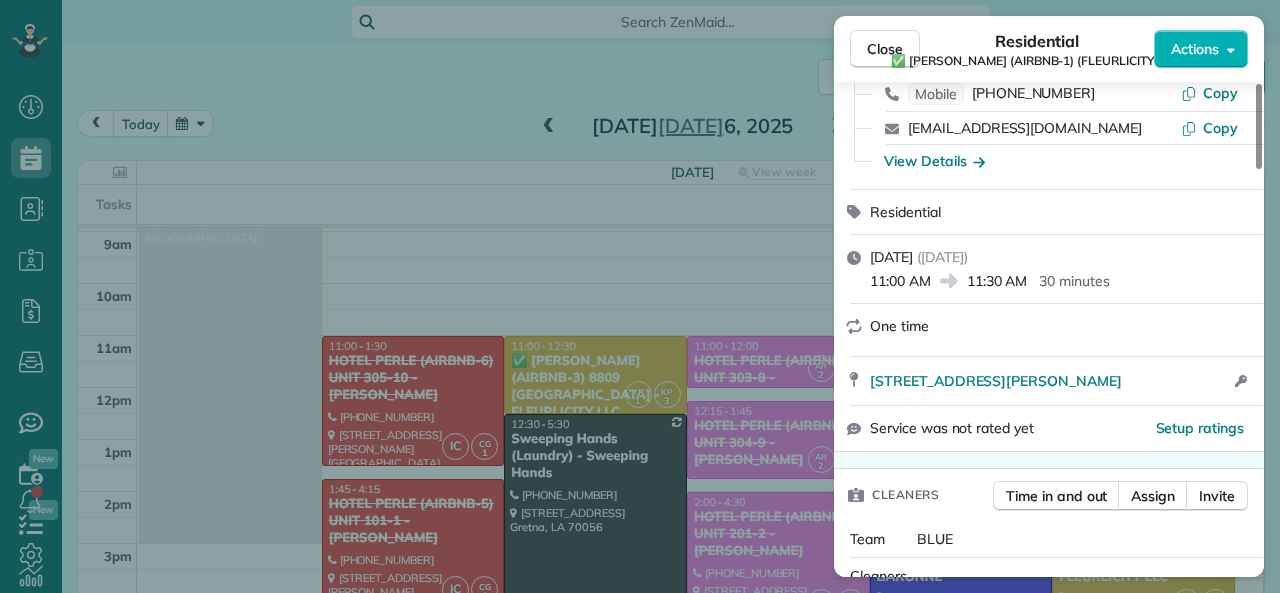 scroll, scrollTop: 300, scrollLeft: 0, axis: vertical 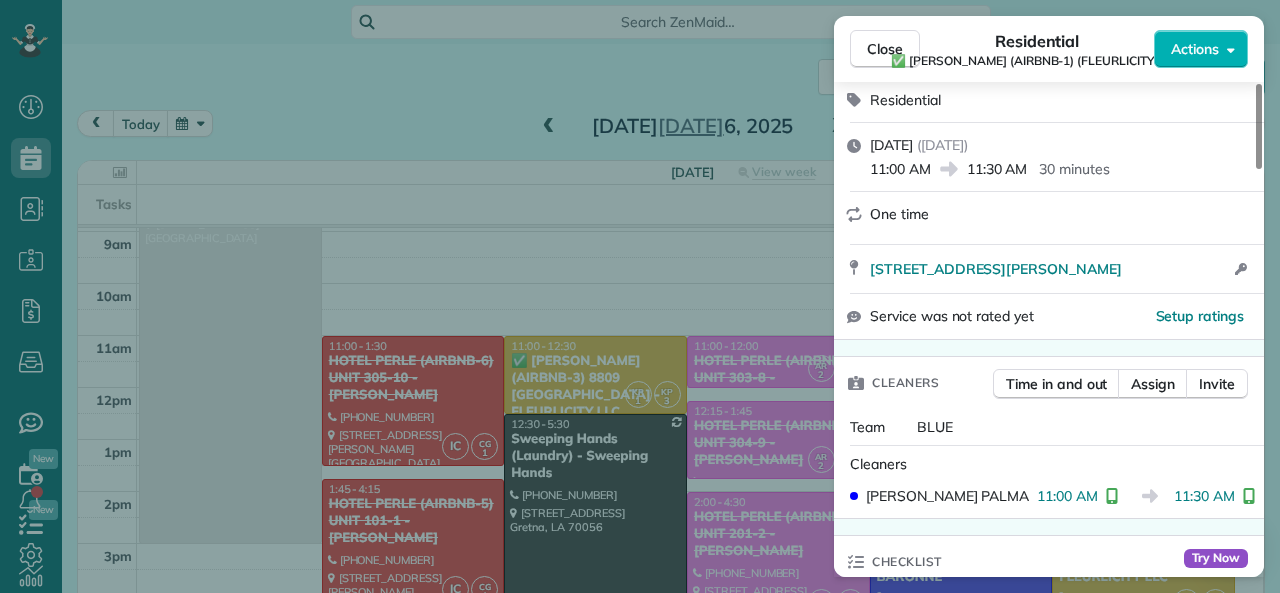 drag, startPoint x: 871, startPoint y: 171, endPoint x: 930, endPoint y: 168, distance: 59.07622 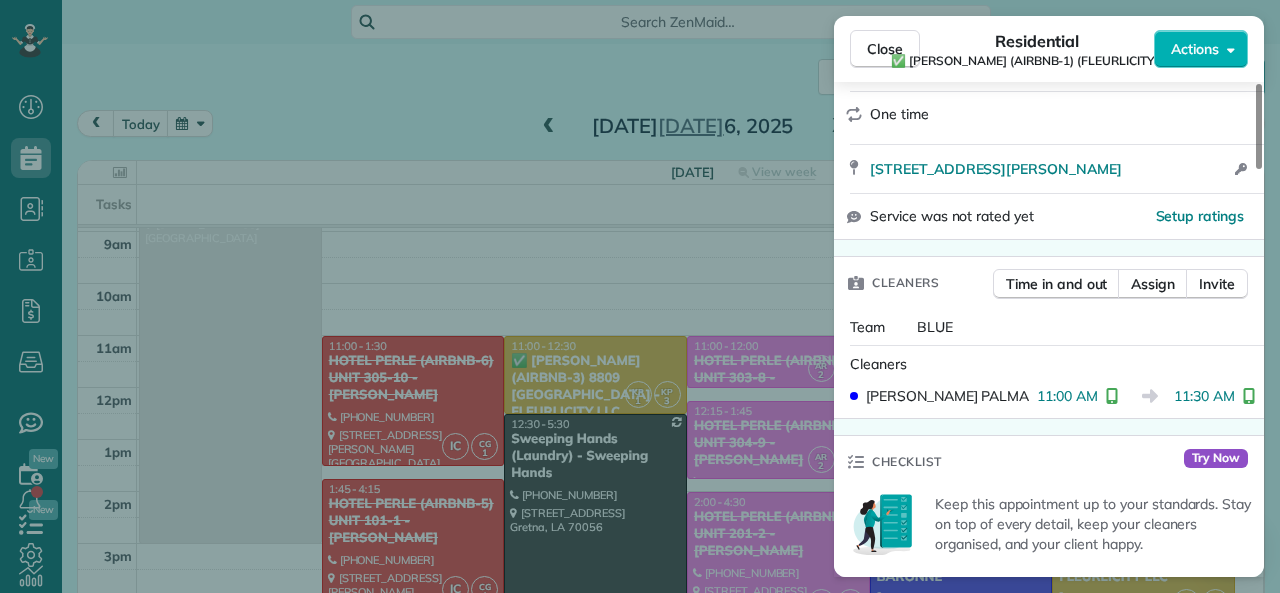 scroll, scrollTop: 0, scrollLeft: 0, axis: both 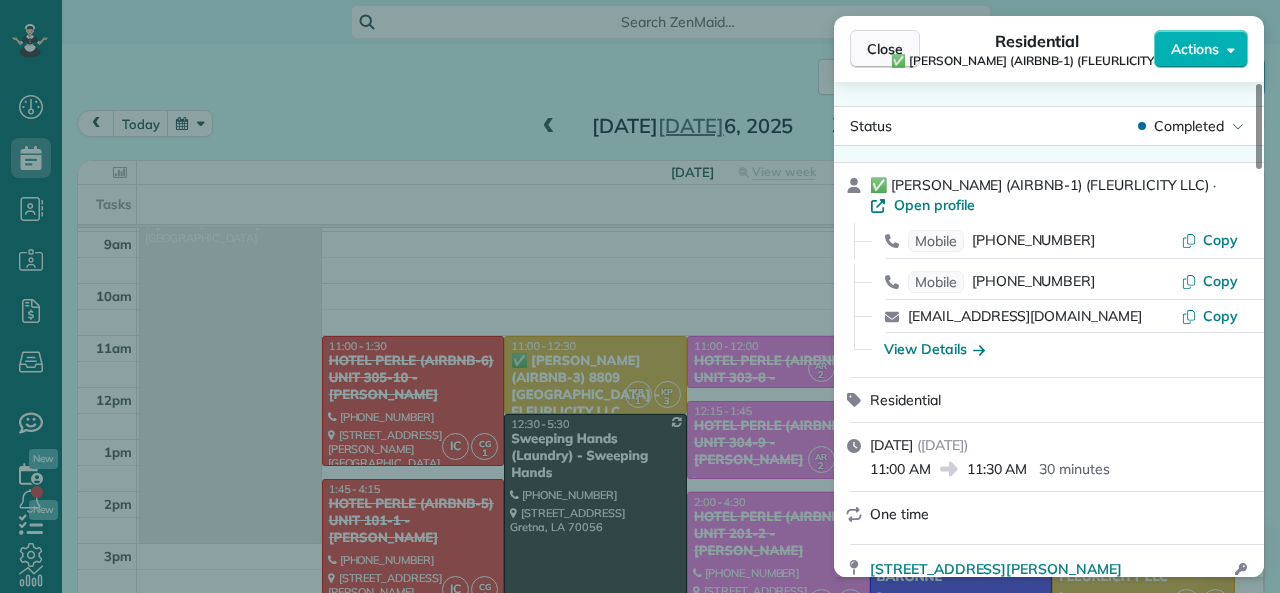 click on "Close" at bounding box center [885, 49] 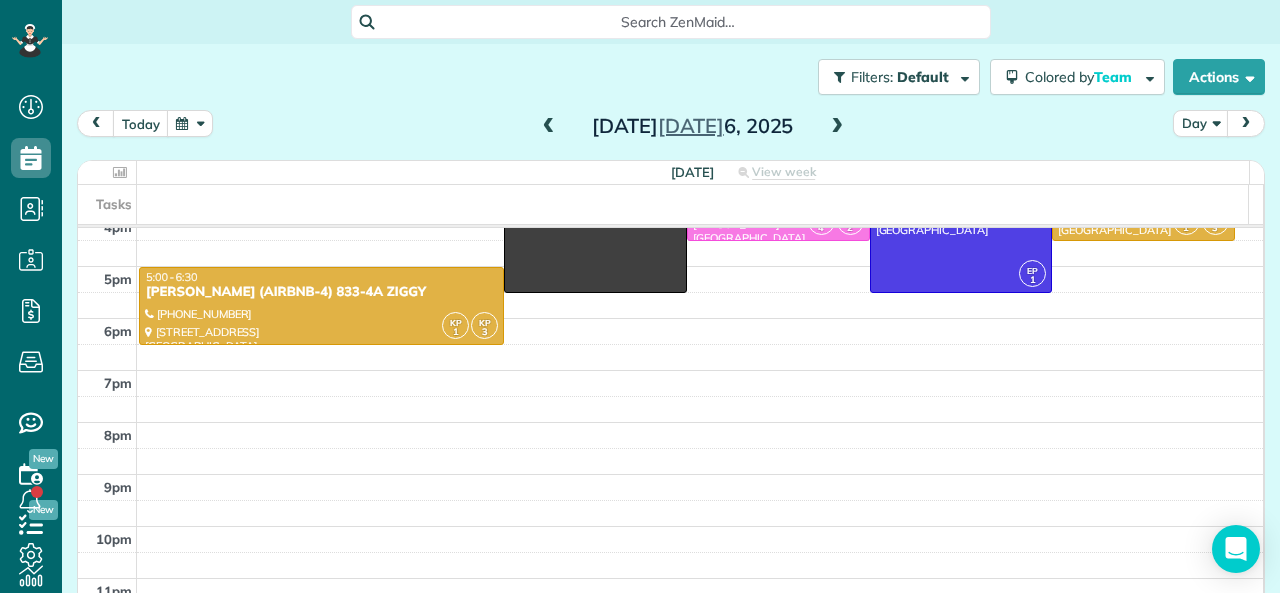 scroll, scrollTop: 492, scrollLeft: 0, axis: vertical 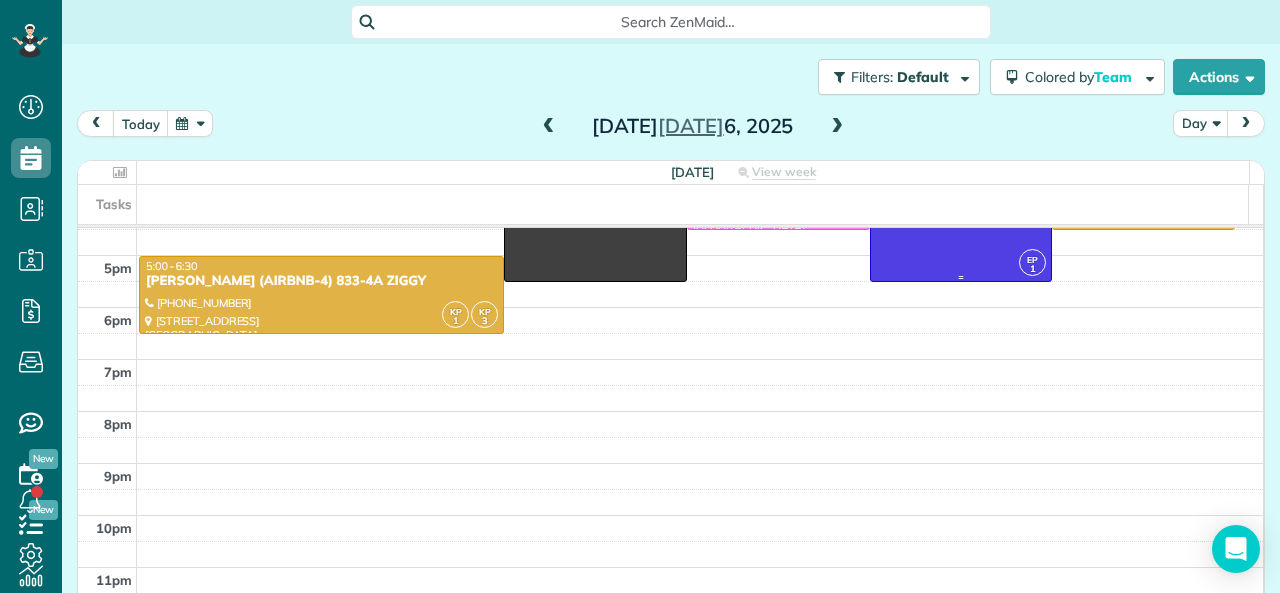 click at bounding box center (961, 277) 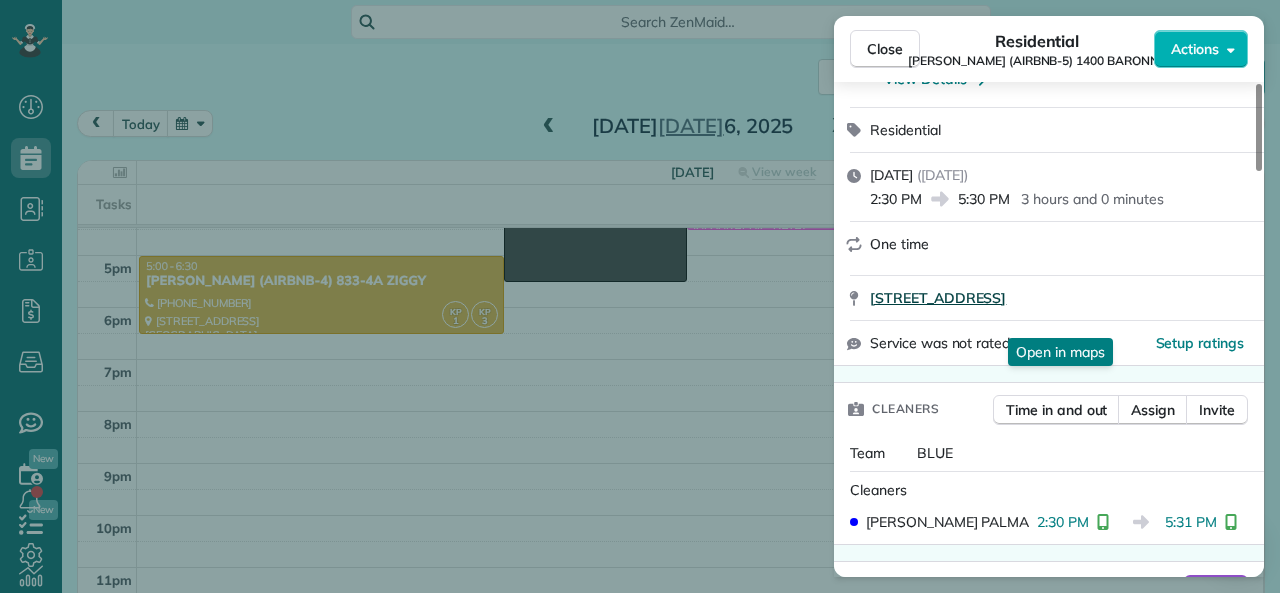 scroll, scrollTop: 200, scrollLeft: 0, axis: vertical 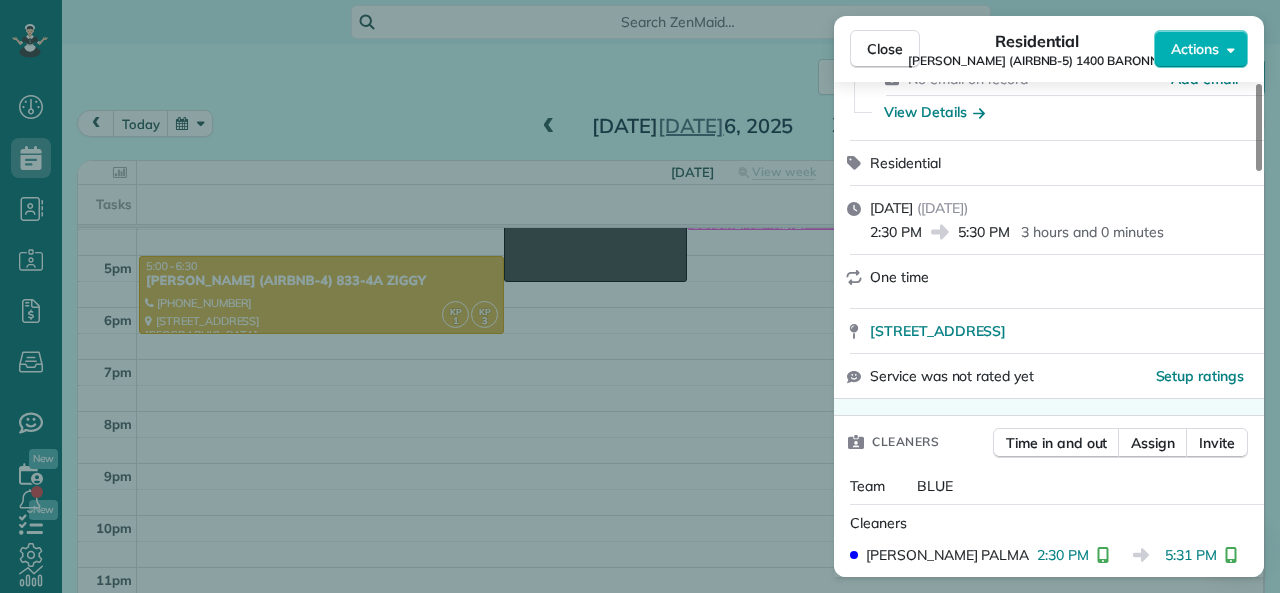 drag, startPoint x: 959, startPoint y: 230, endPoint x: 1007, endPoint y: 234, distance: 48.166378 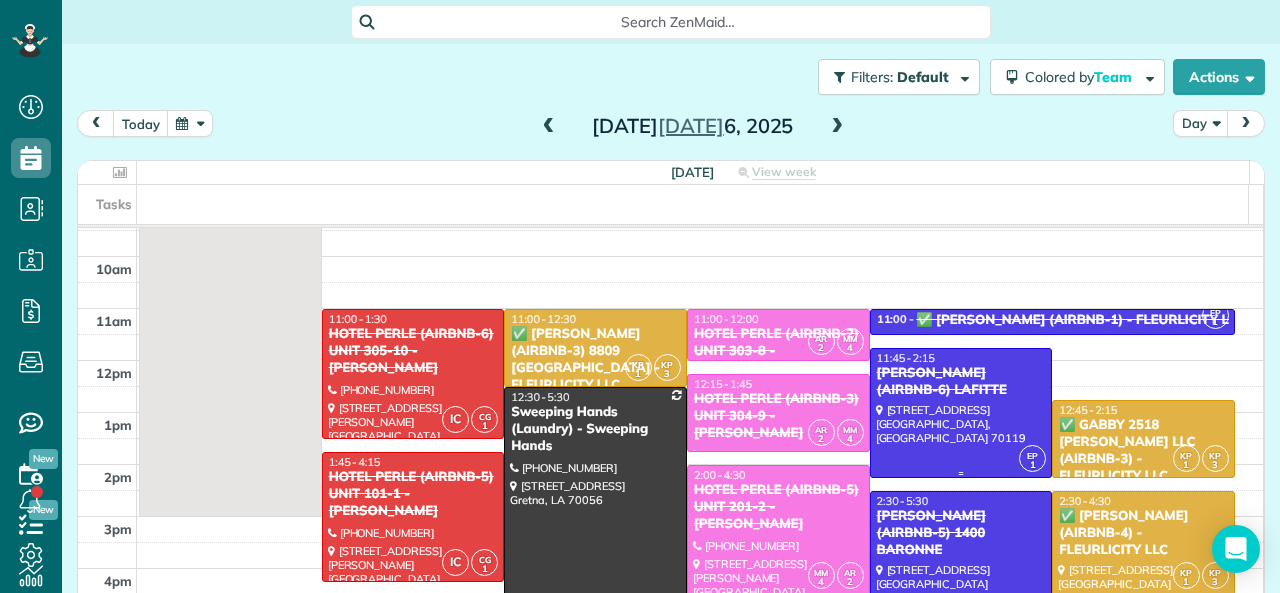 scroll, scrollTop: 92, scrollLeft: 0, axis: vertical 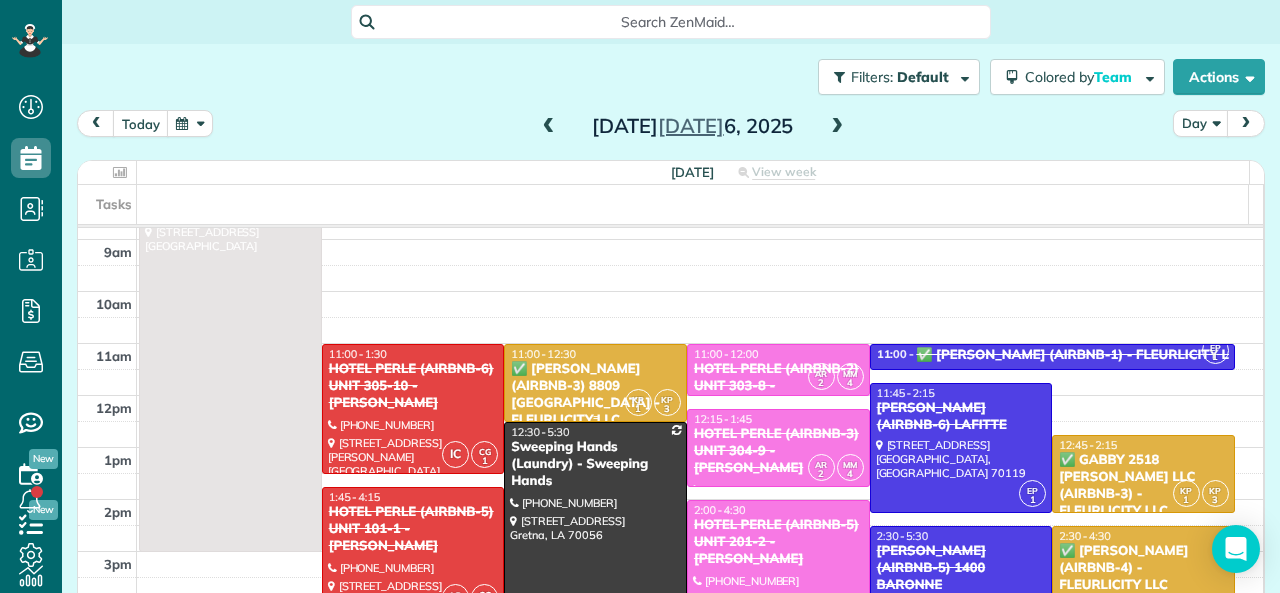 click on "11:00 - 12:30" at bounding box center [595, 354] 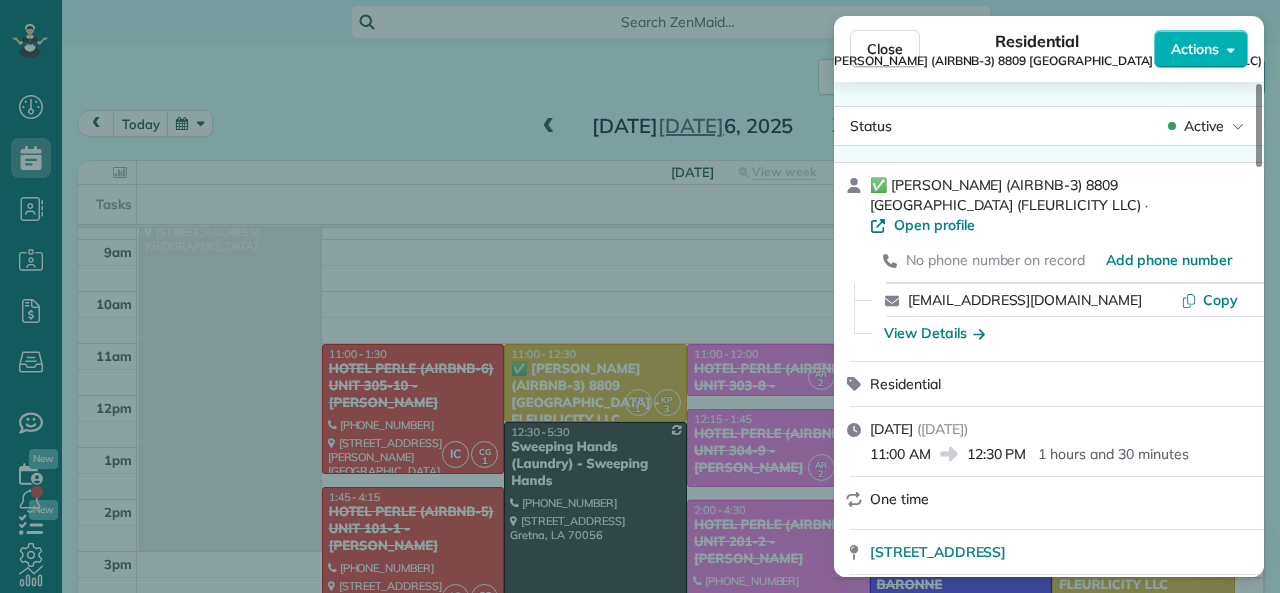 drag, startPoint x: 871, startPoint y: 437, endPoint x: 931, endPoint y: 434, distance: 60.074955 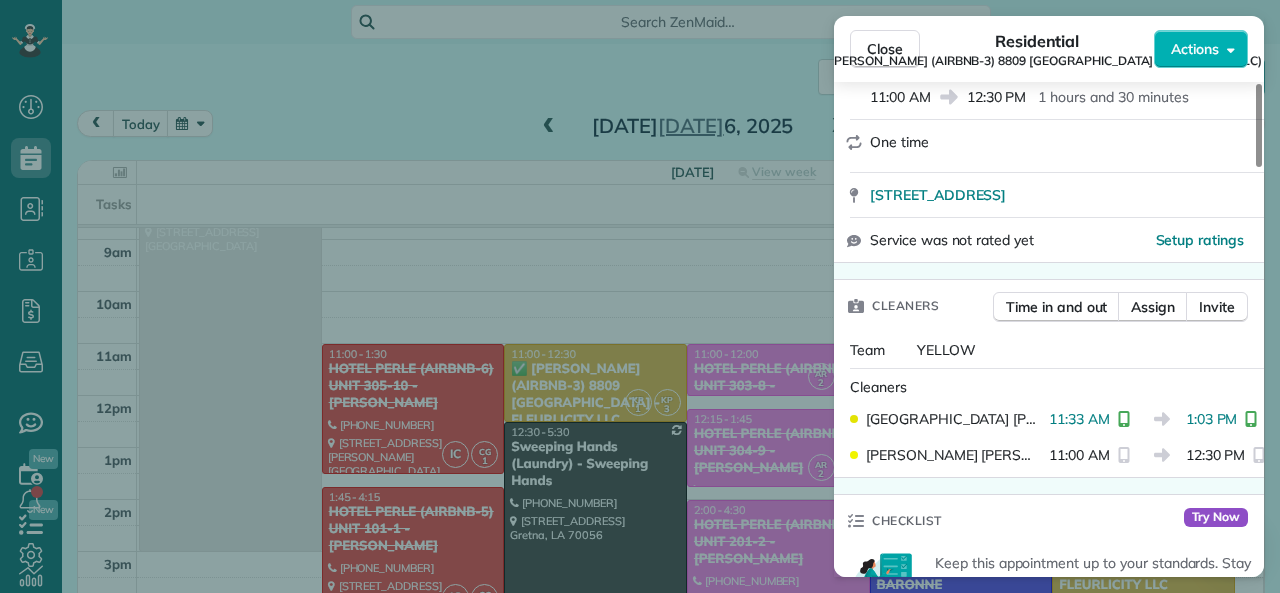 scroll, scrollTop: 400, scrollLeft: 0, axis: vertical 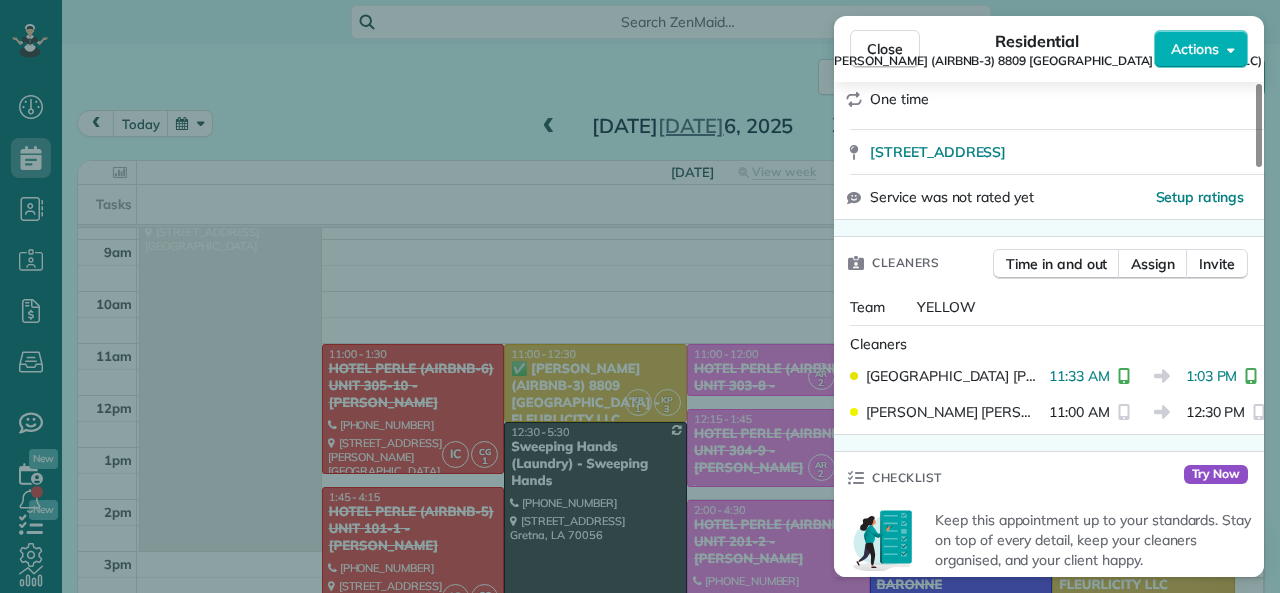 drag, startPoint x: 1038, startPoint y: 358, endPoint x: 1096, endPoint y: 354, distance: 58.137768 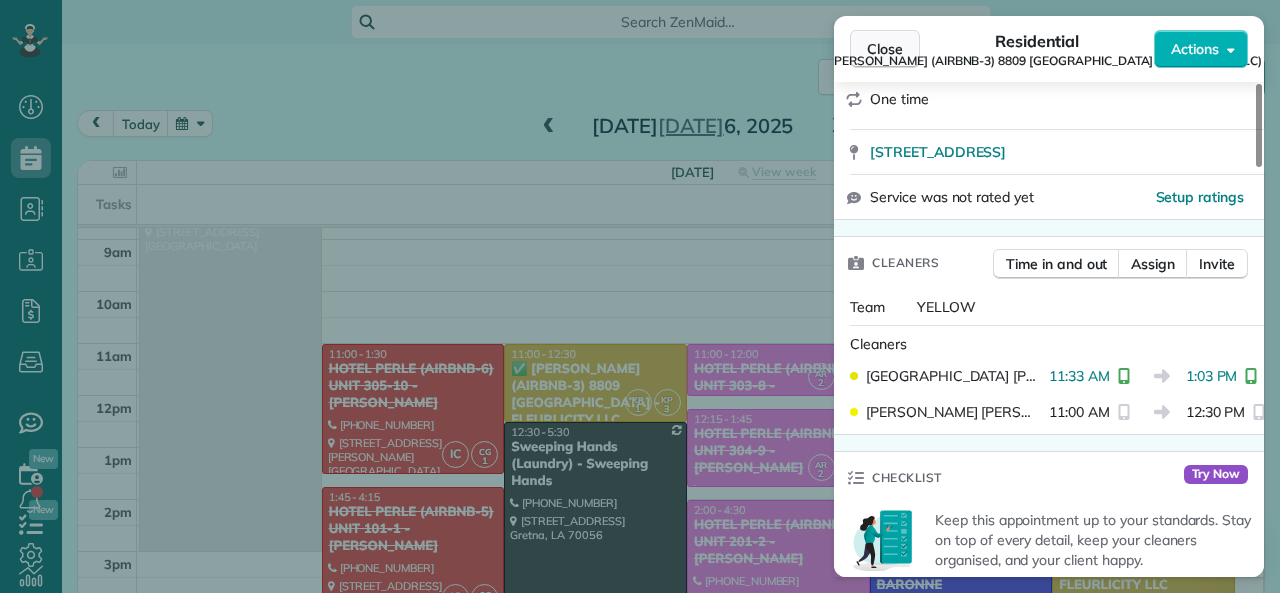 click on "Close" at bounding box center [885, 49] 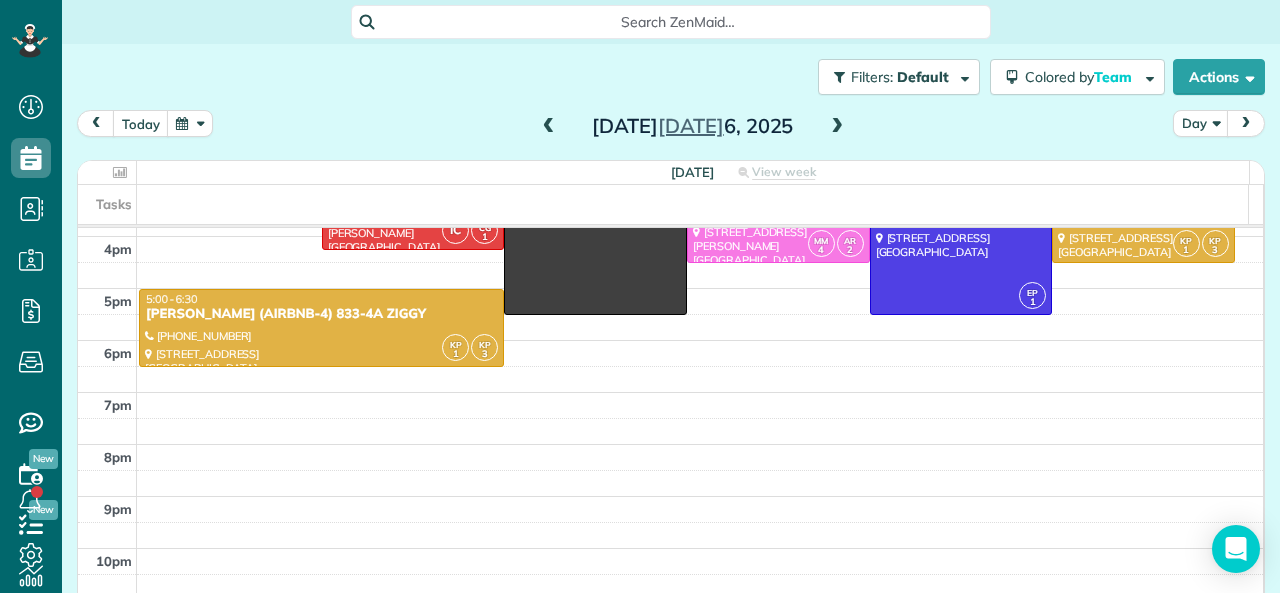 scroll, scrollTop: 492, scrollLeft: 0, axis: vertical 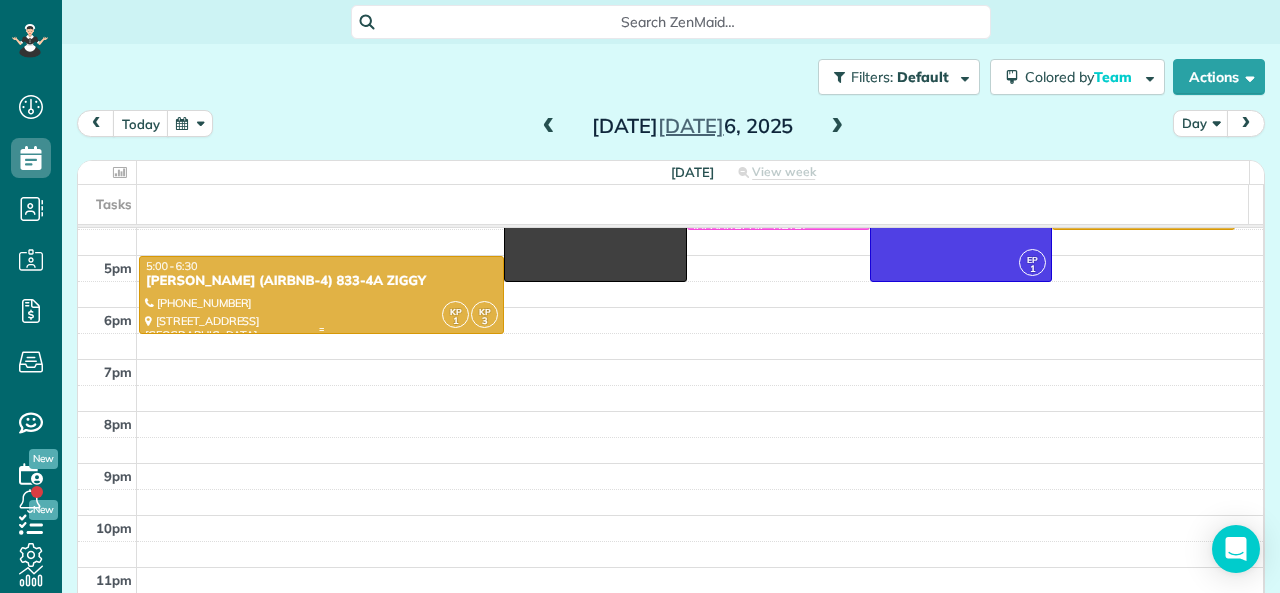 click at bounding box center (321, 295) 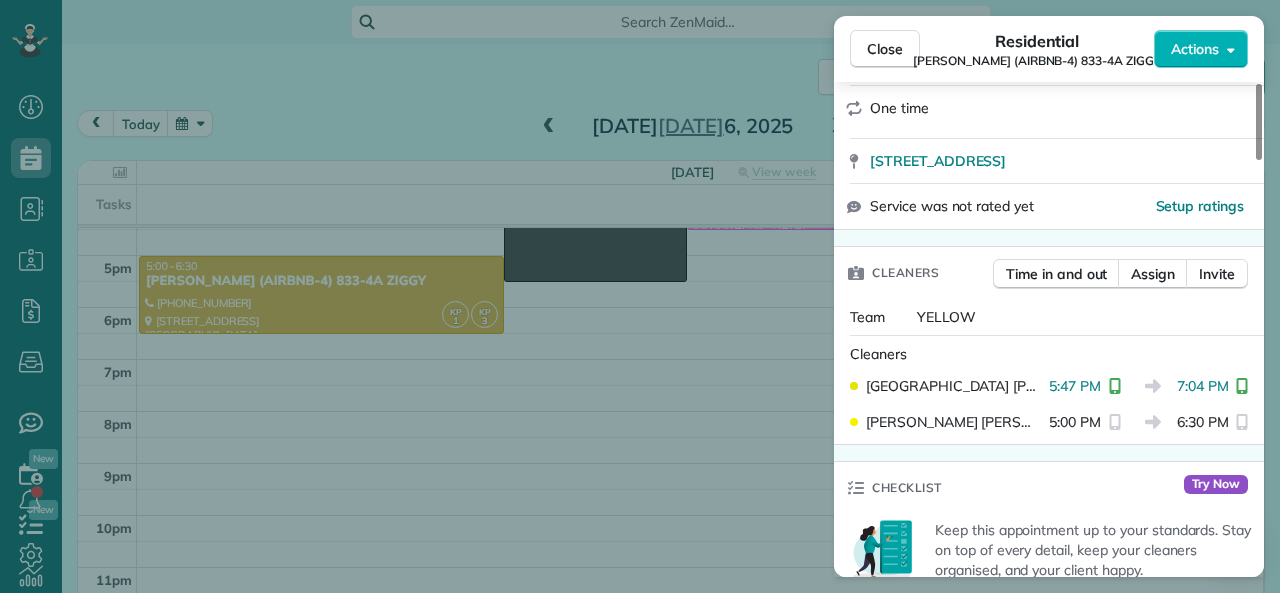 scroll, scrollTop: 400, scrollLeft: 0, axis: vertical 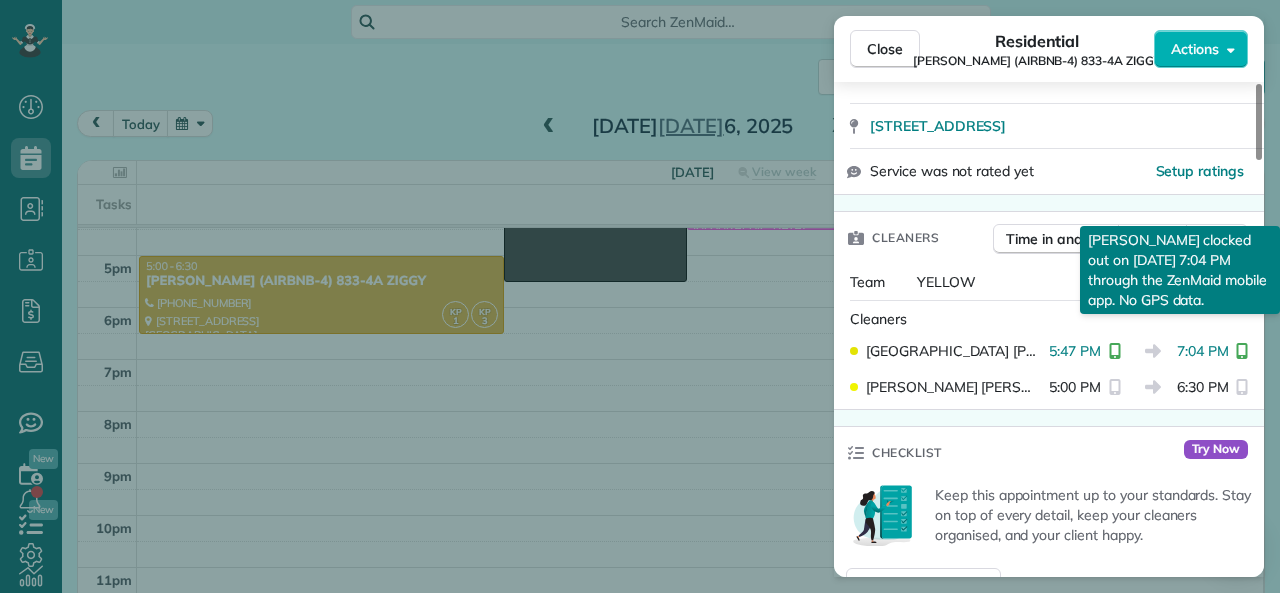 drag, startPoint x: 1167, startPoint y: 334, endPoint x: 1216, endPoint y: 332, distance: 49.0408 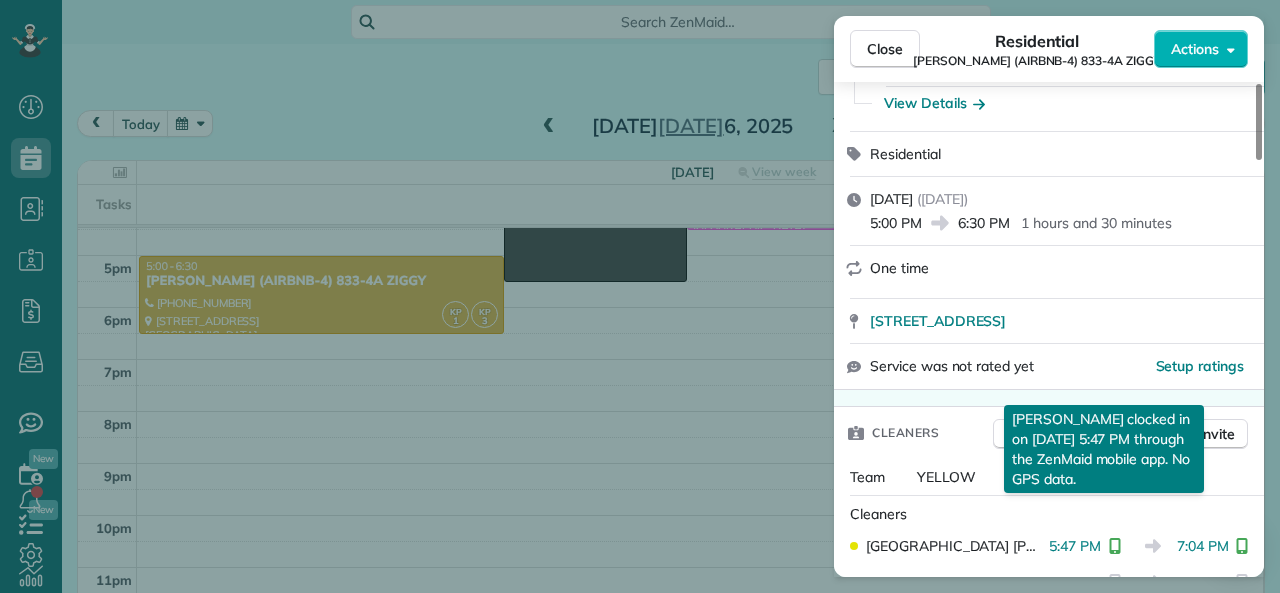 scroll, scrollTop: 200, scrollLeft: 0, axis: vertical 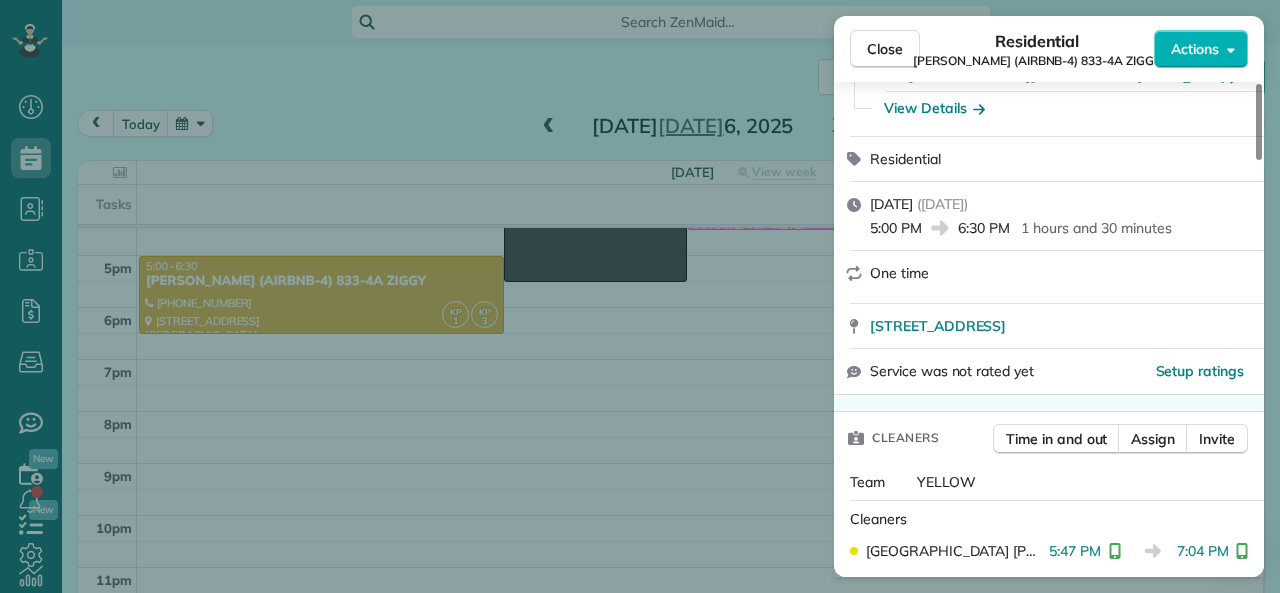 drag, startPoint x: 960, startPoint y: 206, endPoint x: 1011, endPoint y: 208, distance: 51.0392 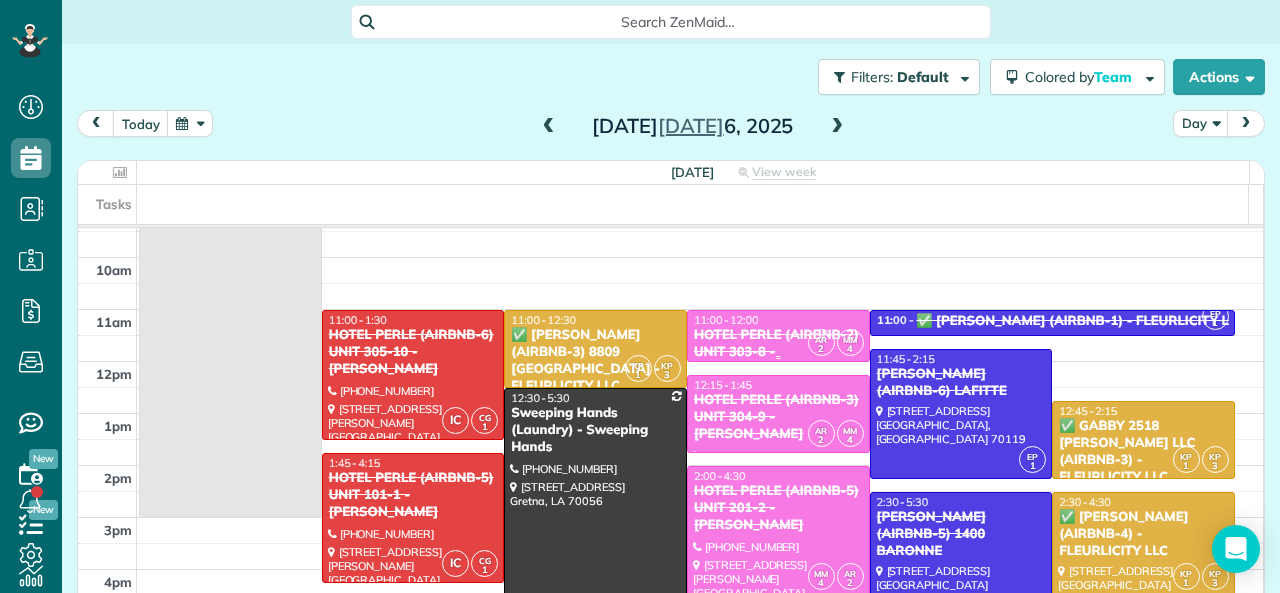 scroll, scrollTop: 92, scrollLeft: 0, axis: vertical 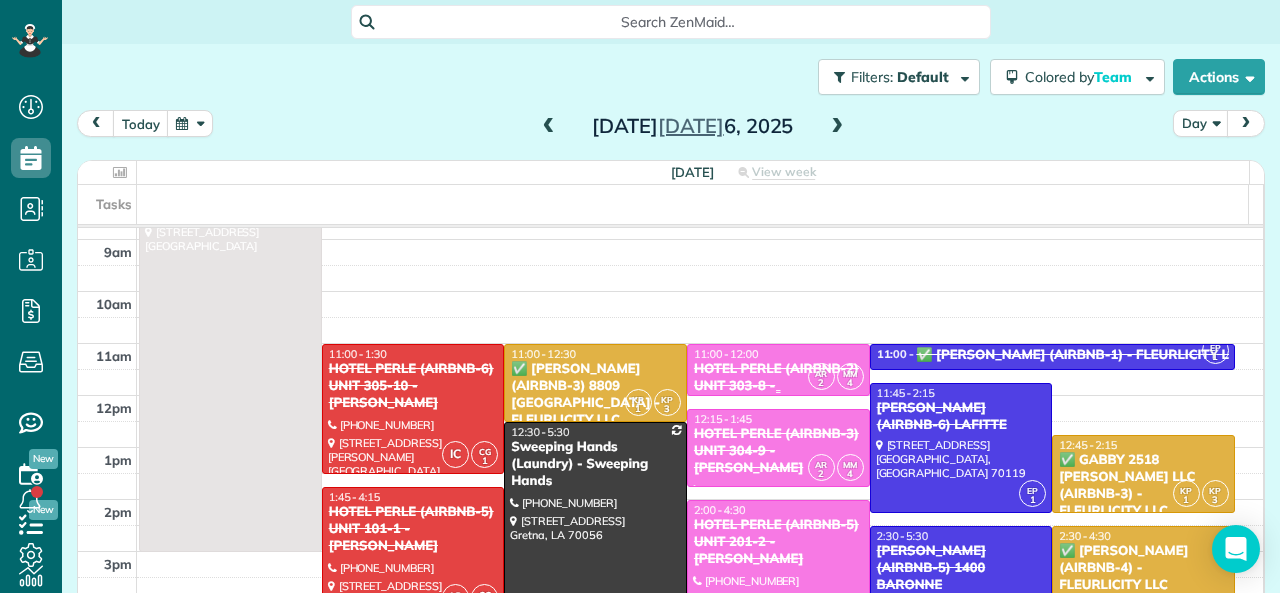 click on "11:00 - 12:00" at bounding box center (726, 354) 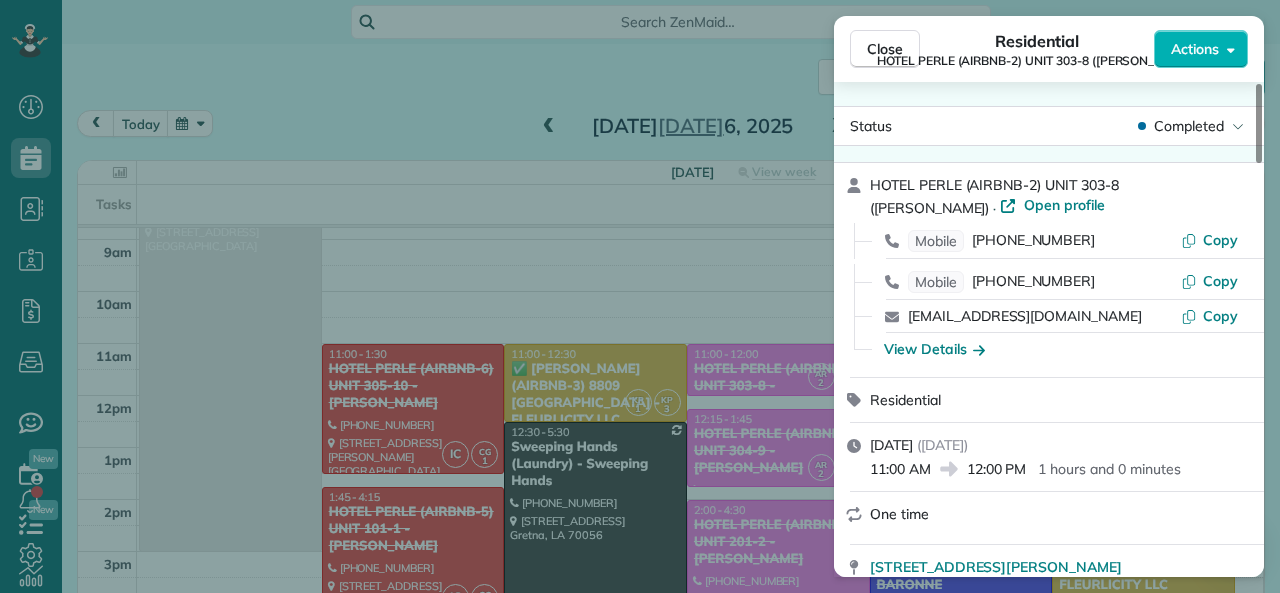 click on "[DATE] ( [DATE] ) 11:00 AM 12:00 PM 1 hours and 0 minutes" at bounding box center (1049, 457) 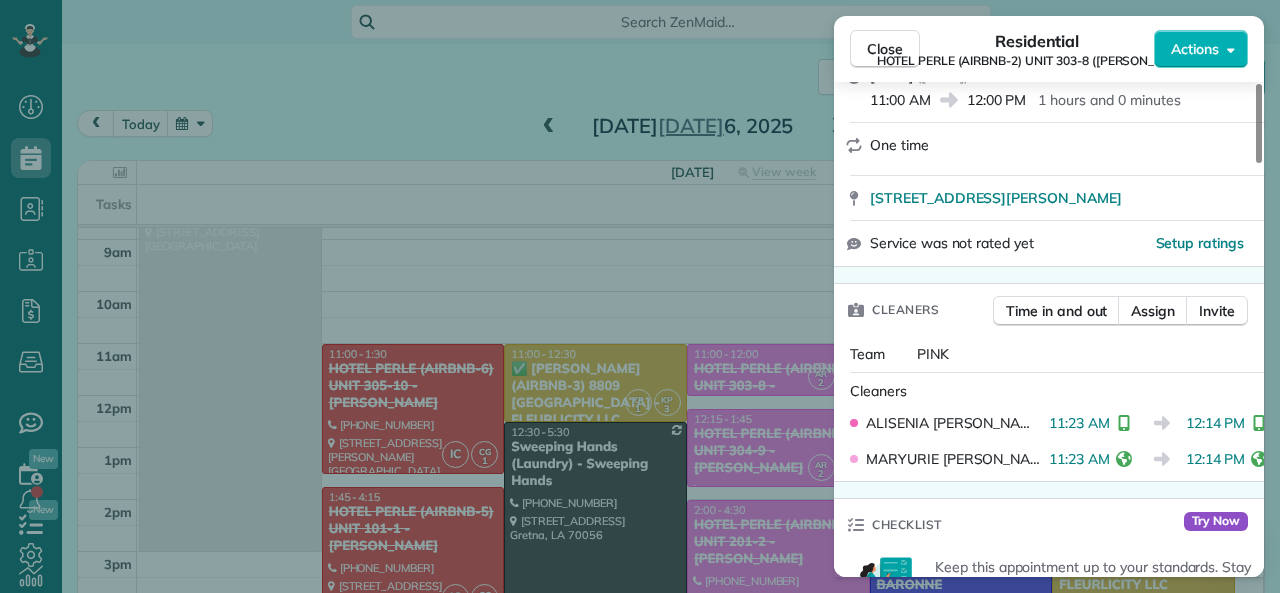 scroll, scrollTop: 400, scrollLeft: 0, axis: vertical 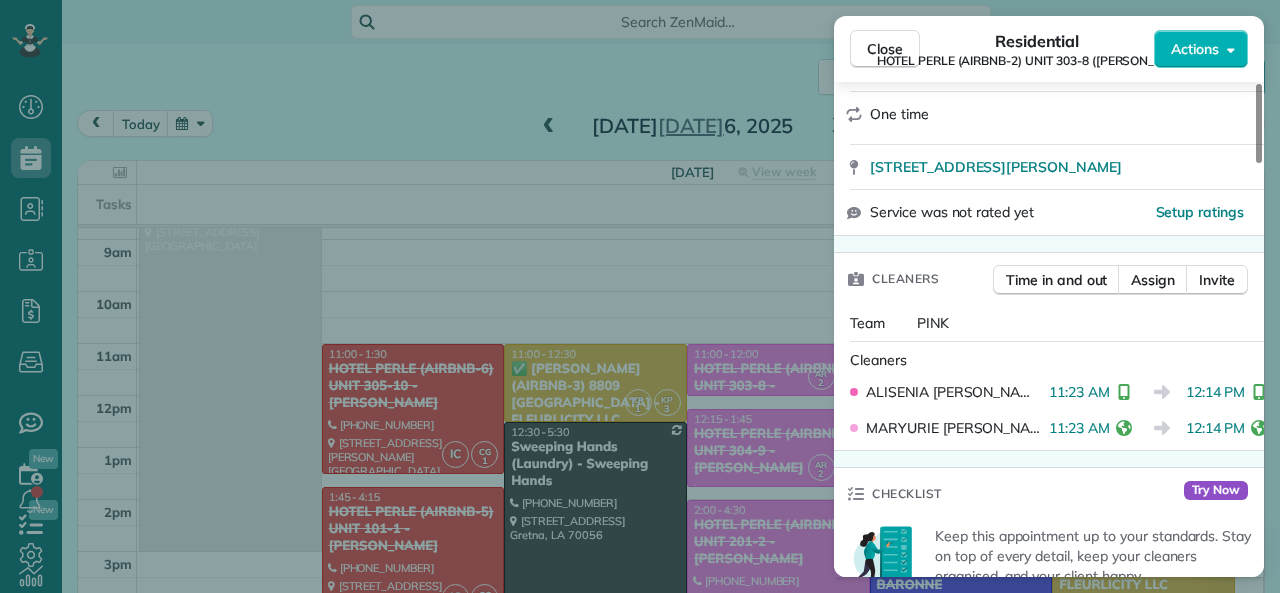 drag, startPoint x: 1038, startPoint y: 395, endPoint x: 1097, endPoint y: 396, distance: 59.008472 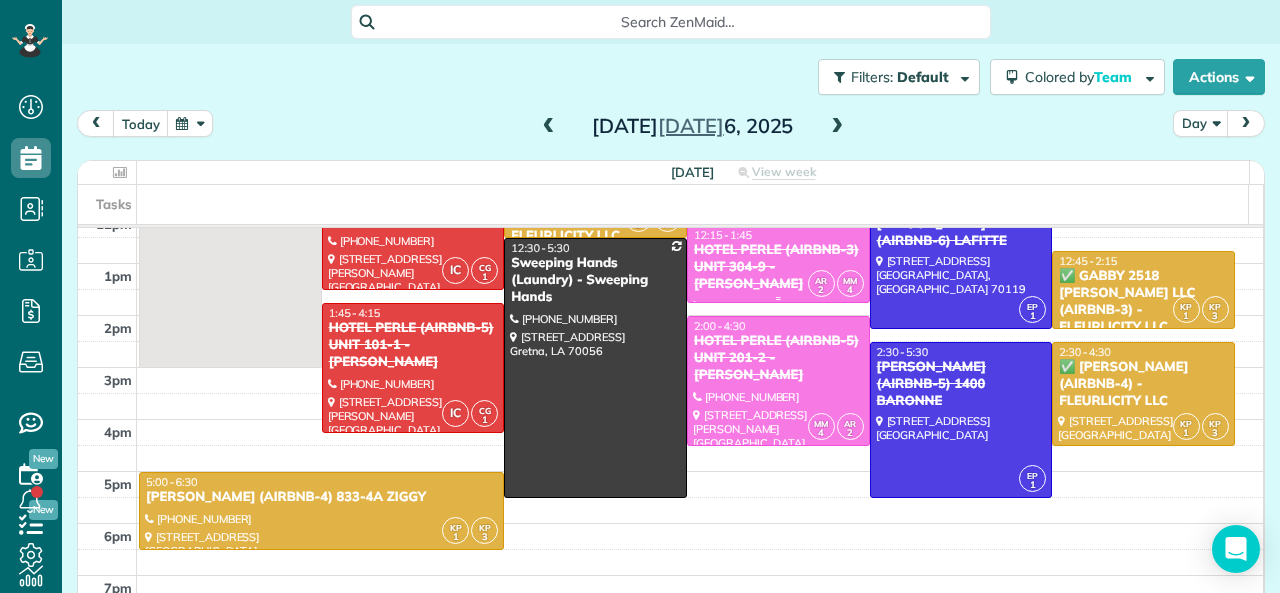 scroll, scrollTop: 292, scrollLeft: 0, axis: vertical 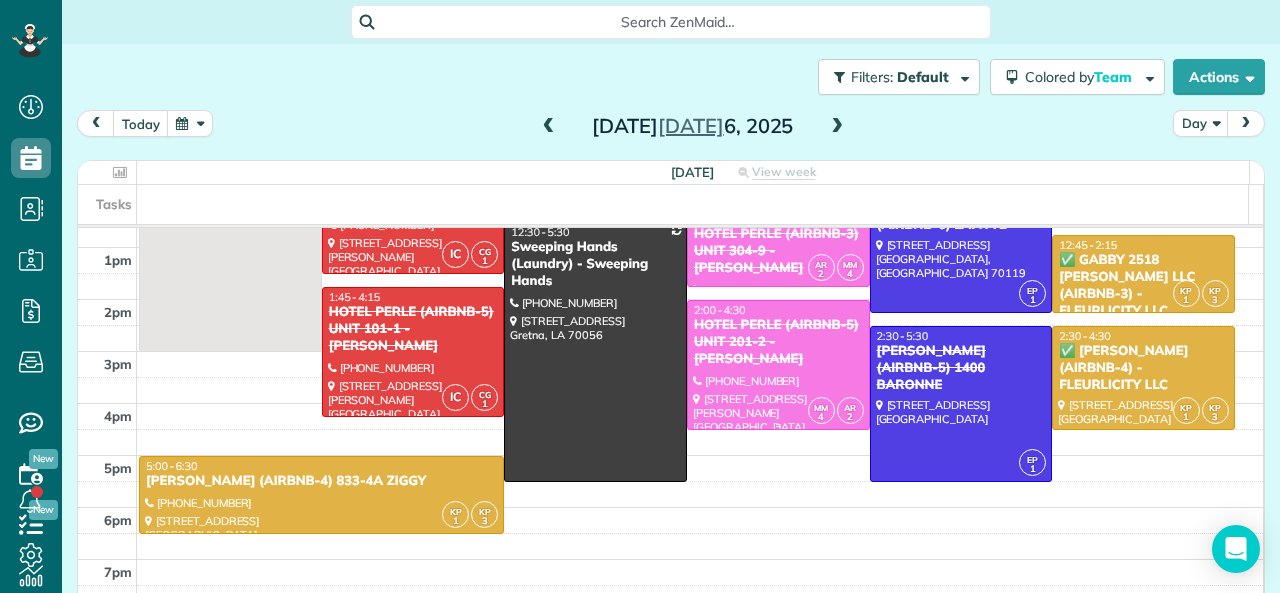 click on "HOTEL PERLE (AIRBNB-5) UNIT 201-2 - [PERSON_NAME]" at bounding box center (778, 342) 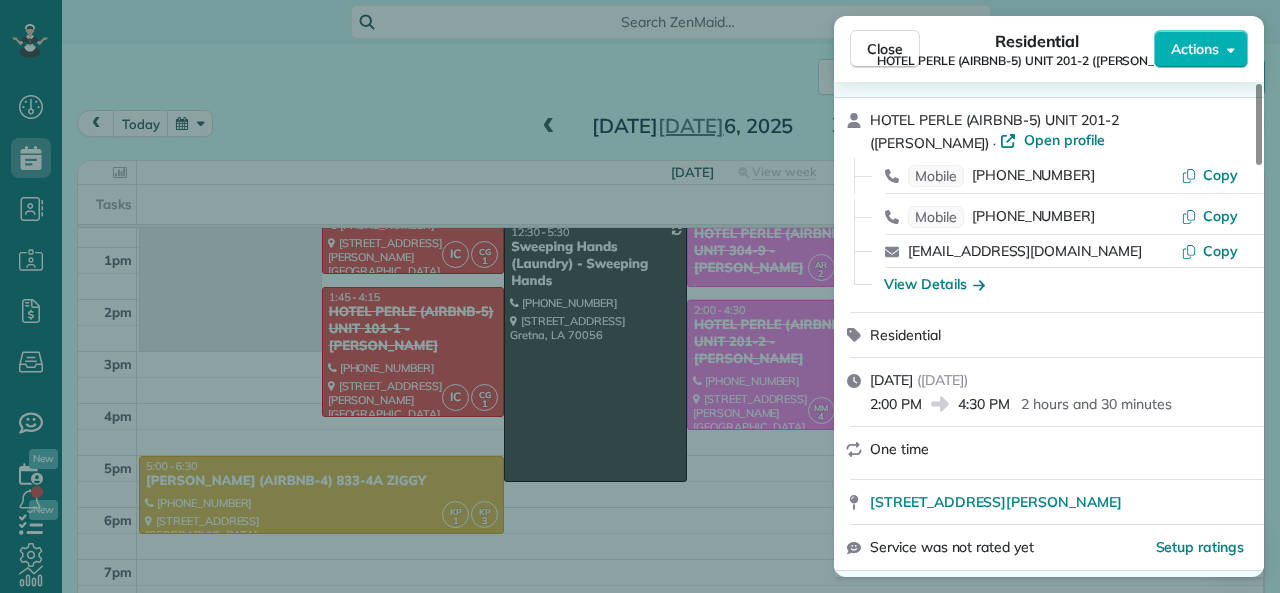 scroll, scrollTop: 100, scrollLeft: 0, axis: vertical 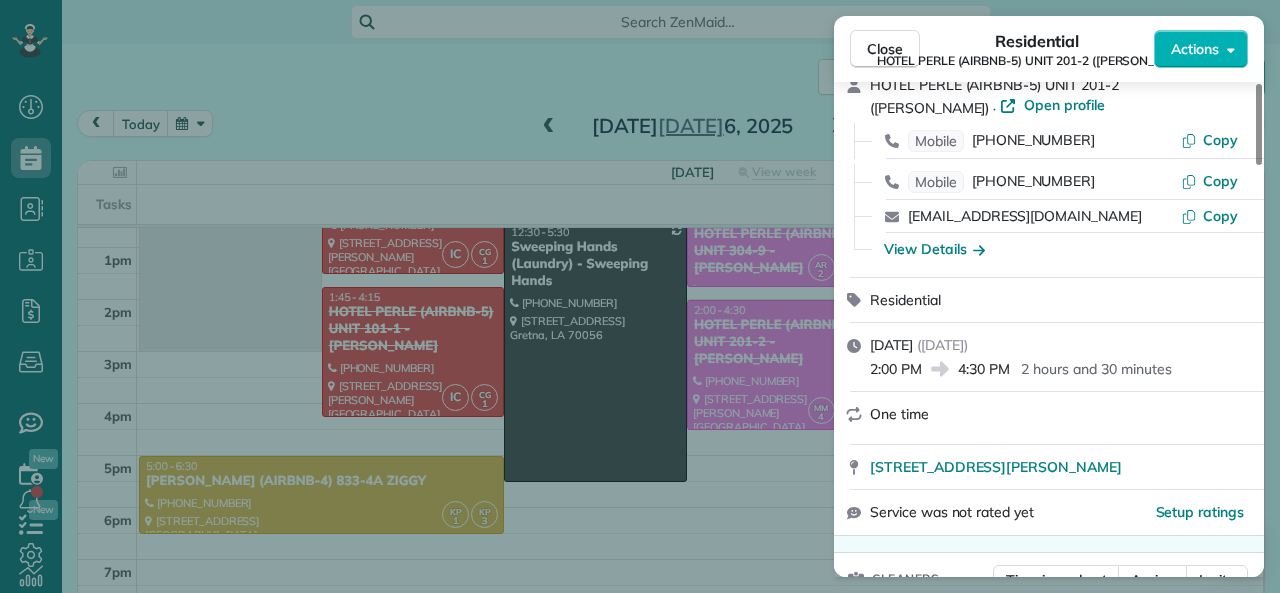 drag, startPoint x: 960, startPoint y: 370, endPoint x: 1009, endPoint y: 372, distance: 49.0408 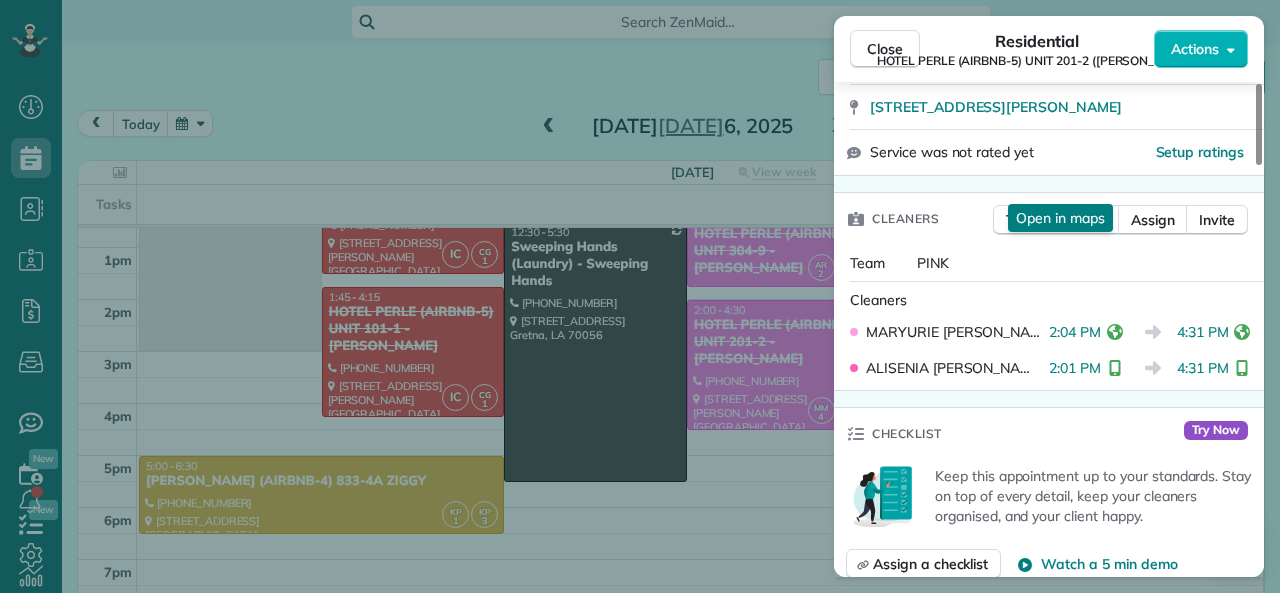 scroll, scrollTop: 500, scrollLeft: 0, axis: vertical 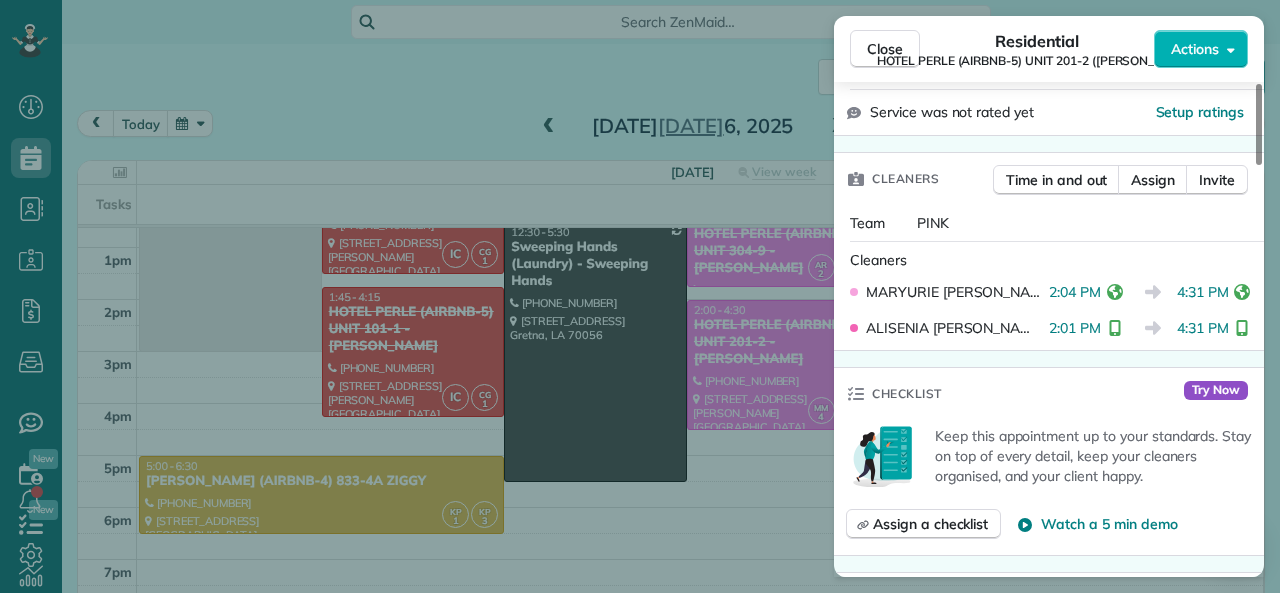 drag, startPoint x: 1168, startPoint y: 331, endPoint x: 1216, endPoint y: 330, distance: 48.010414 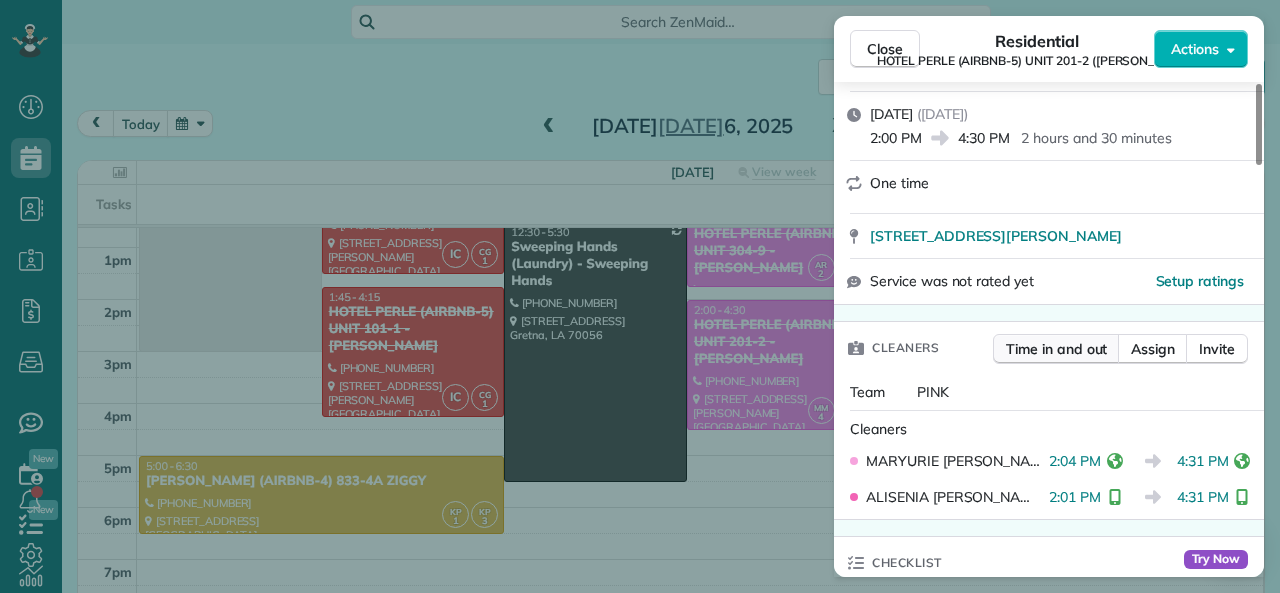 scroll, scrollTop: 300, scrollLeft: 0, axis: vertical 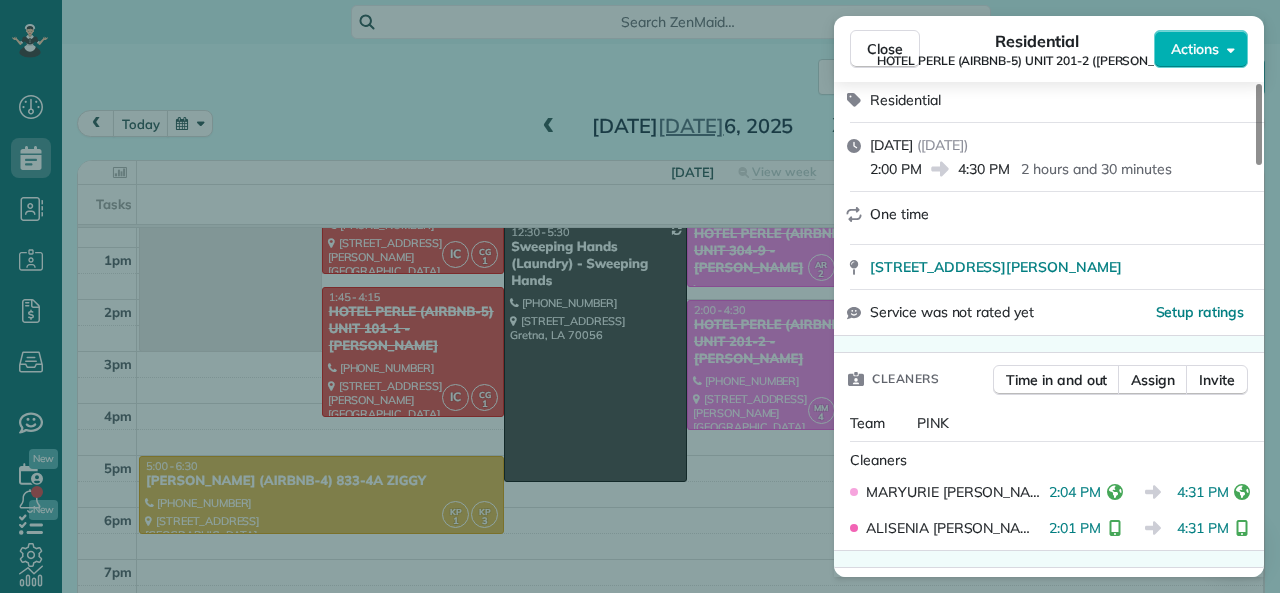 drag, startPoint x: 961, startPoint y: 172, endPoint x: 1008, endPoint y: 166, distance: 47.38143 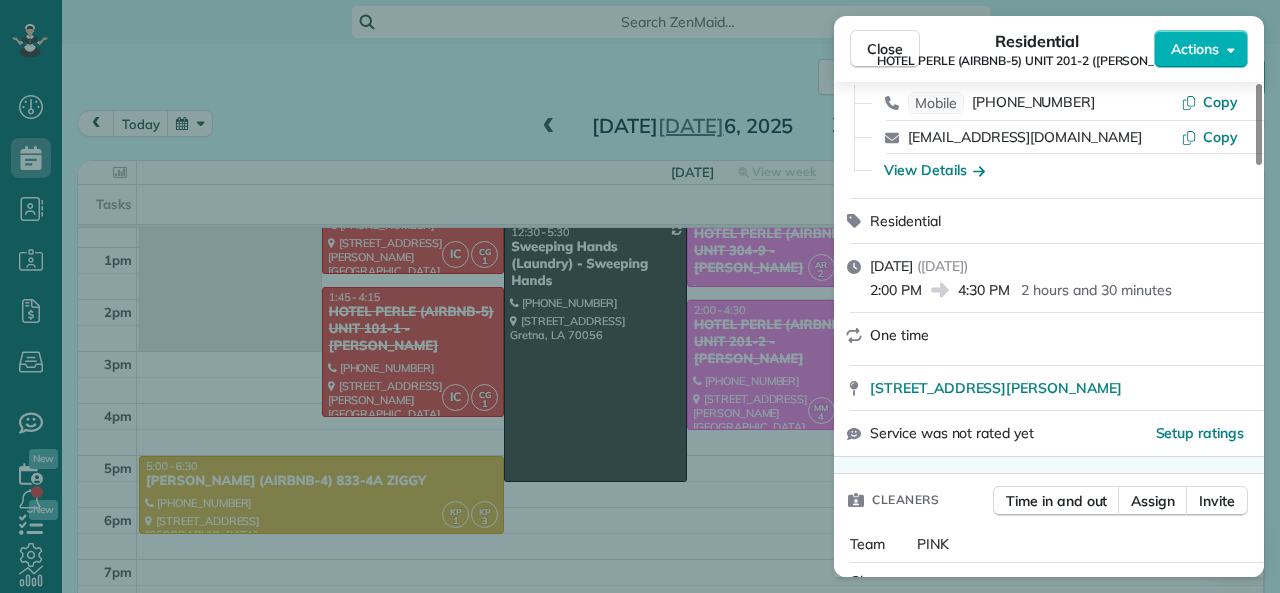 scroll, scrollTop: 0, scrollLeft: 0, axis: both 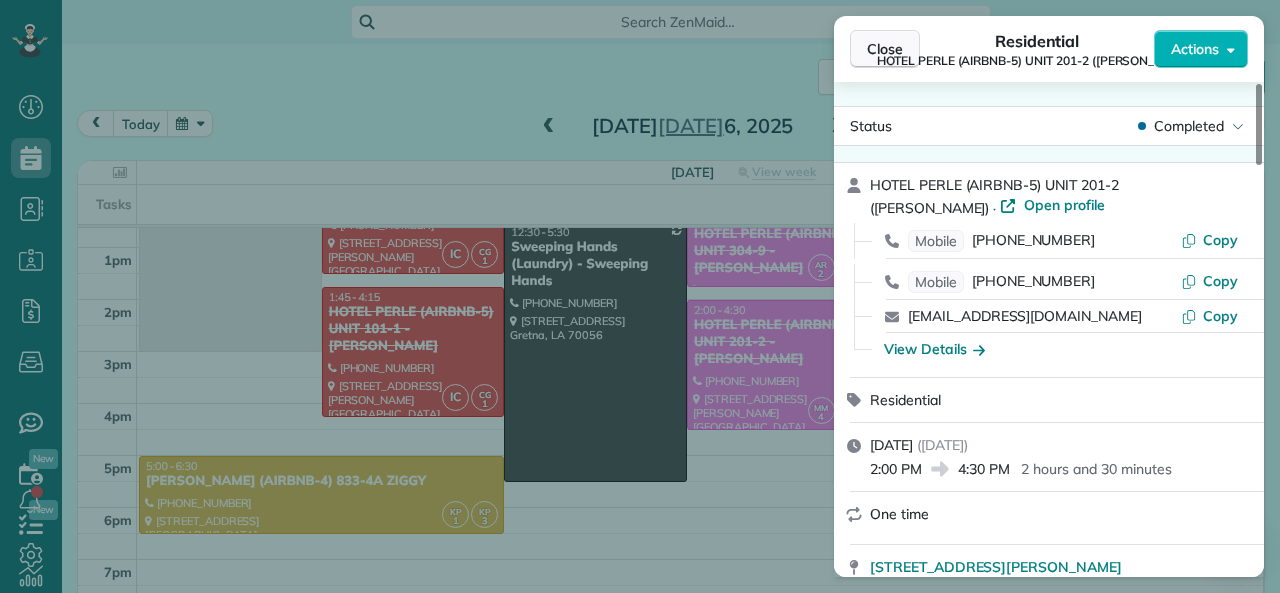 click on "Close" at bounding box center (885, 49) 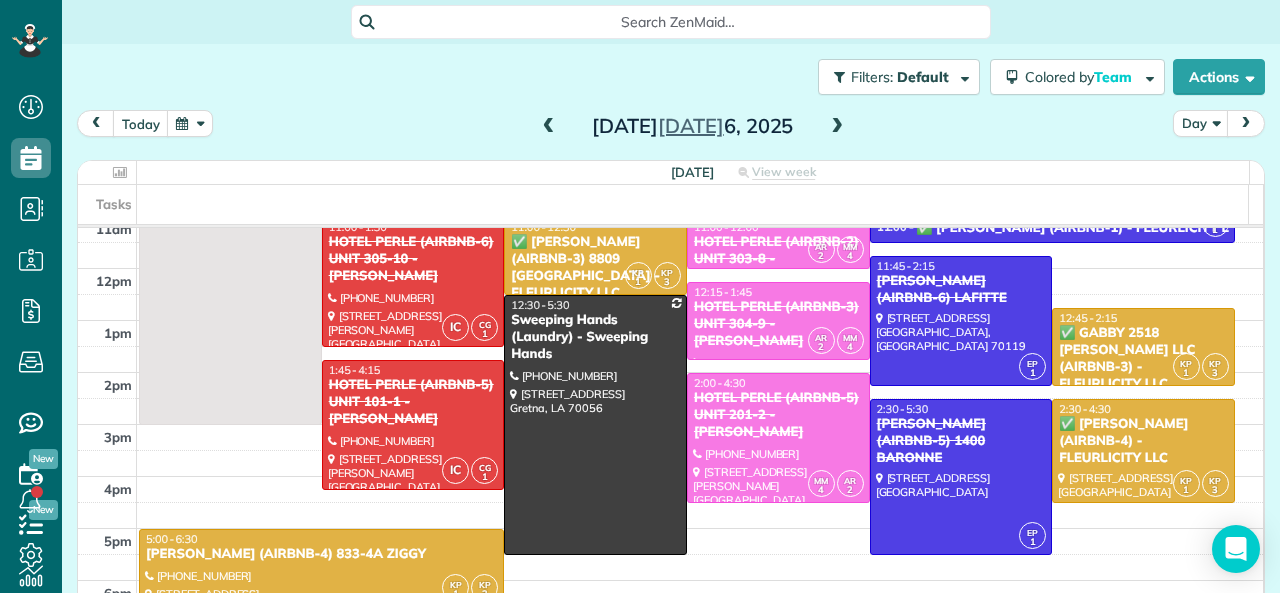 scroll, scrollTop: 192, scrollLeft: 0, axis: vertical 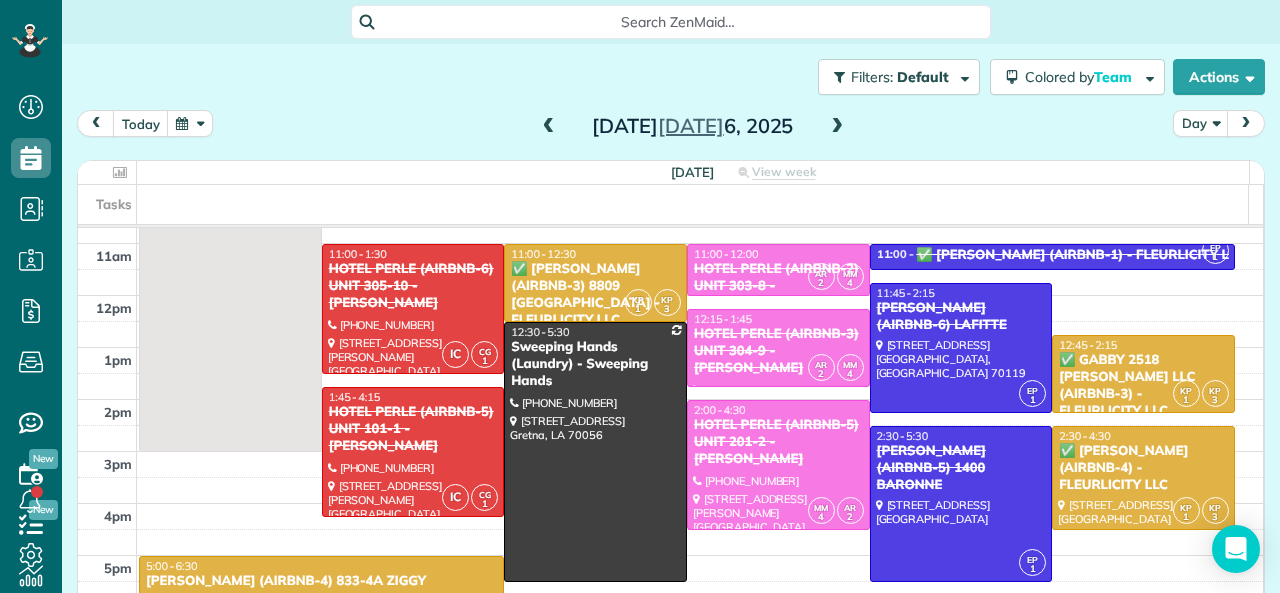 click at bounding box center (837, 127) 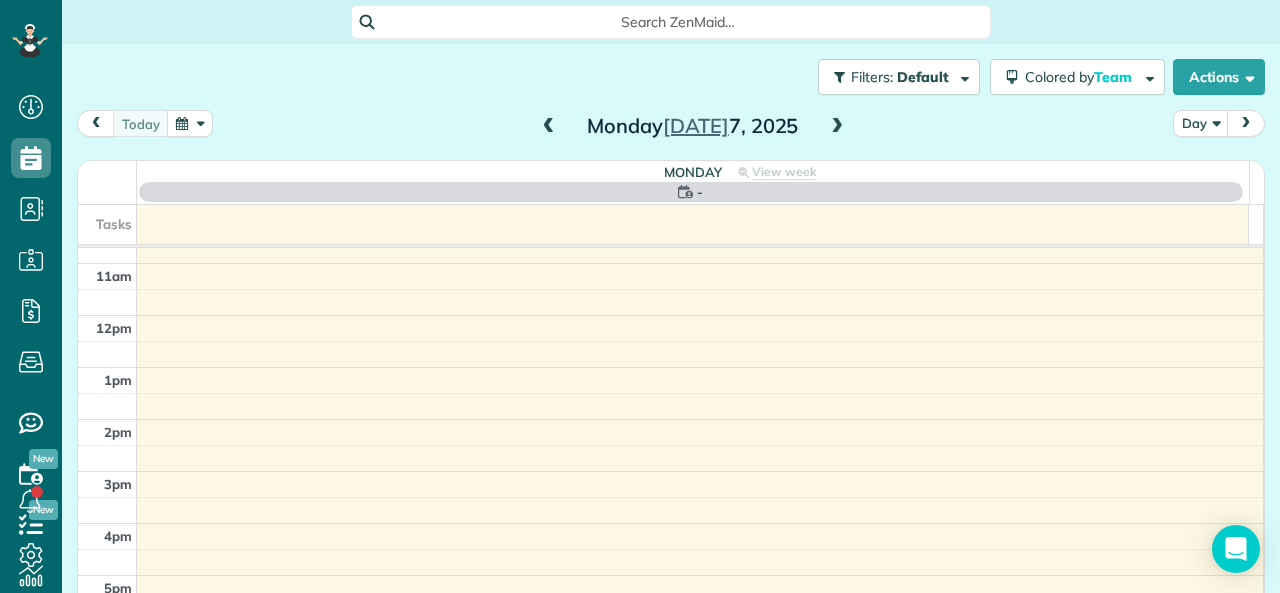 scroll, scrollTop: 0, scrollLeft: 0, axis: both 